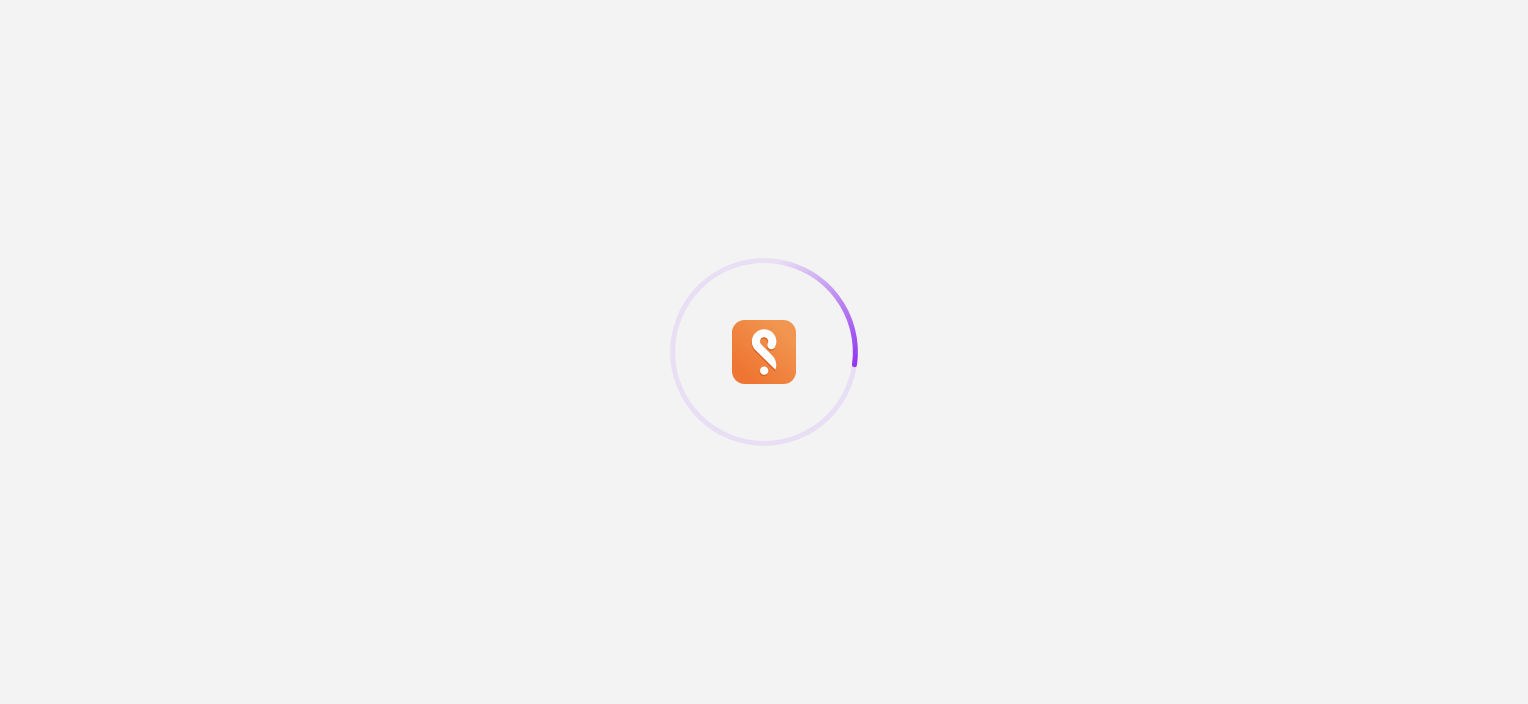 scroll, scrollTop: 0, scrollLeft: 0, axis: both 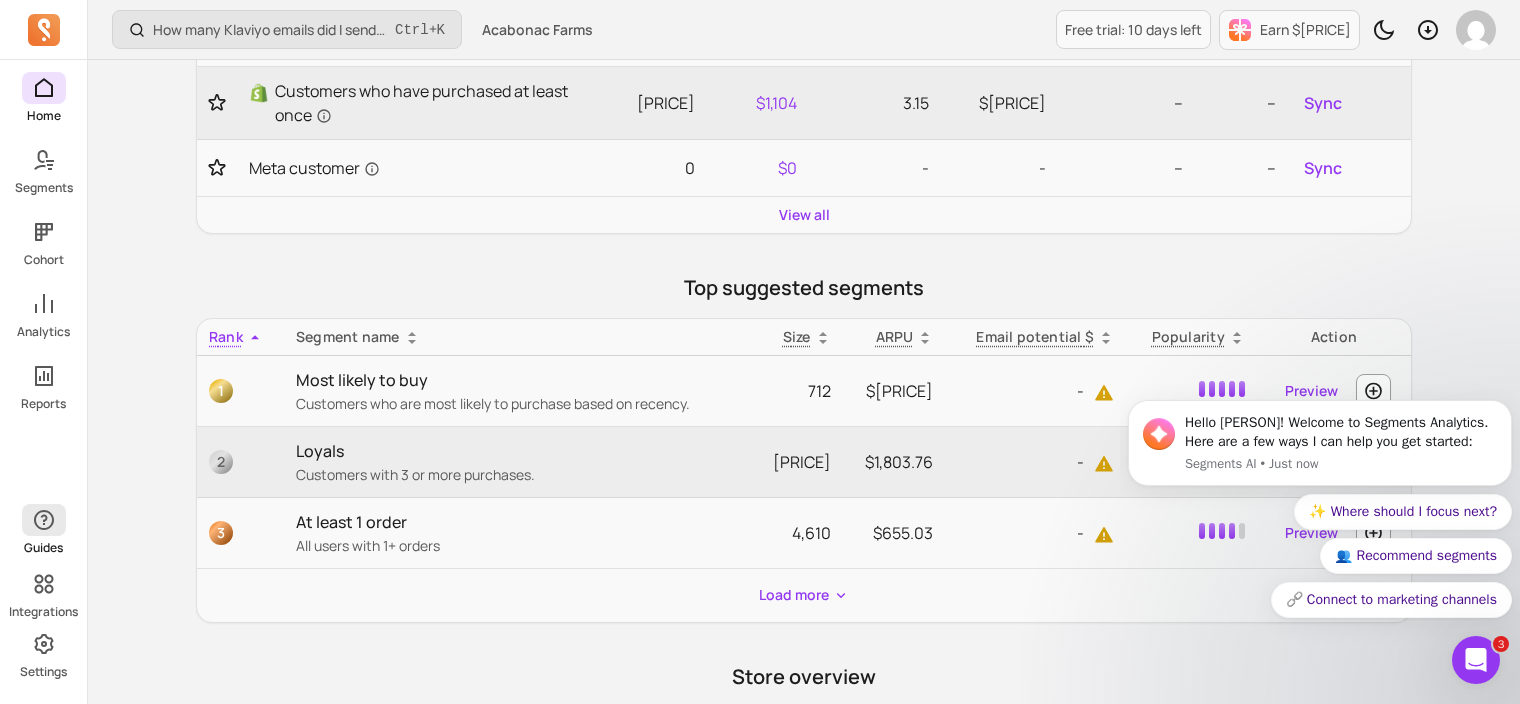click at bounding box center (44, 520) 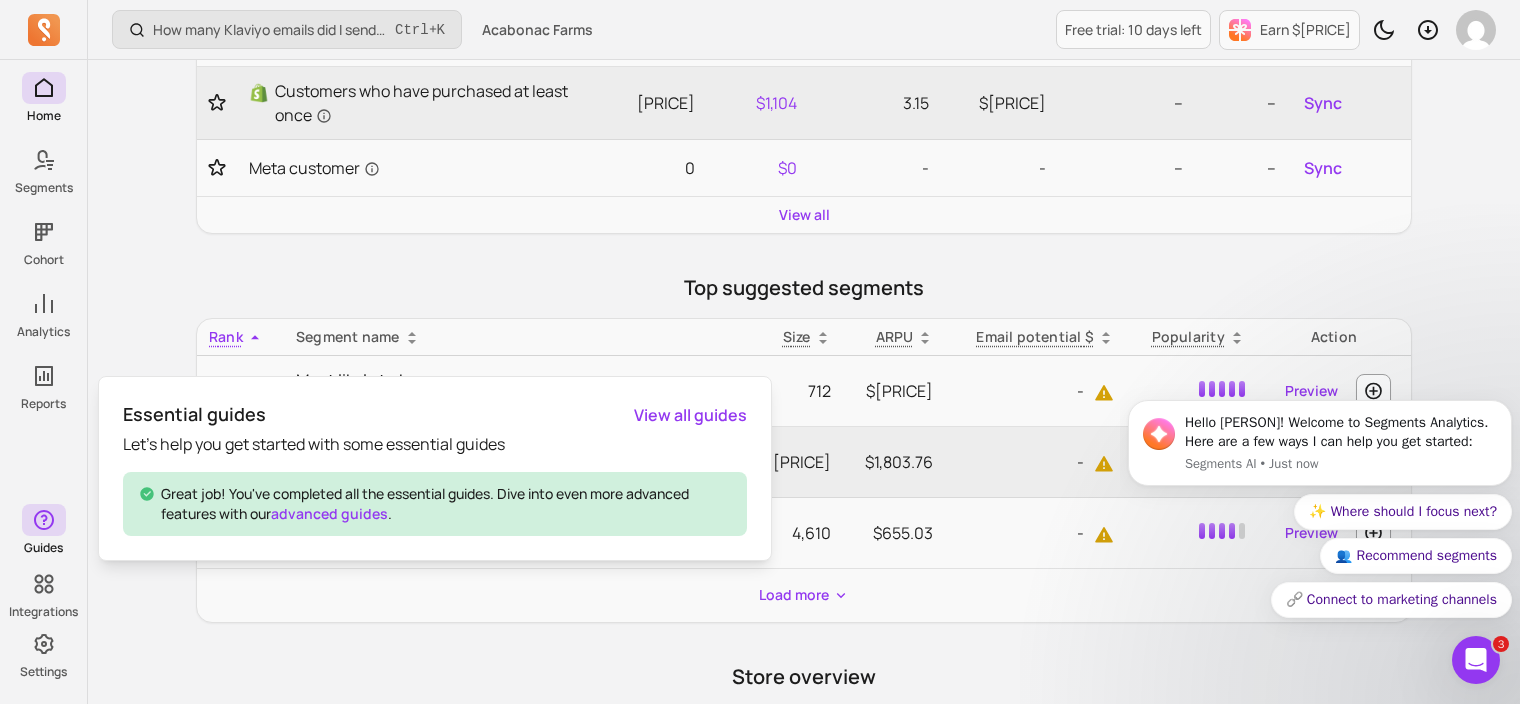click on "advanced guides" at bounding box center (329, 513) 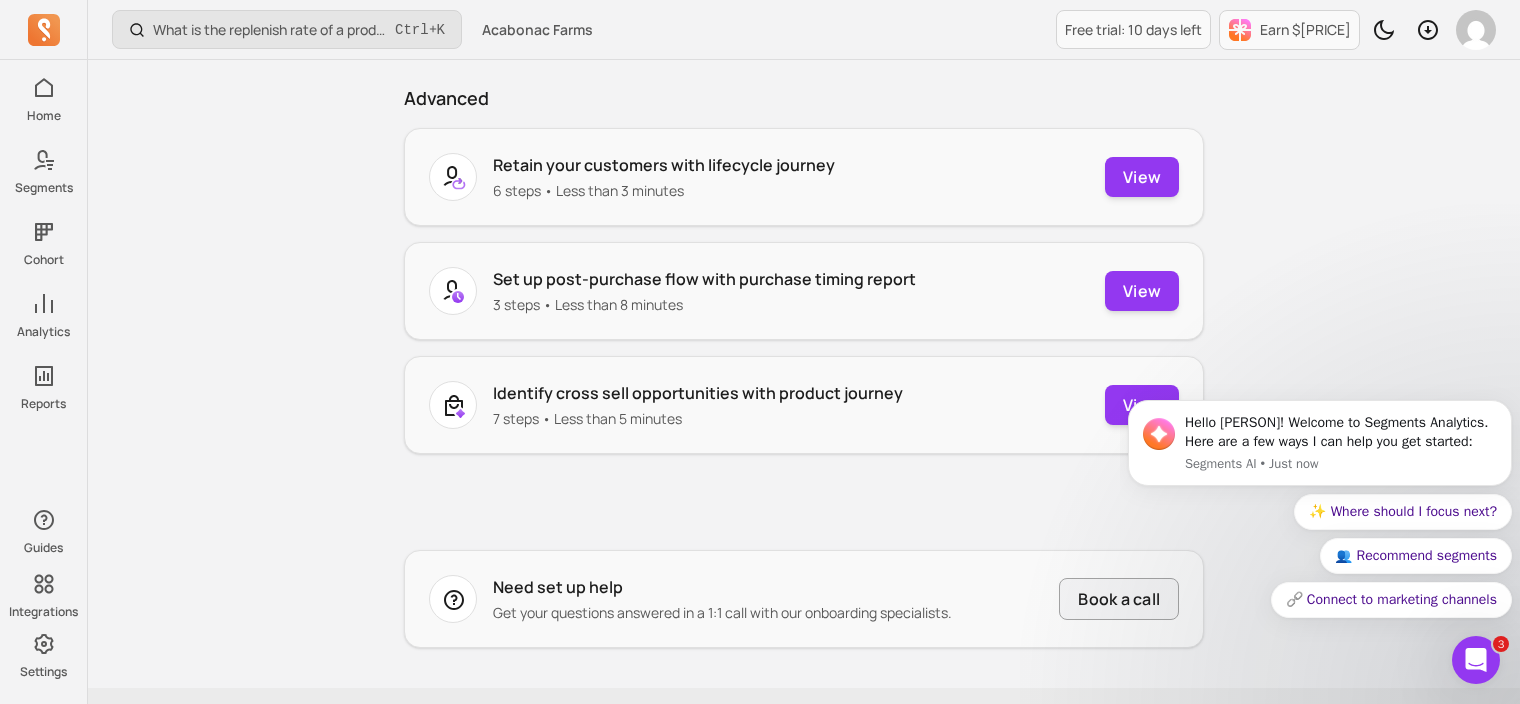 scroll, scrollTop: 649, scrollLeft: 0, axis: vertical 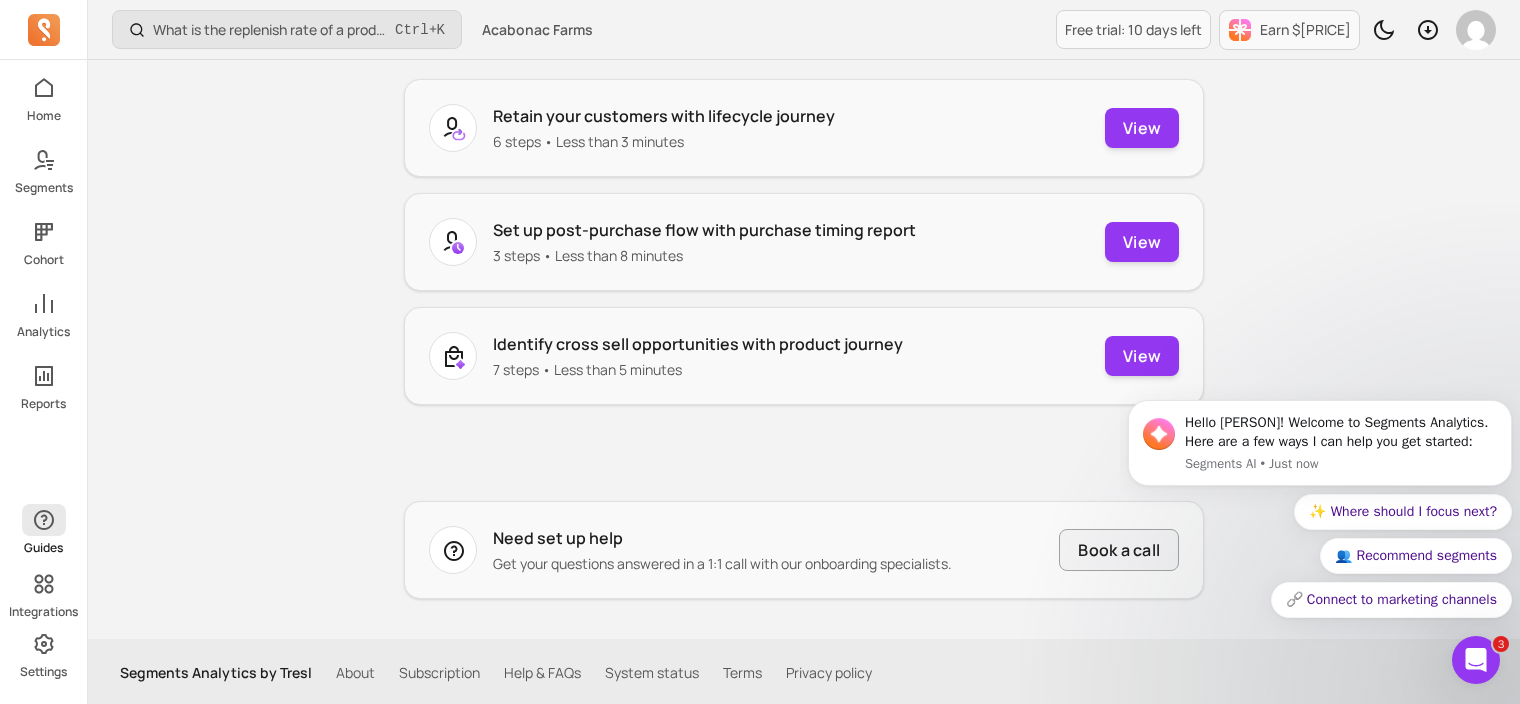 click 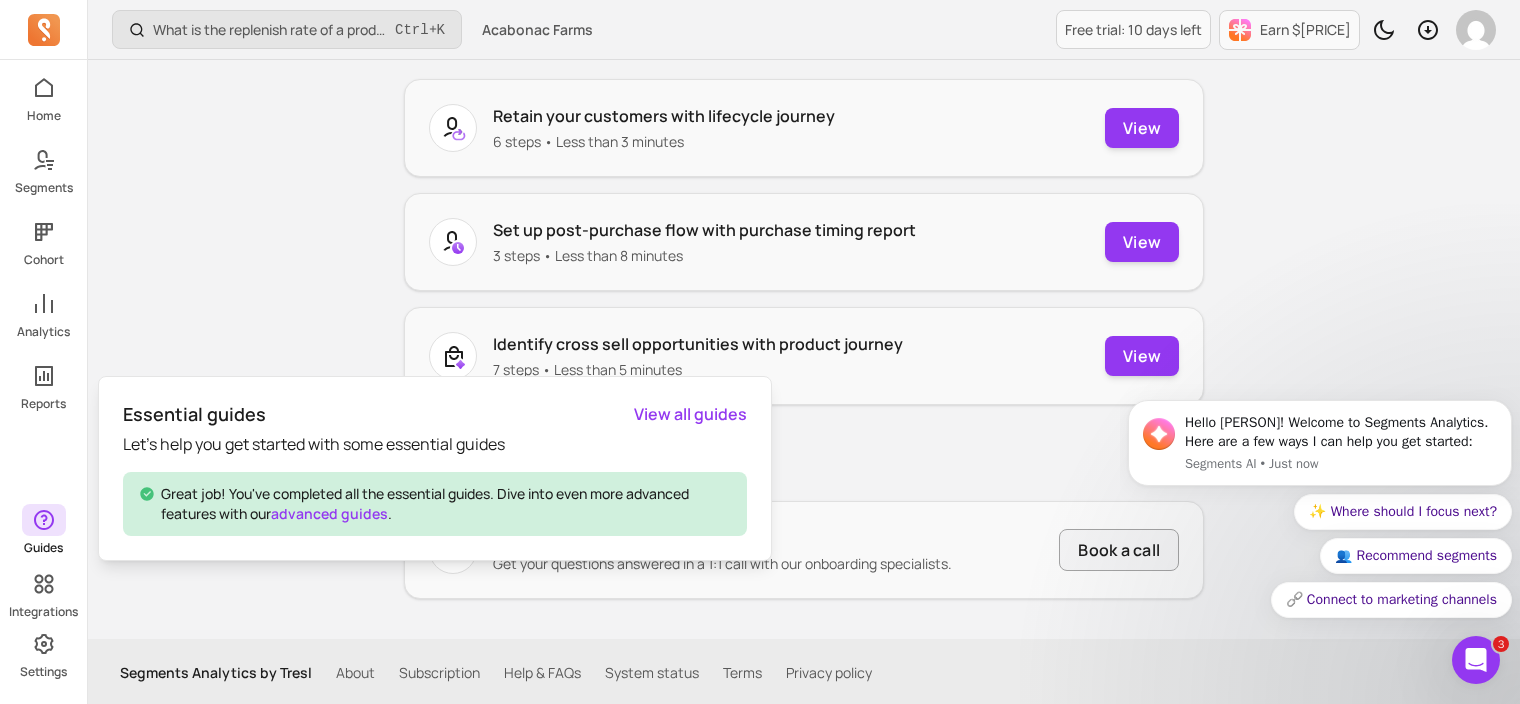 click 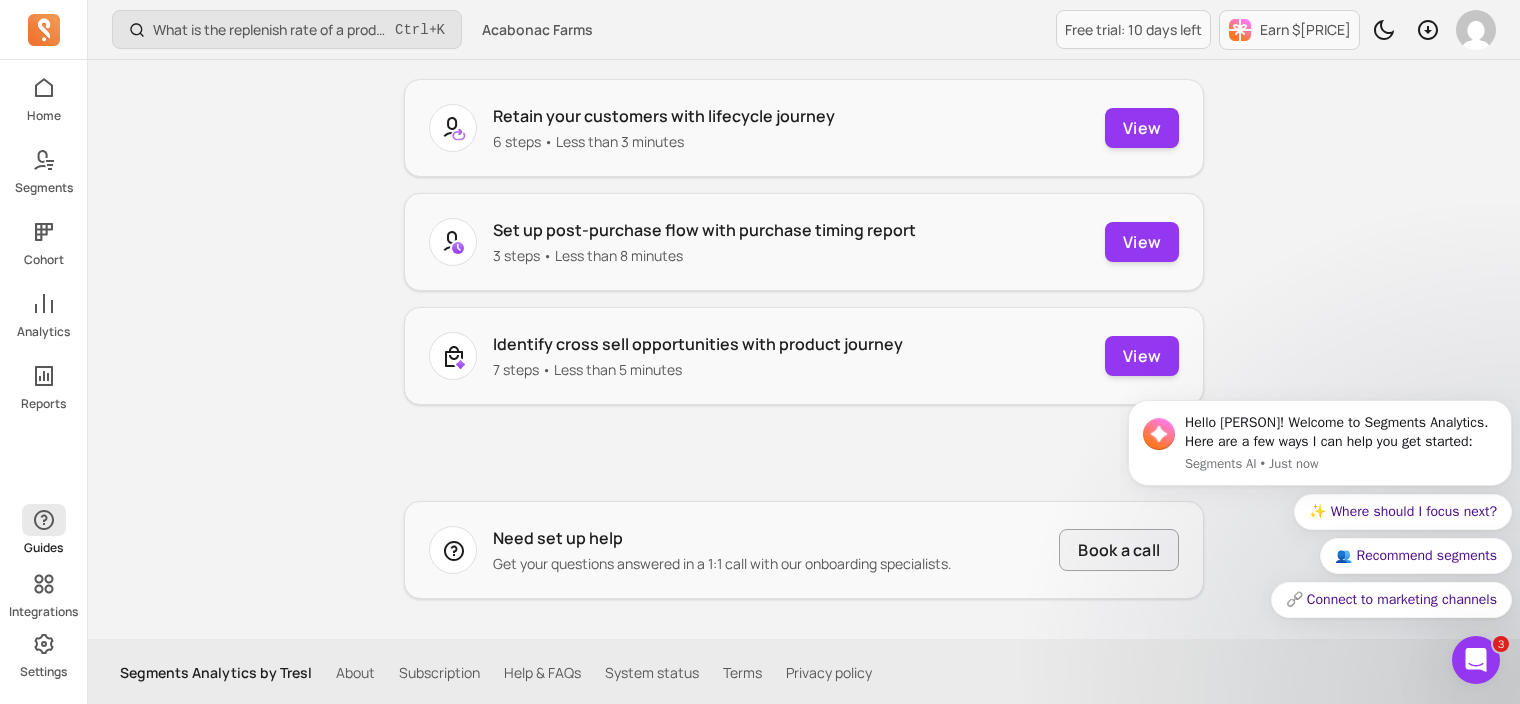 click 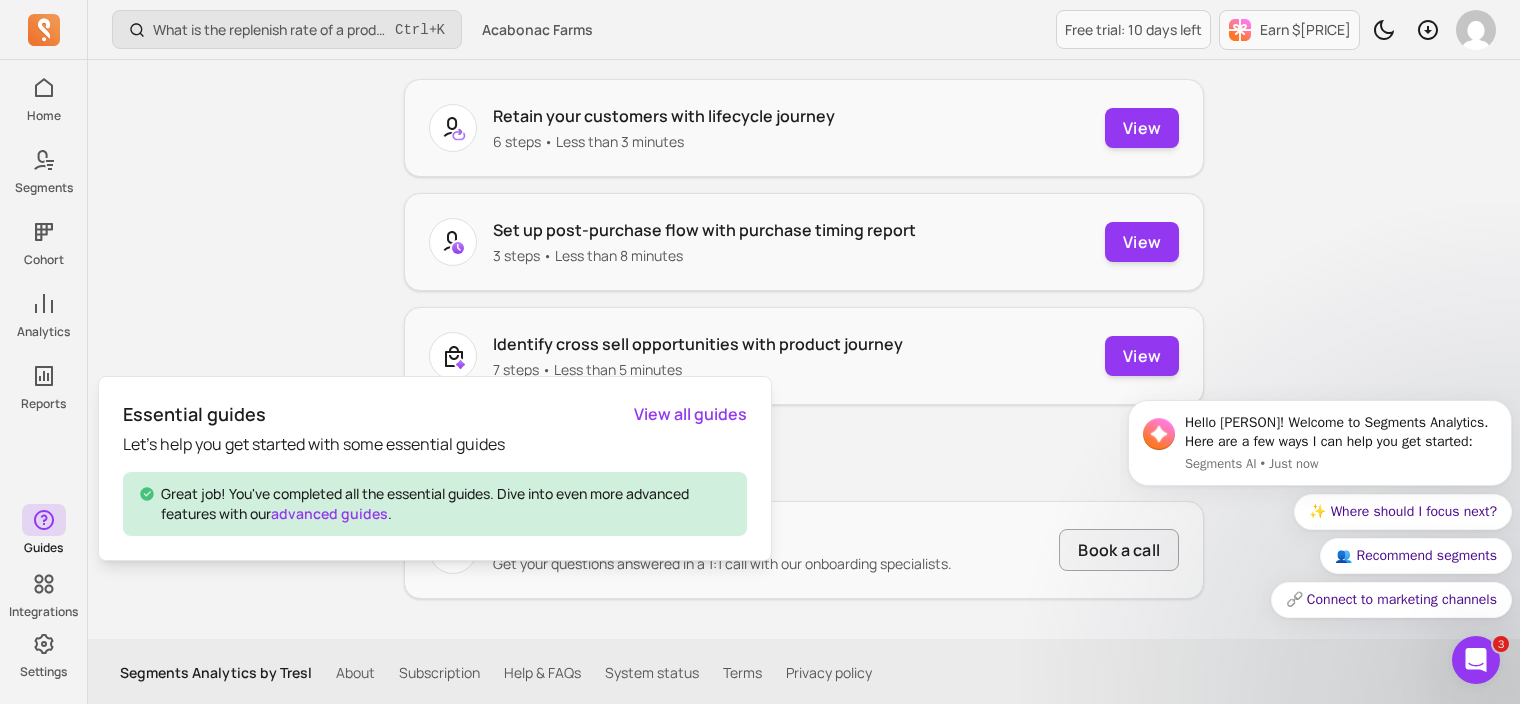 click on "View all guides" at bounding box center [690, 414] 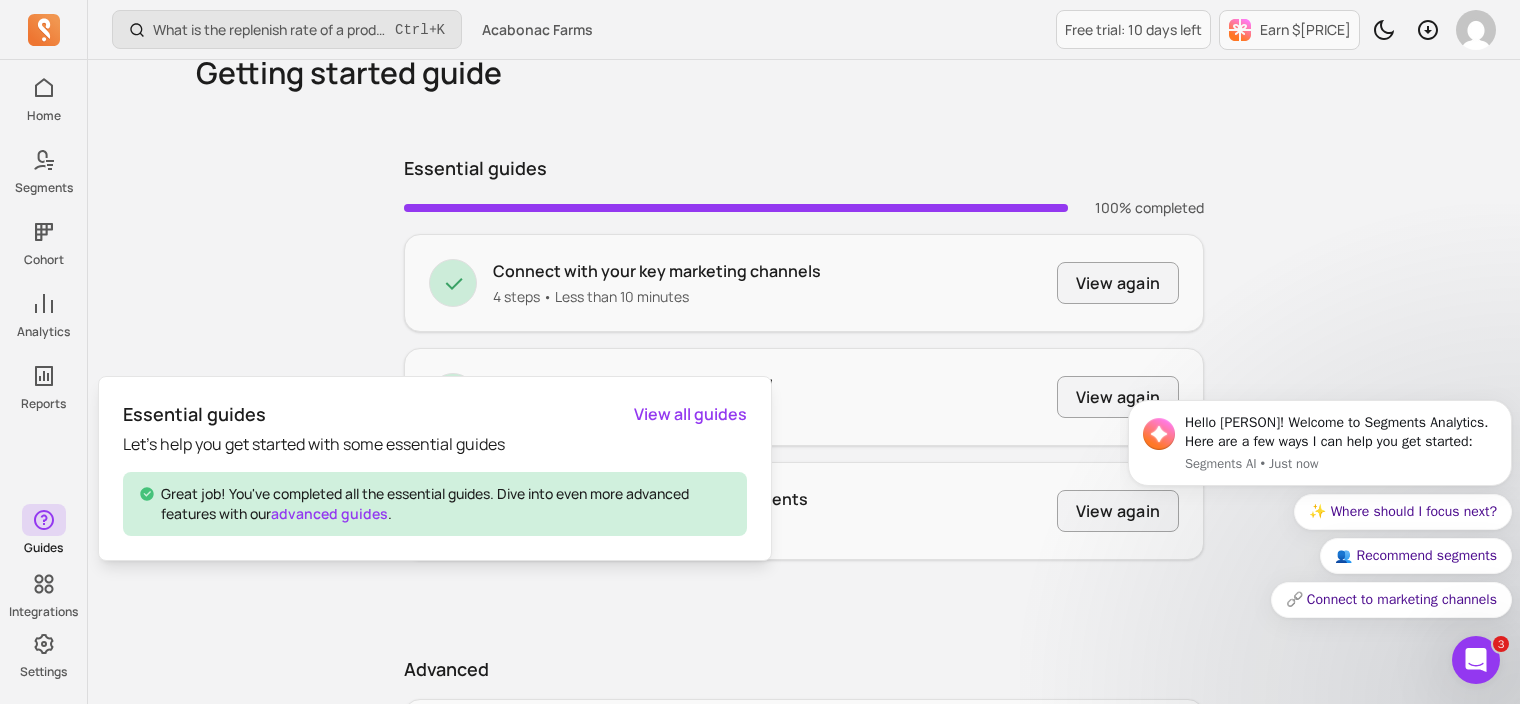 scroll, scrollTop: 0, scrollLeft: 0, axis: both 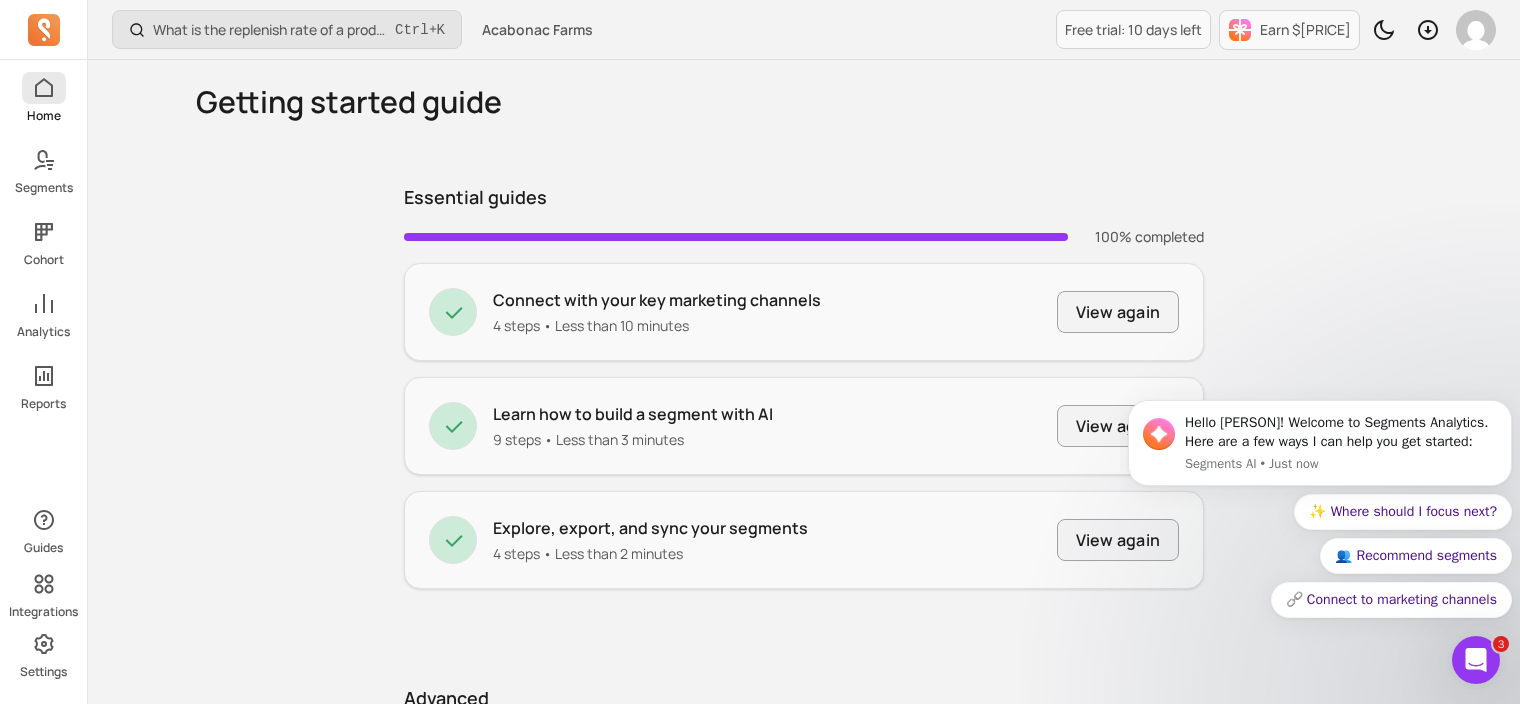 click 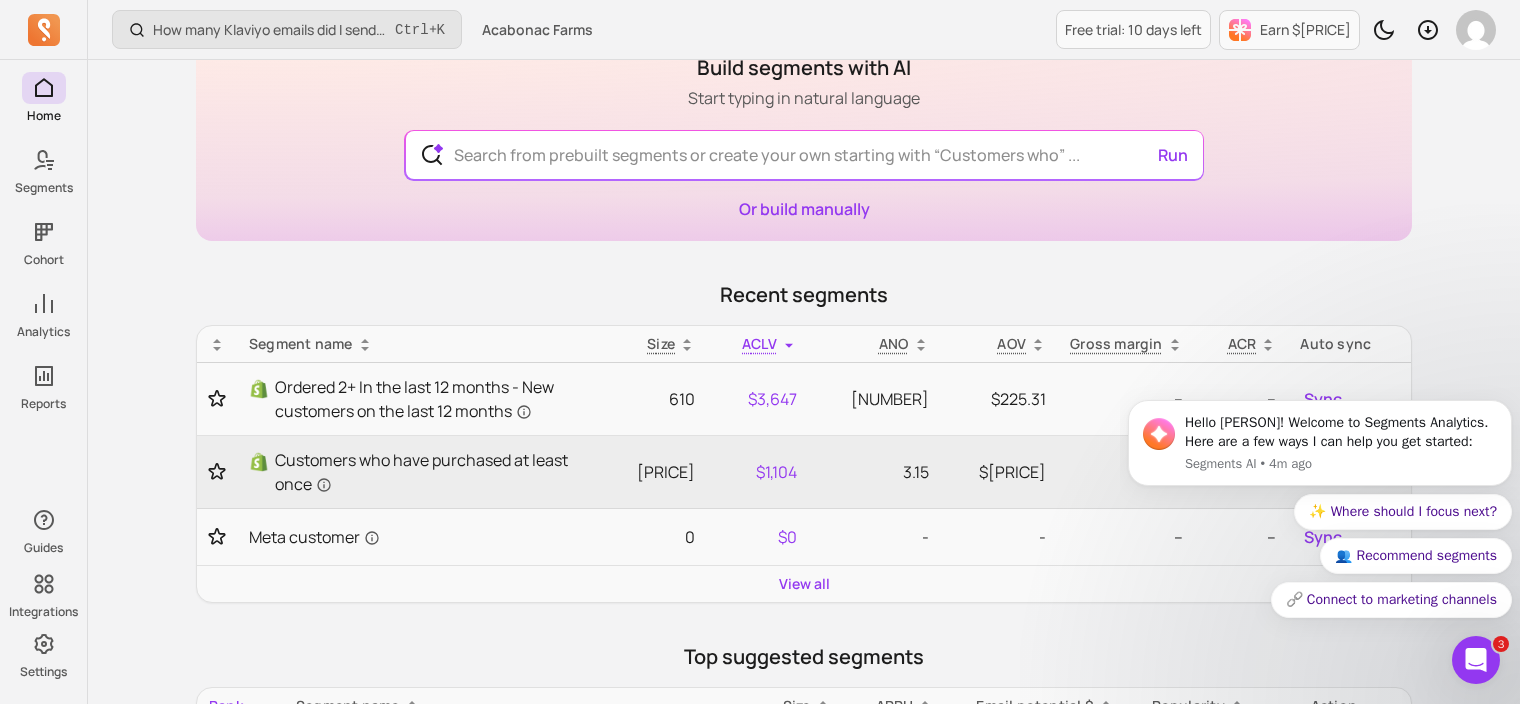 scroll, scrollTop: 132, scrollLeft: 0, axis: vertical 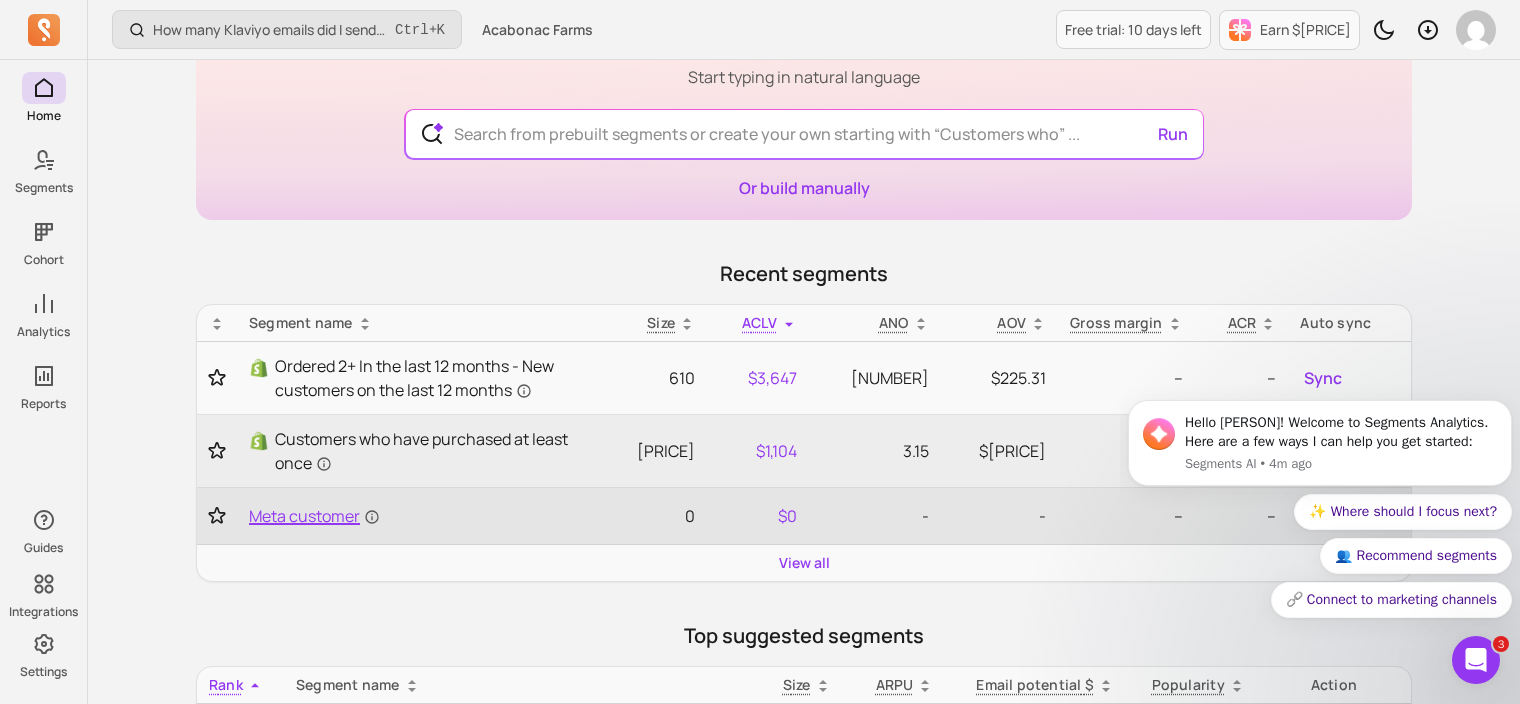 click on "Meta customer" at bounding box center [314, 516] 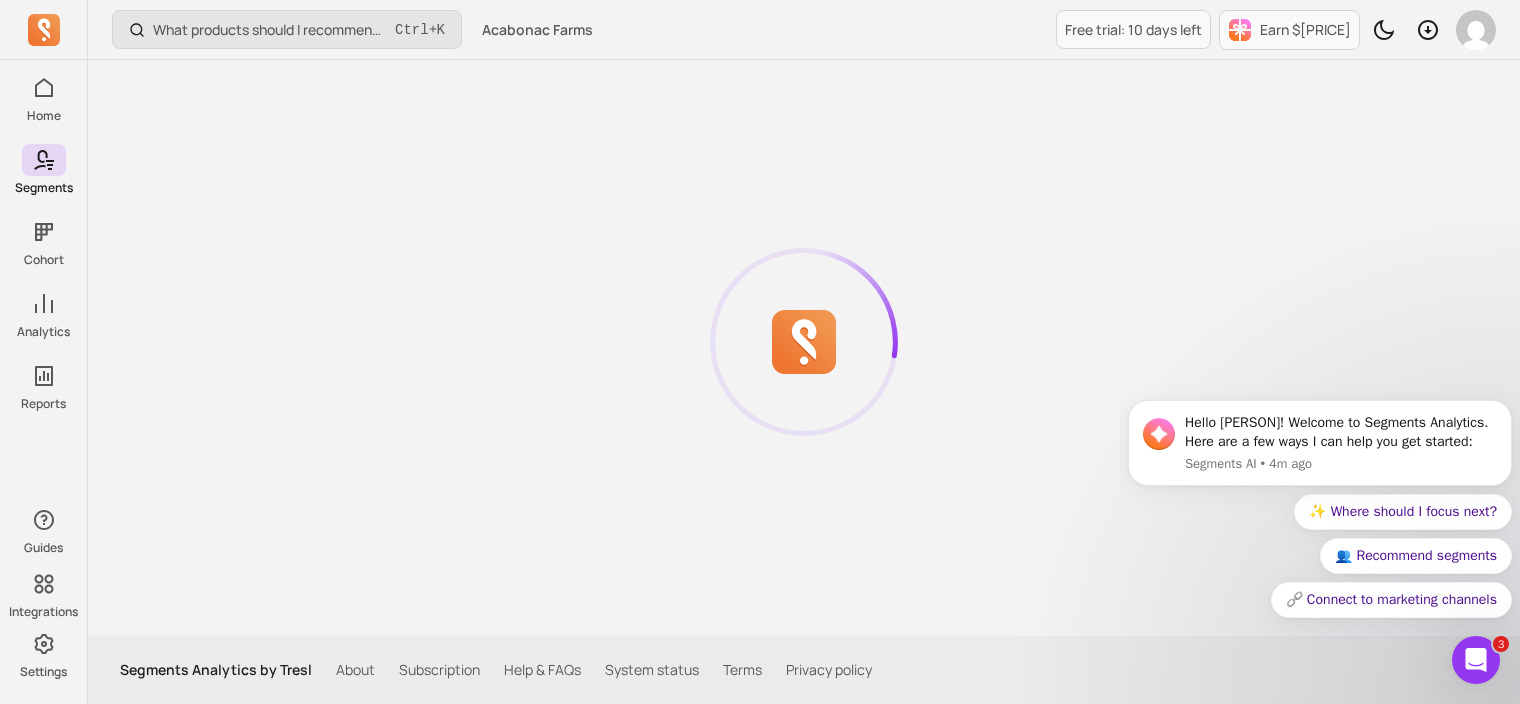 scroll, scrollTop: 0, scrollLeft: 0, axis: both 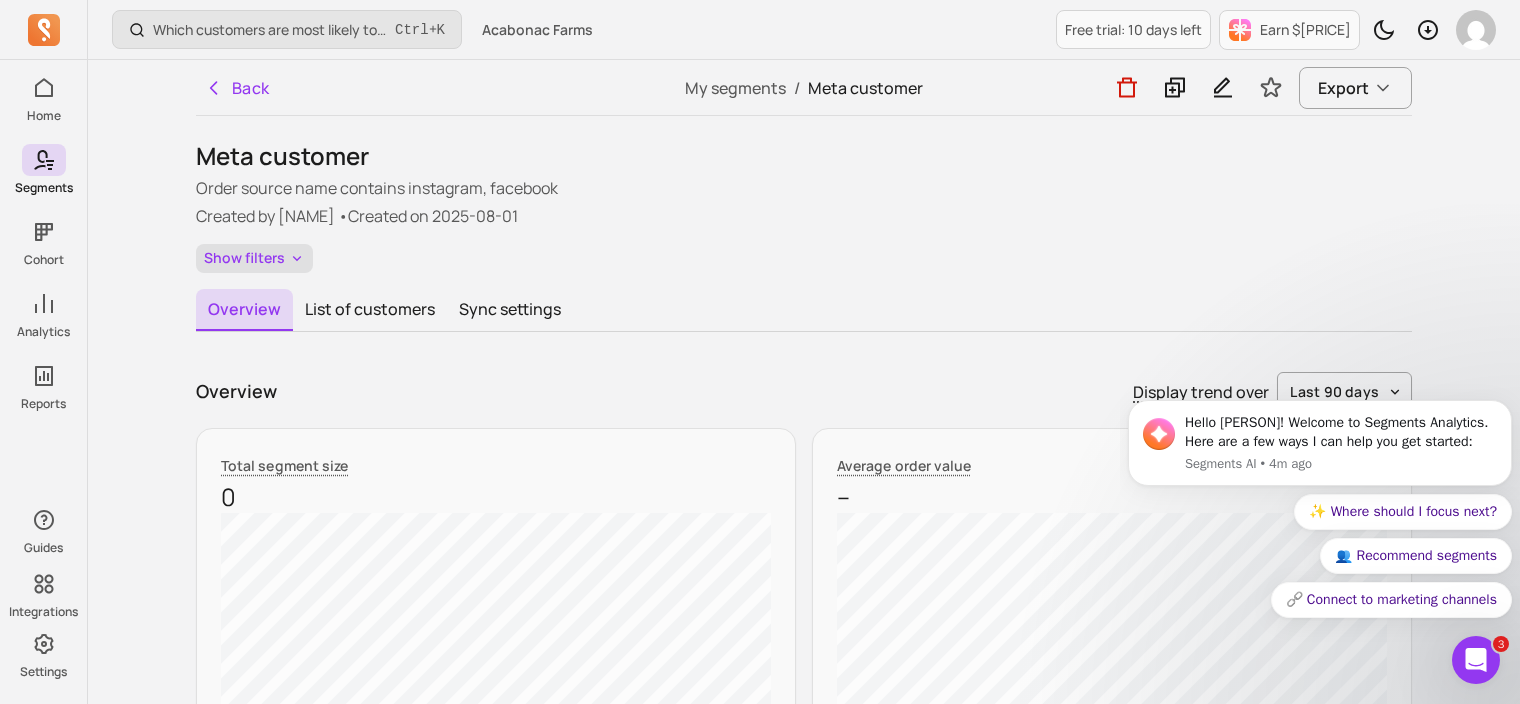click on "Show filters" at bounding box center [254, 258] 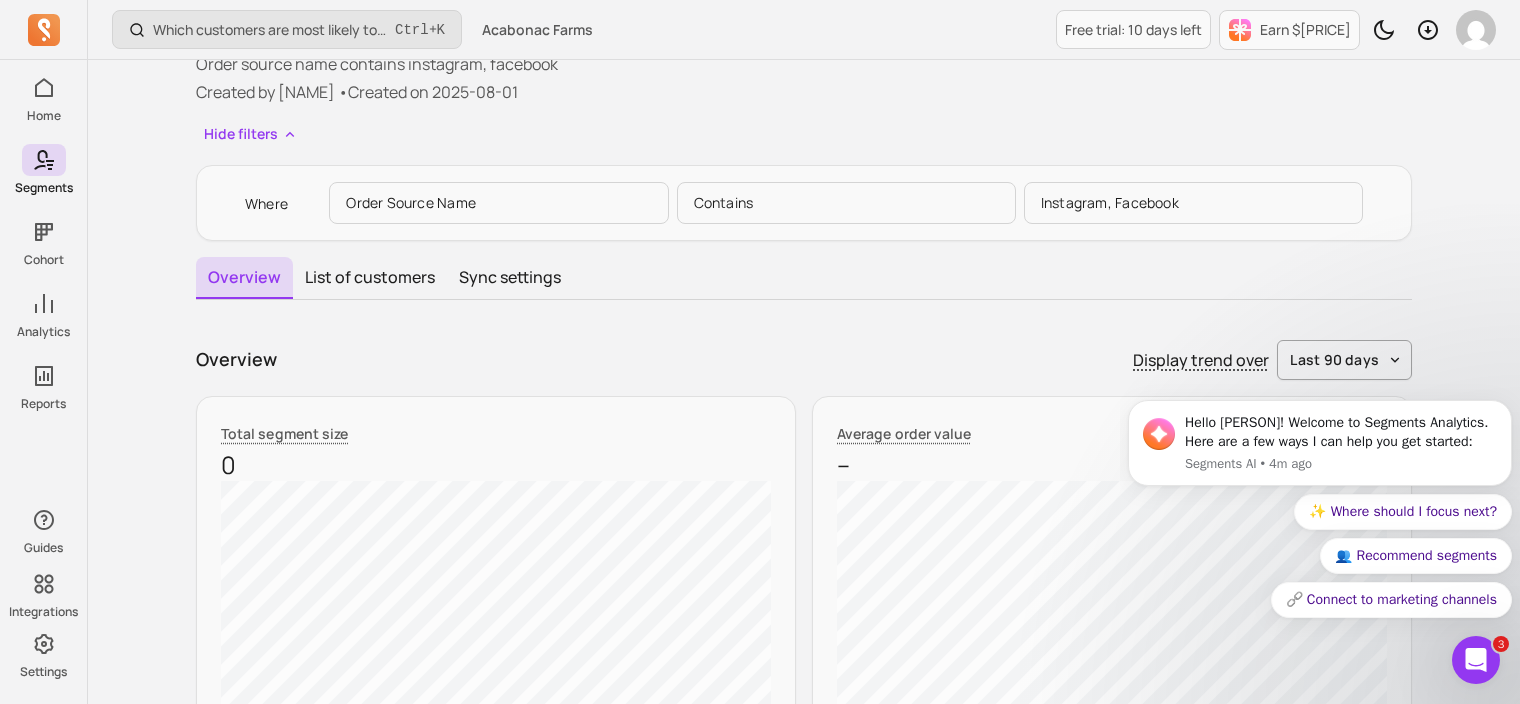 scroll, scrollTop: 139, scrollLeft: 0, axis: vertical 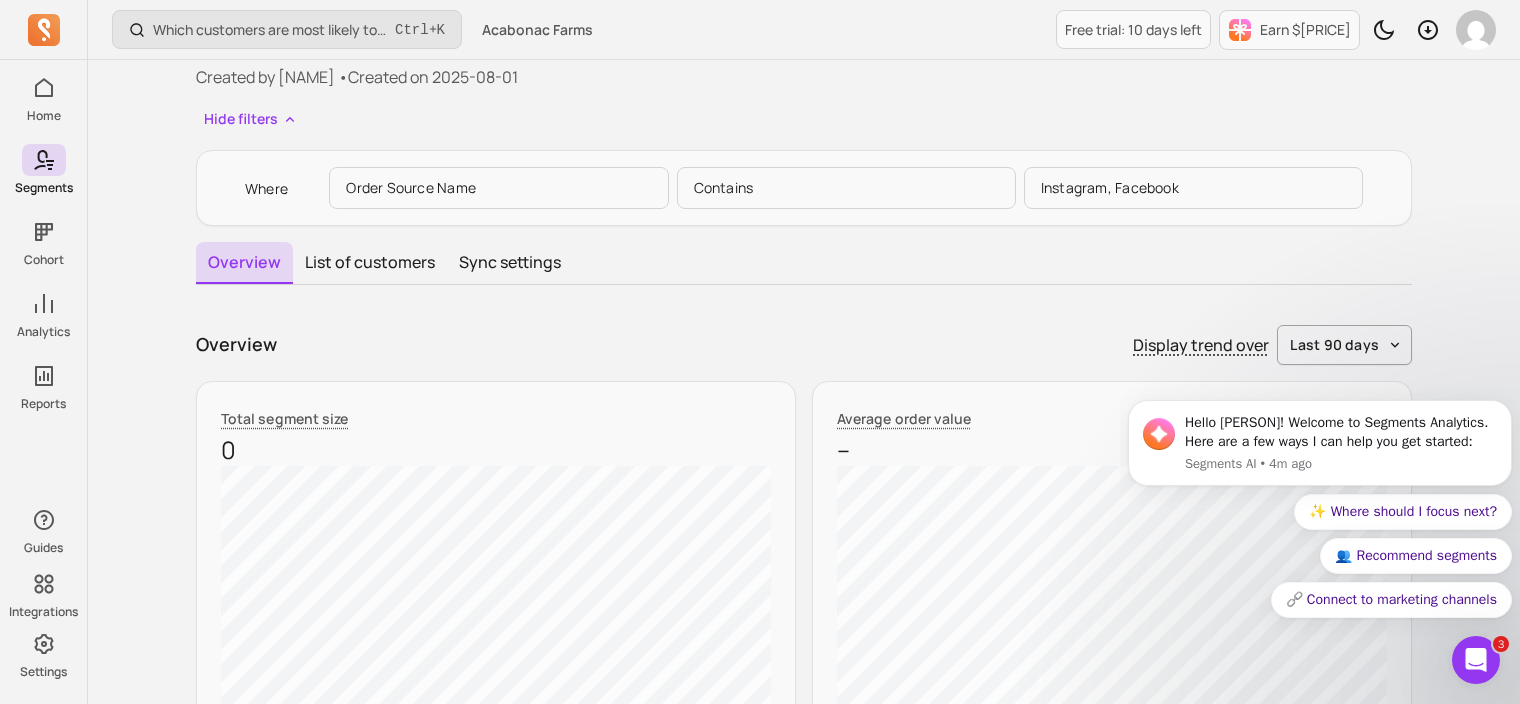 click on "Order source name" at bounding box center [498, 188] 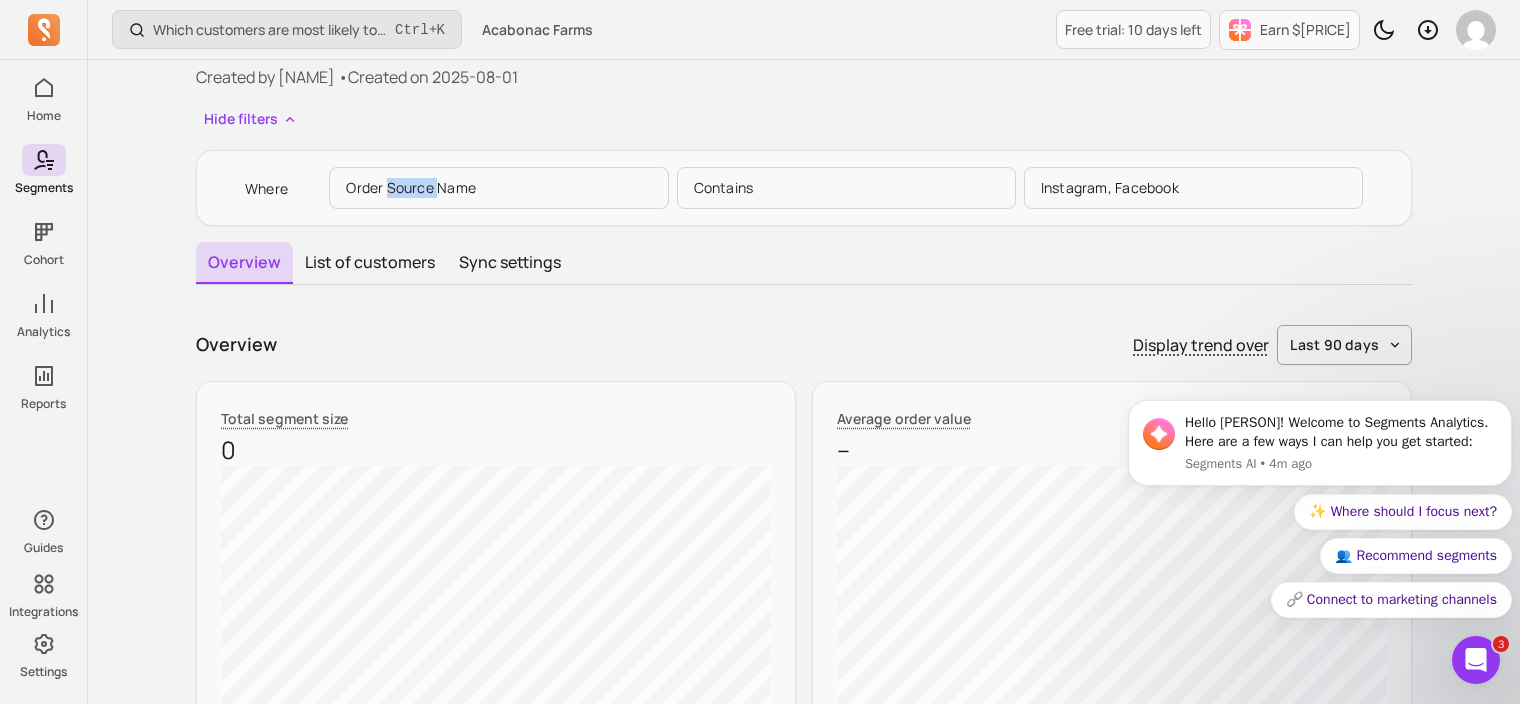 click on "Order source name" at bounding box center (498, 188) 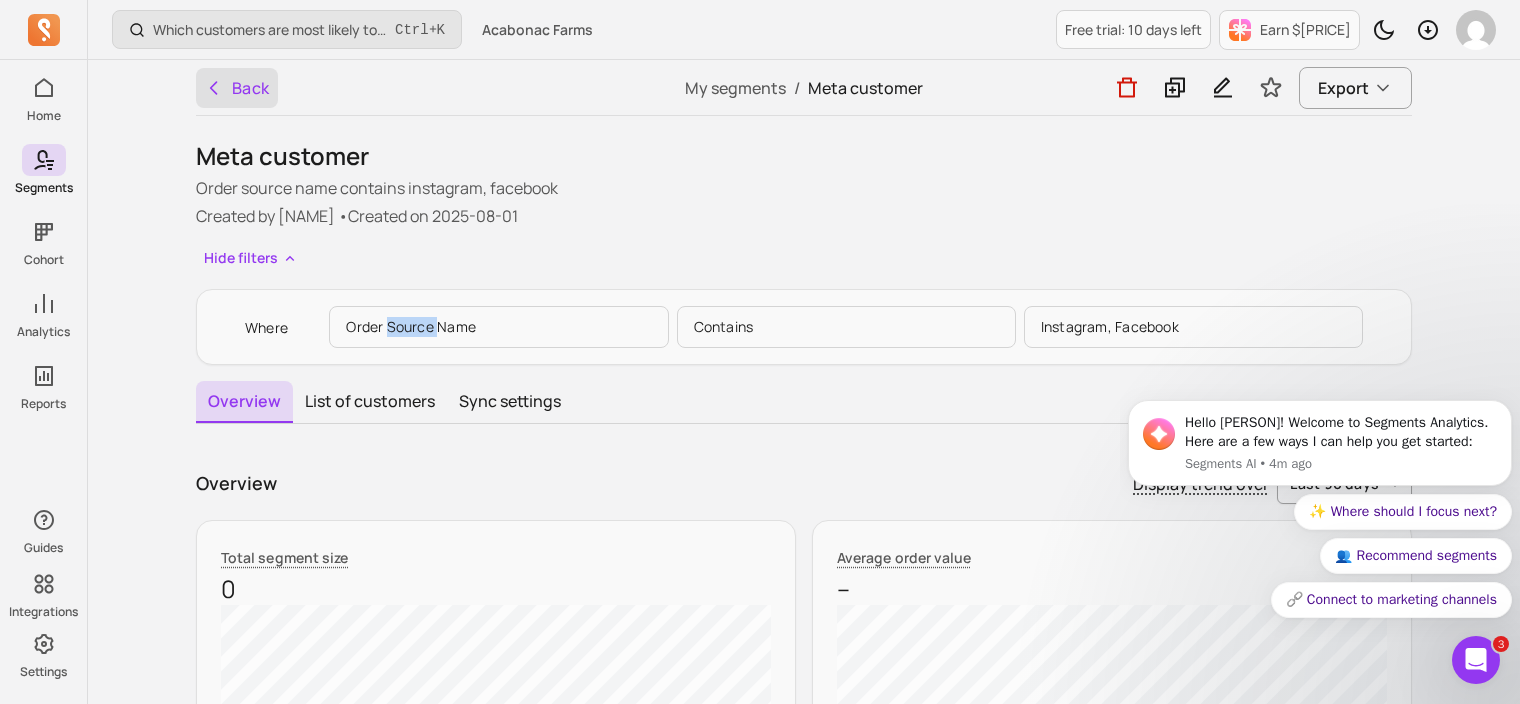 click on "Back" at bounding box center [237, 88] 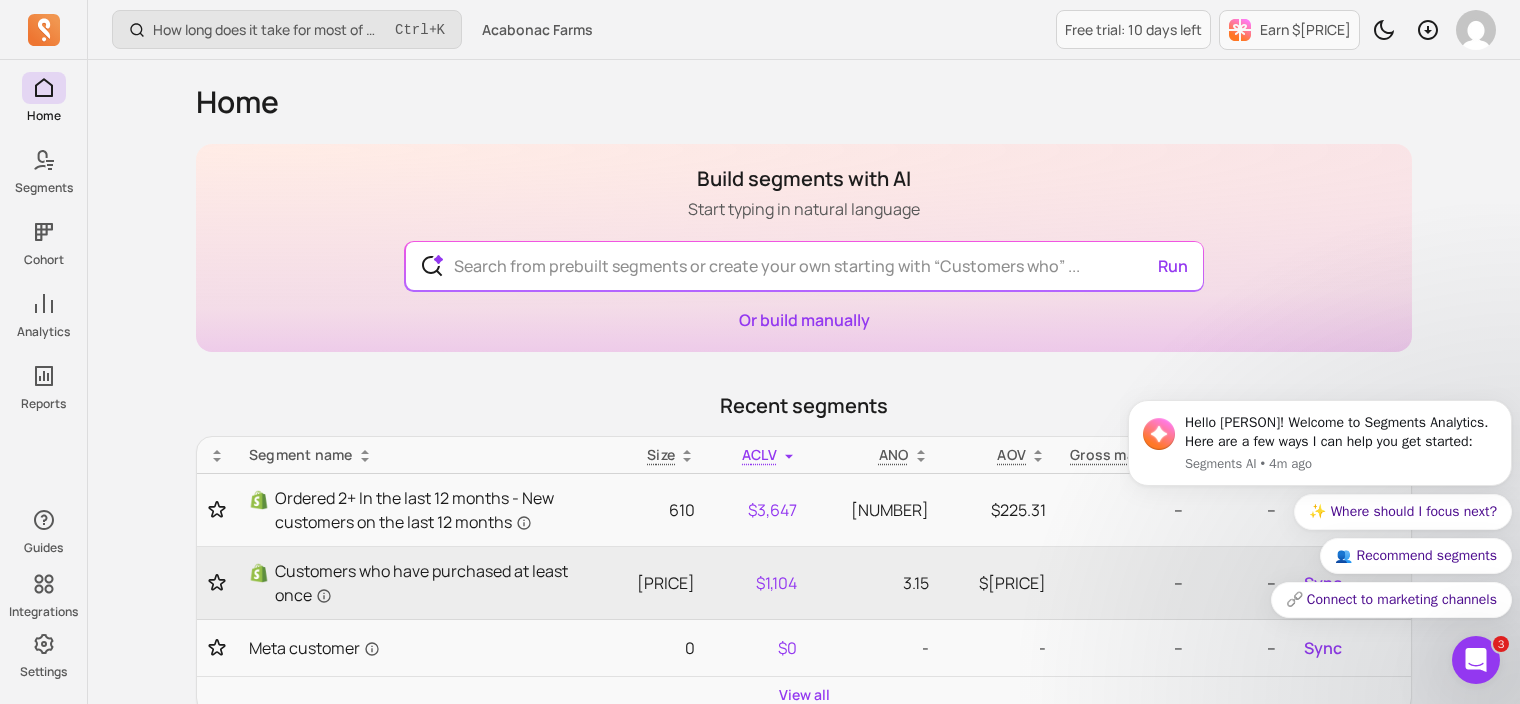 scroll, scrollTop: 132, scrollLeft: 0, axis: vertical 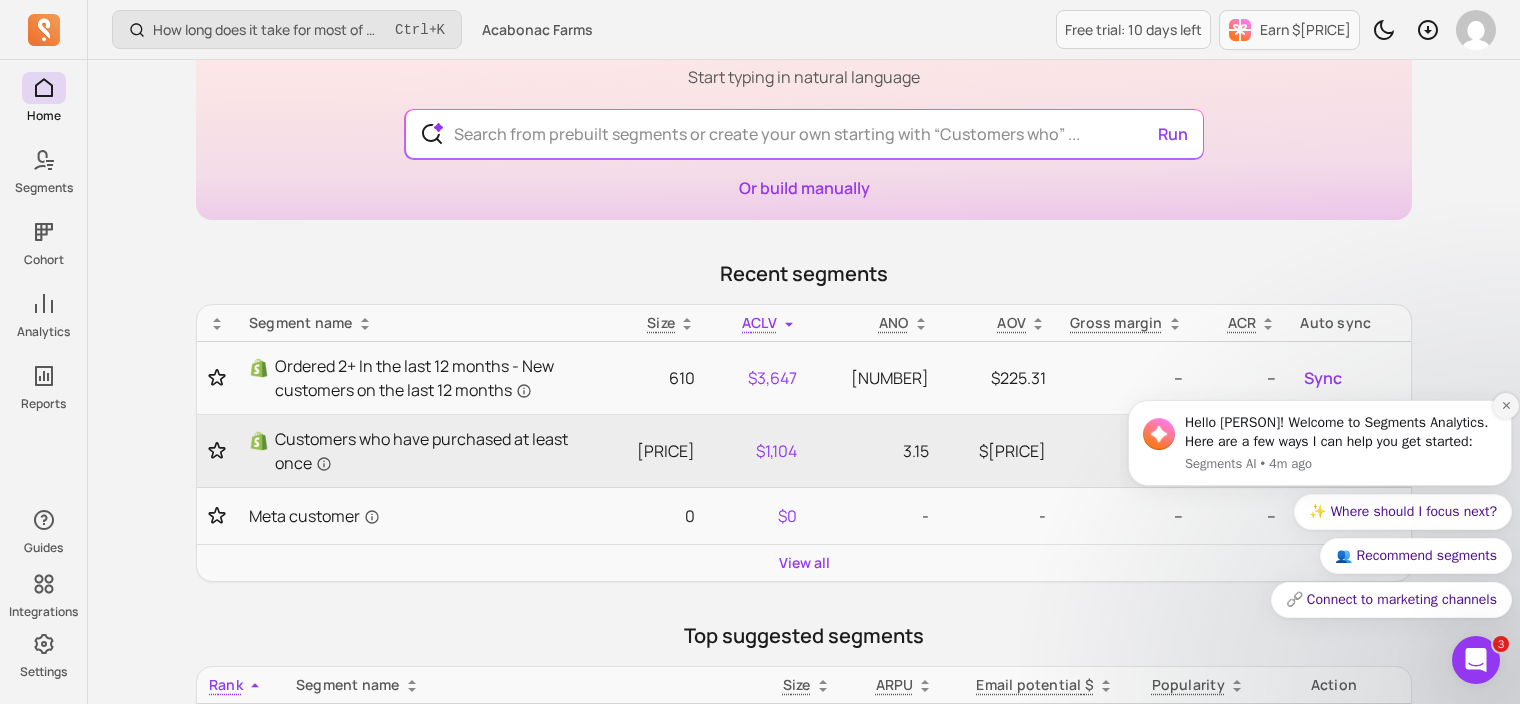 click at bounding box center (1506, 406) 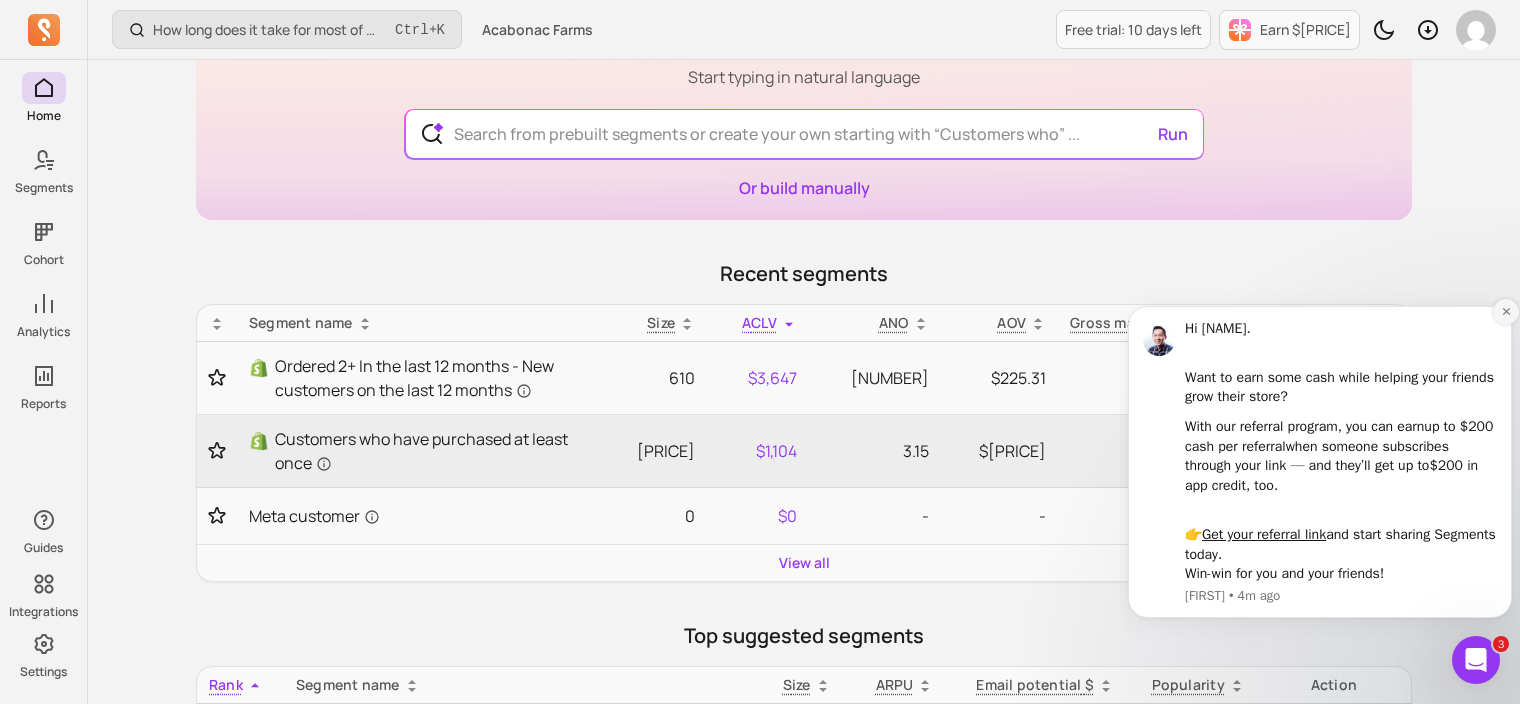 click at bounding box center (1506, 312) 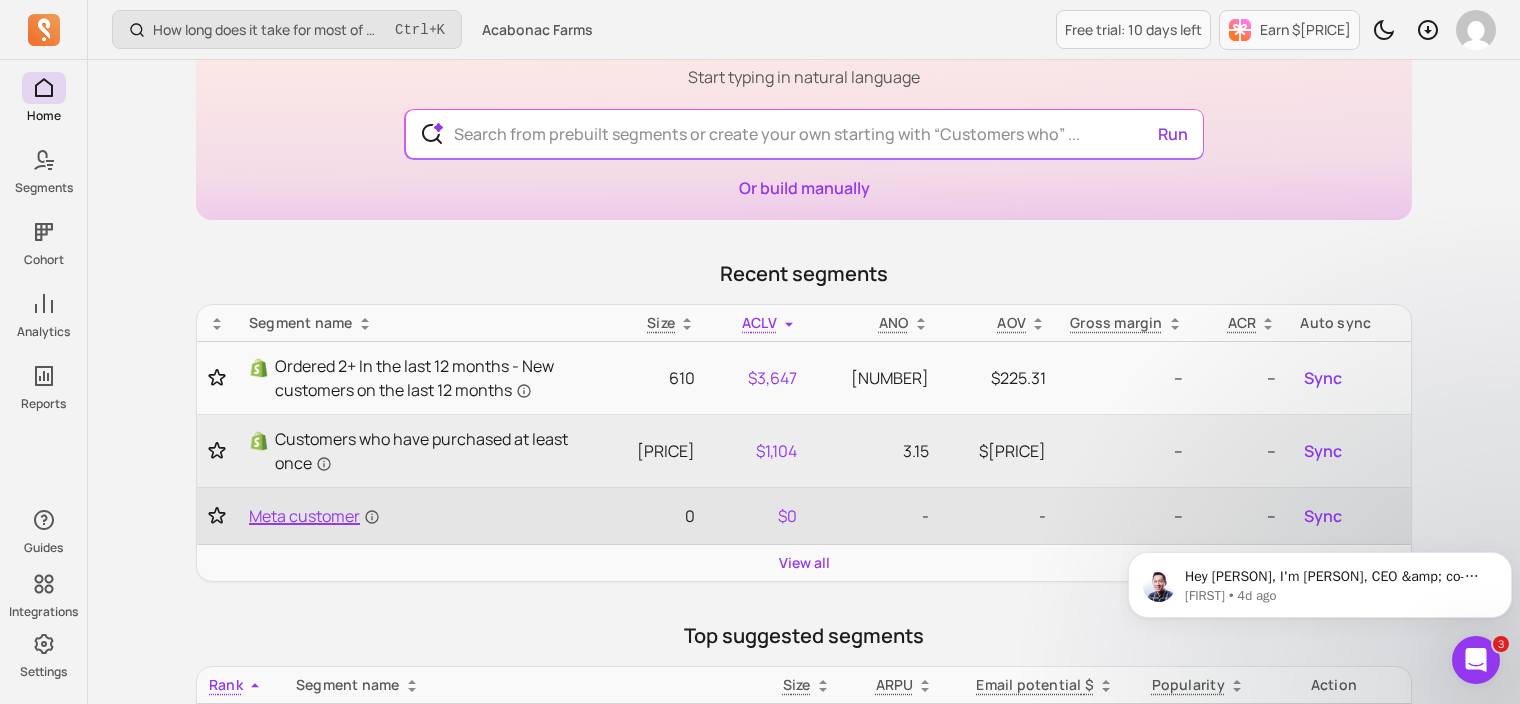 click on "Meta customer" at bounding box center [314, 516] 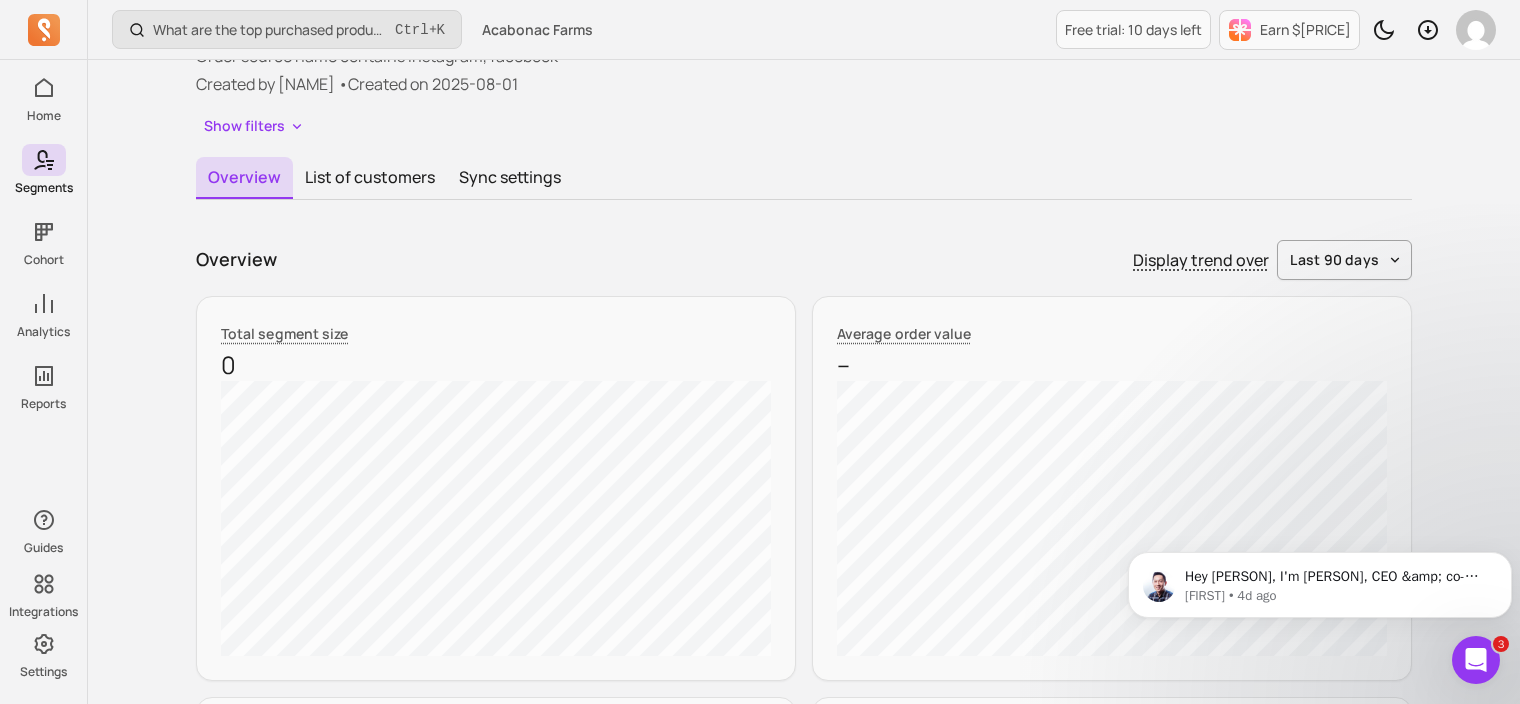 scroll, scrollTop: 0, scrollLeft: 0, axis: both 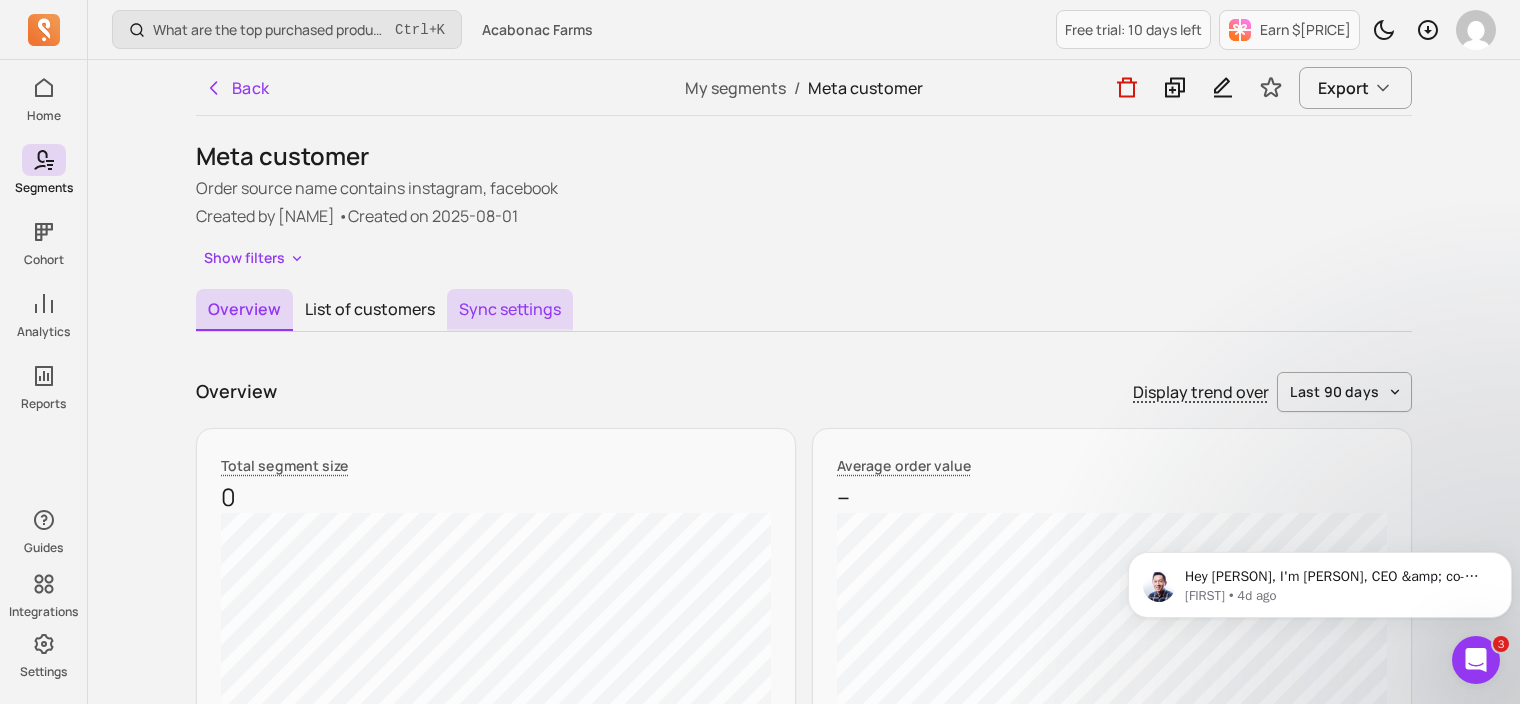 click on "Sync settings" at bounding box center [510, 310] 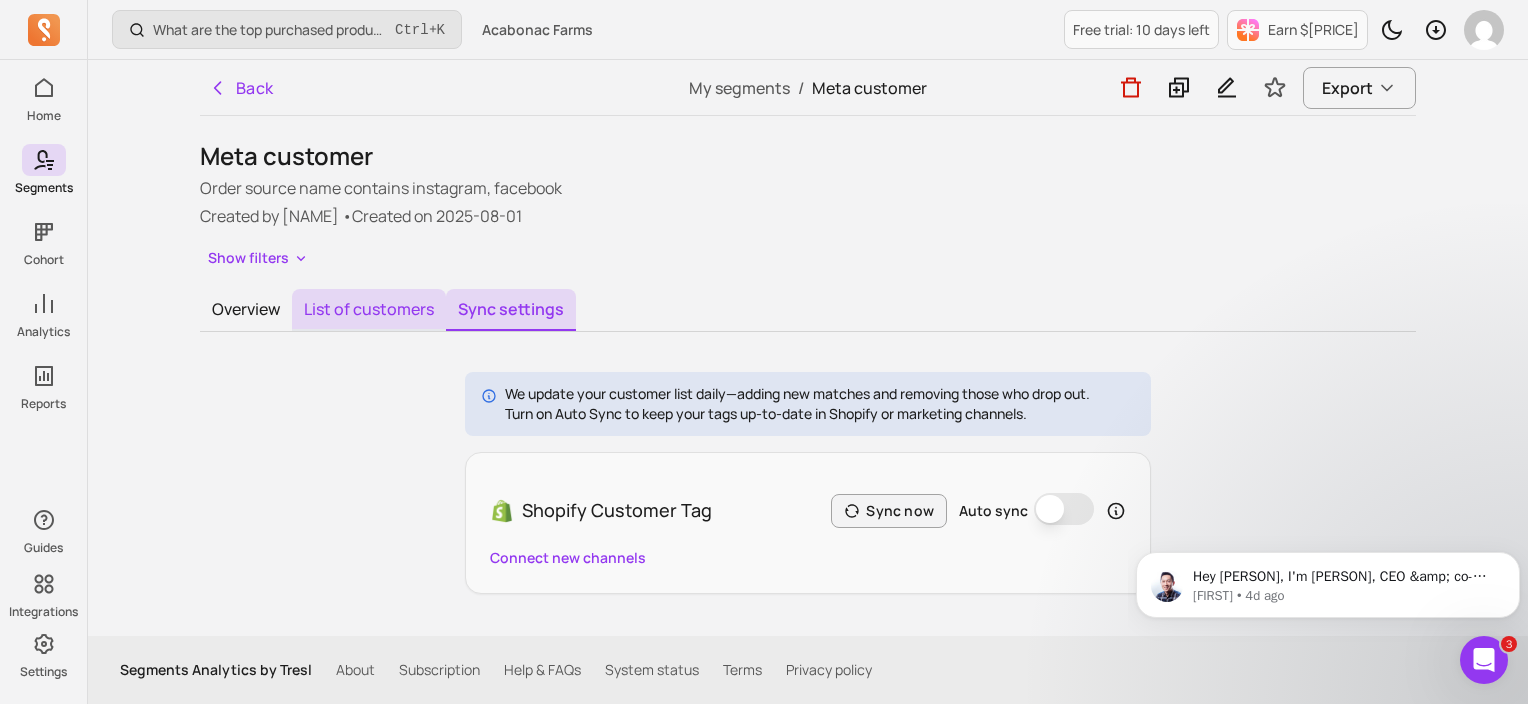 click on "List of customers" at bounding box center [369, 310] 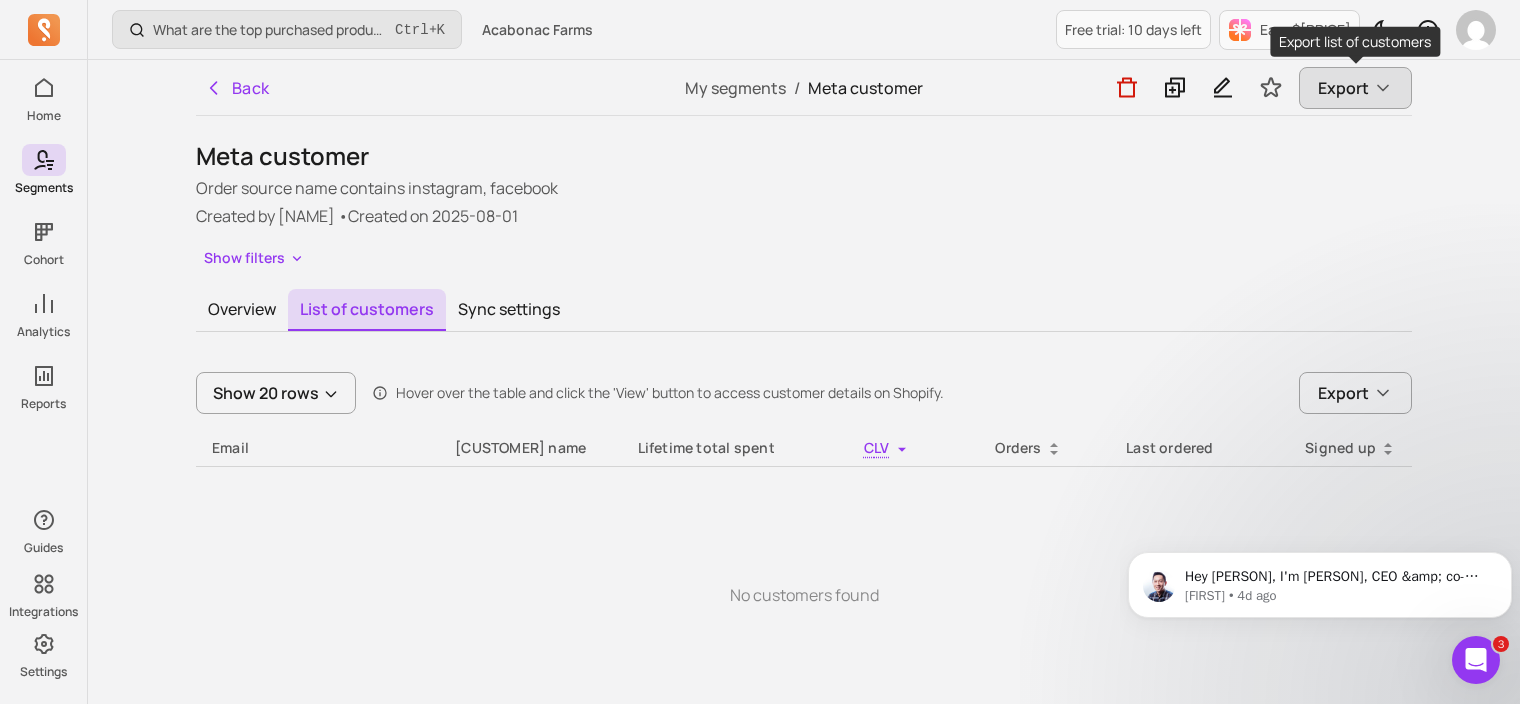 click on "Export" at bounding box center [1343, 88] 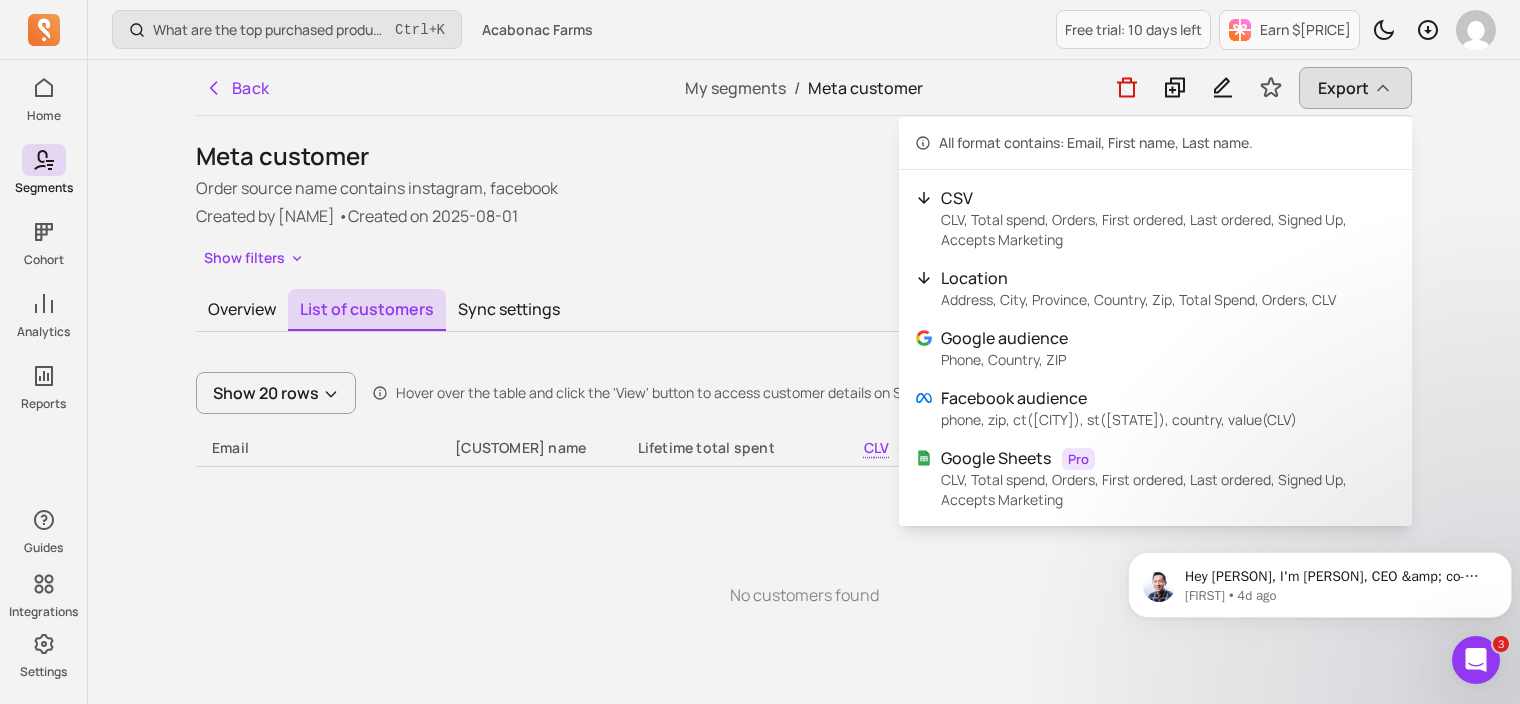 click on "Export" at bounding box center (1343, 88) 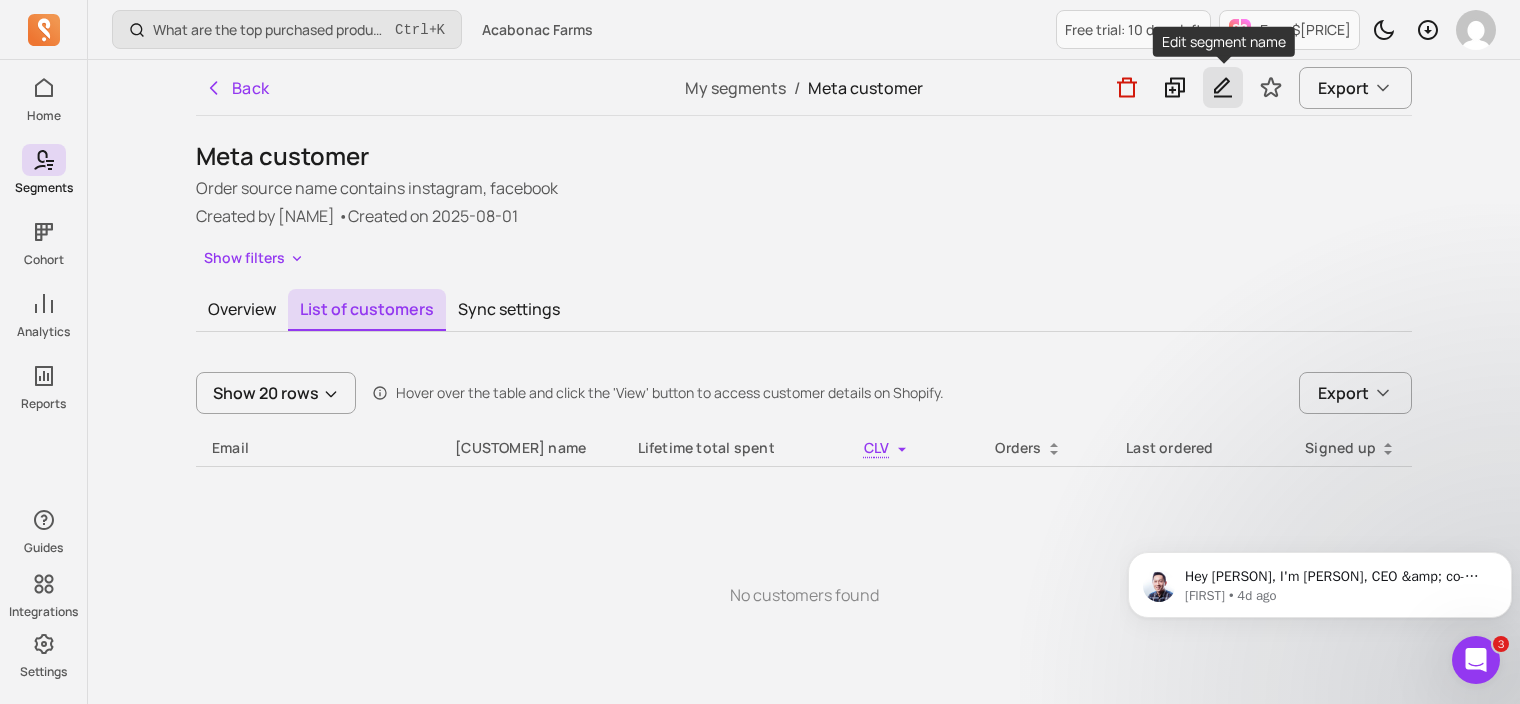 click 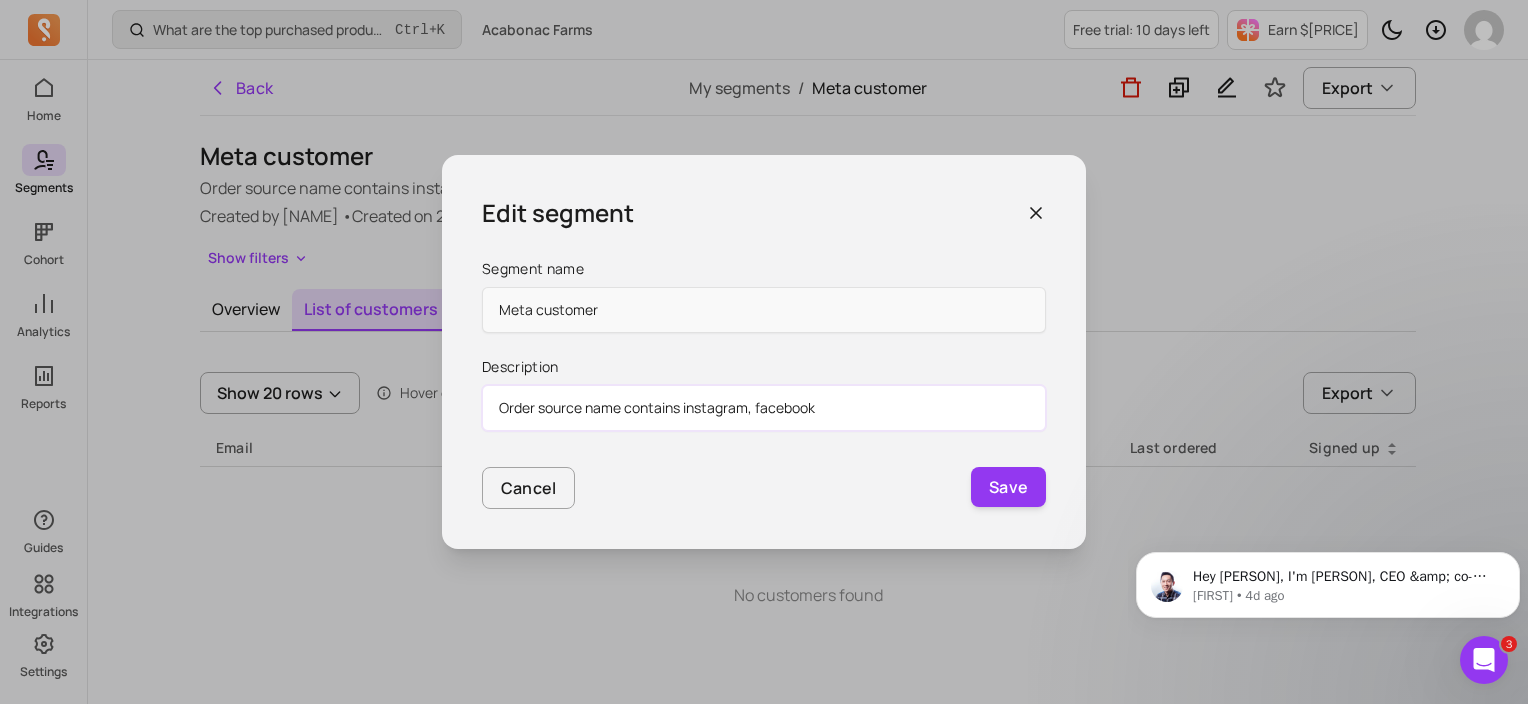 click on "Order source name contains instagram, facebook" at bounding box center [764, 408] 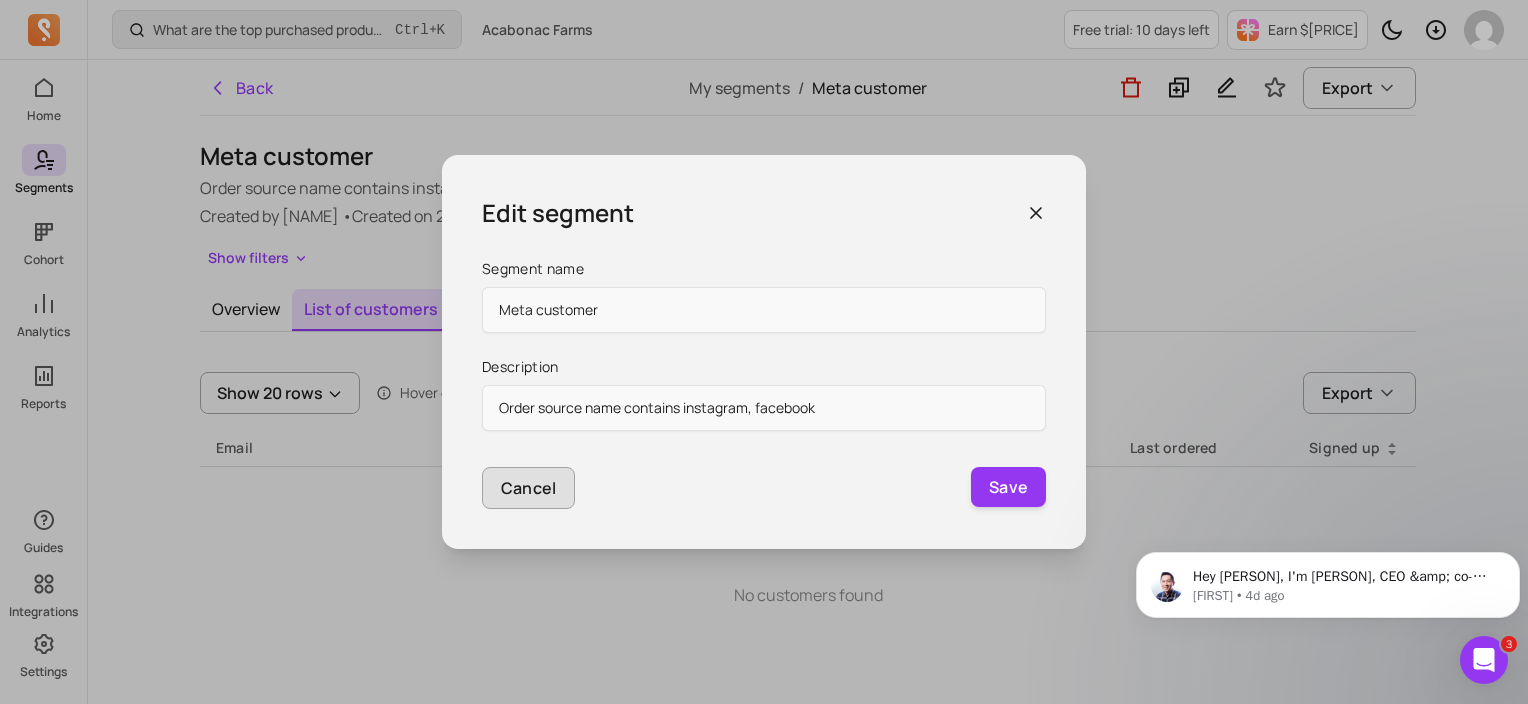 click on "Cancel" at bounding box center [528, 488] 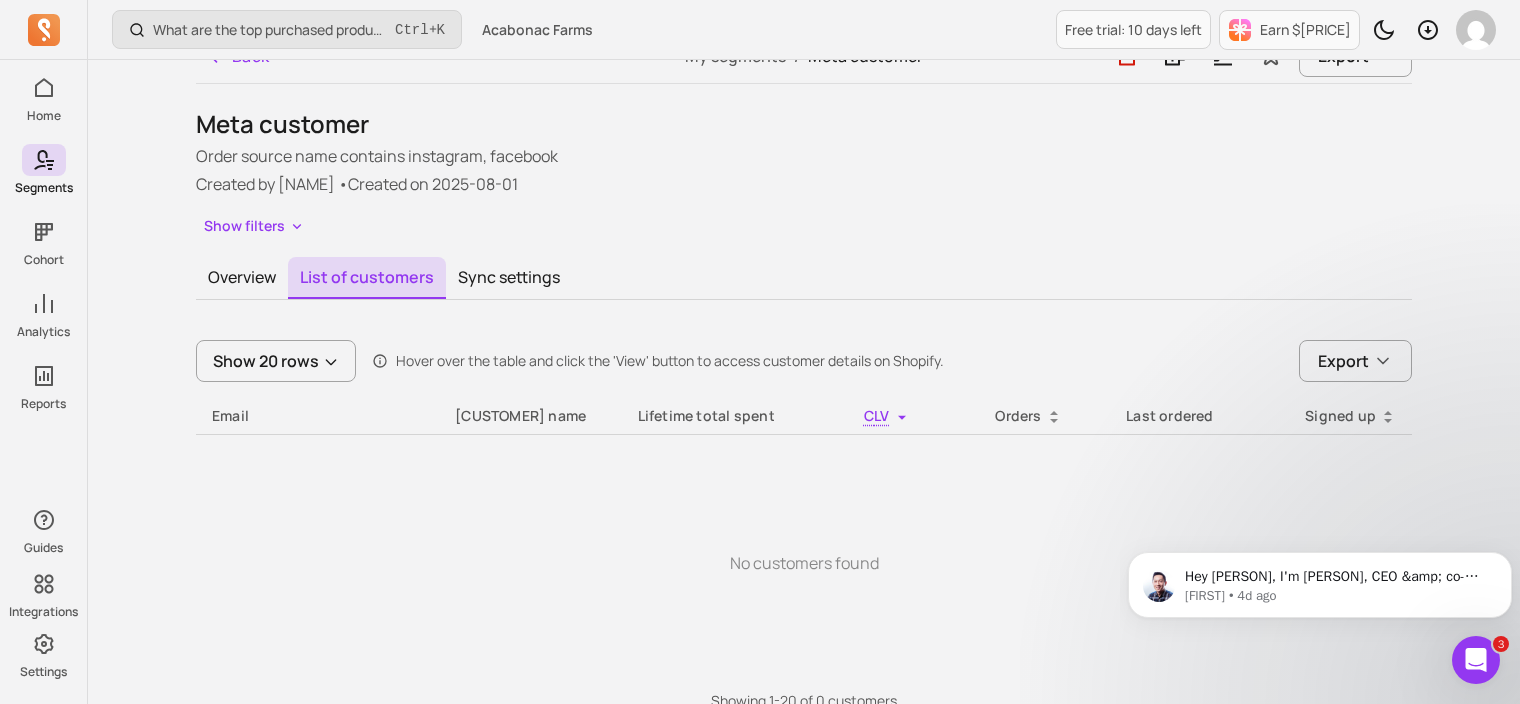scroll, scrollTop: 35, scrollLeft: 0, axis: vertical 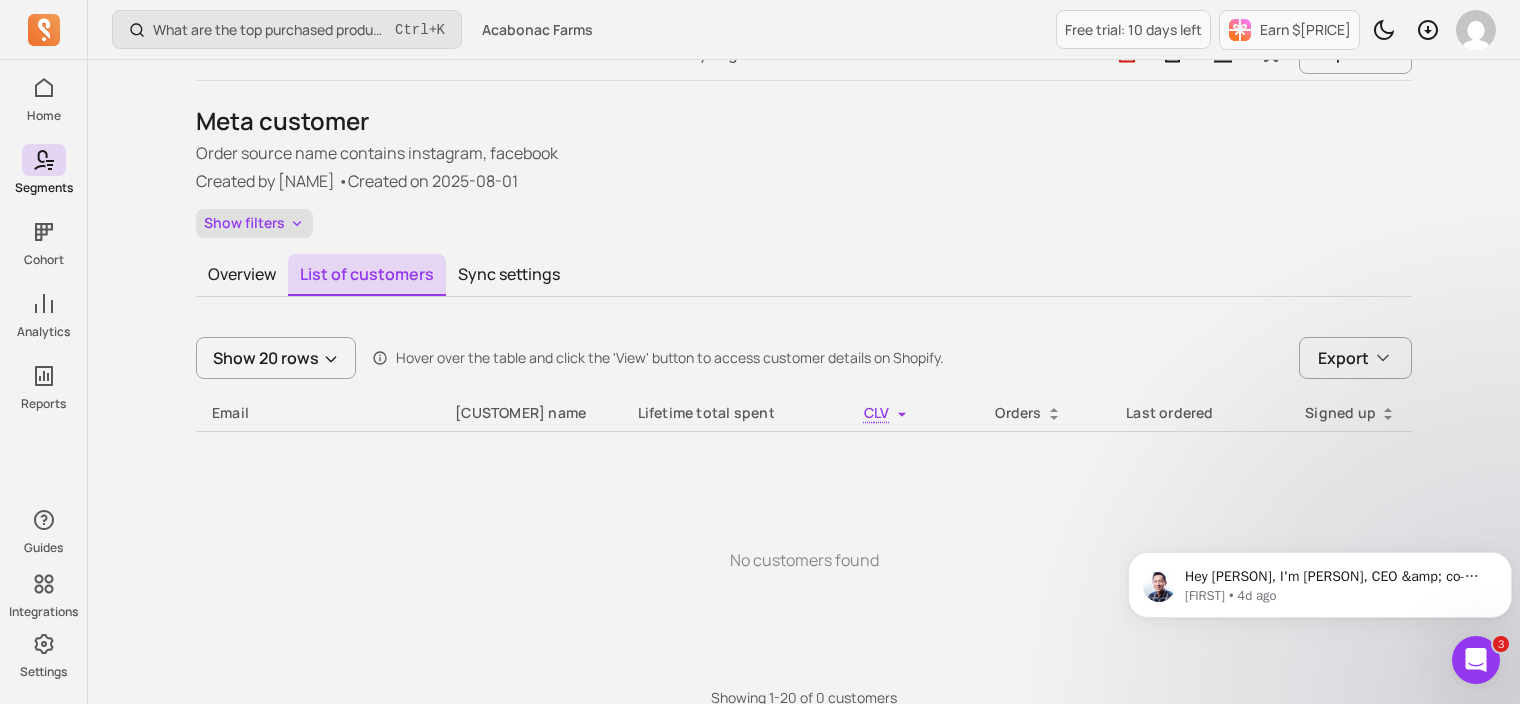 click on "Show filters" at bounding box center (254, 223) 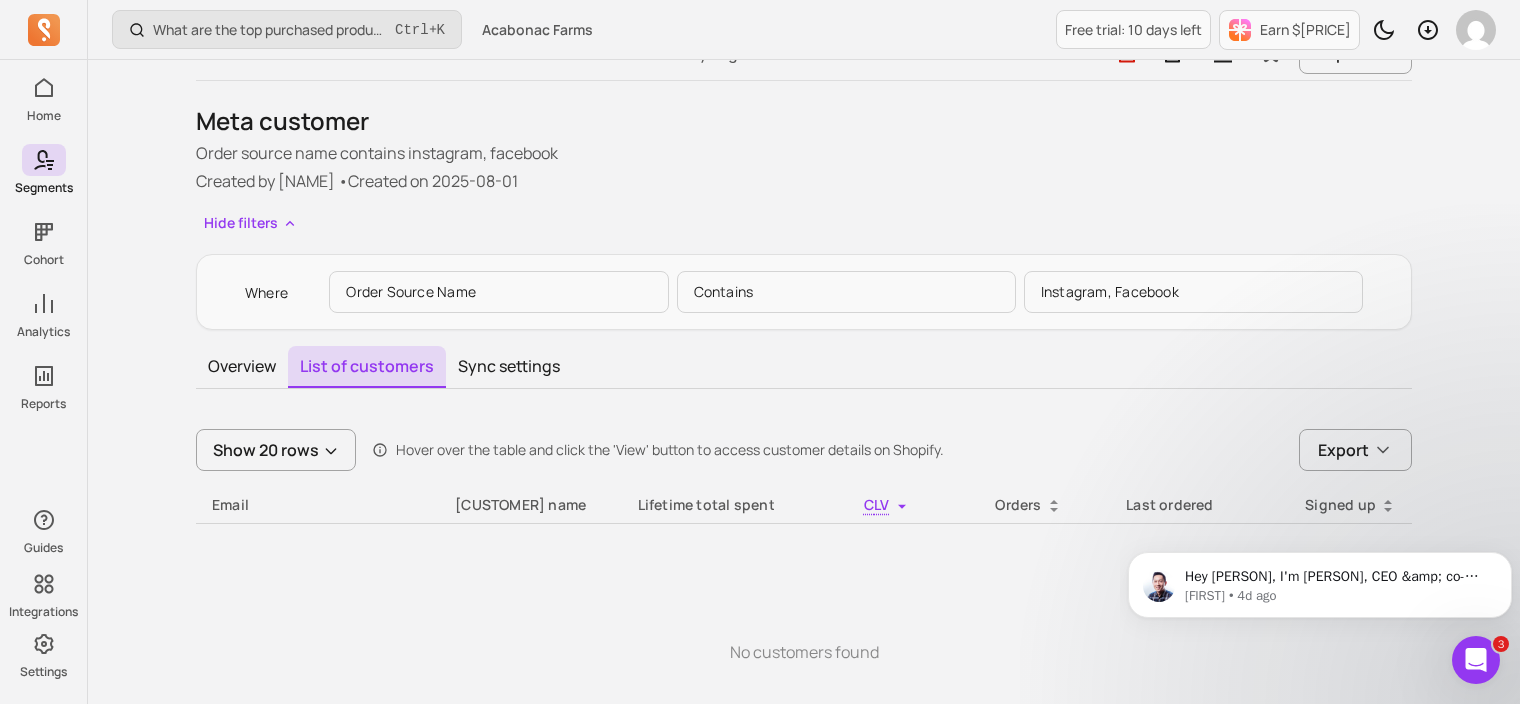 click on "Where" at bounding box center (267, 293) 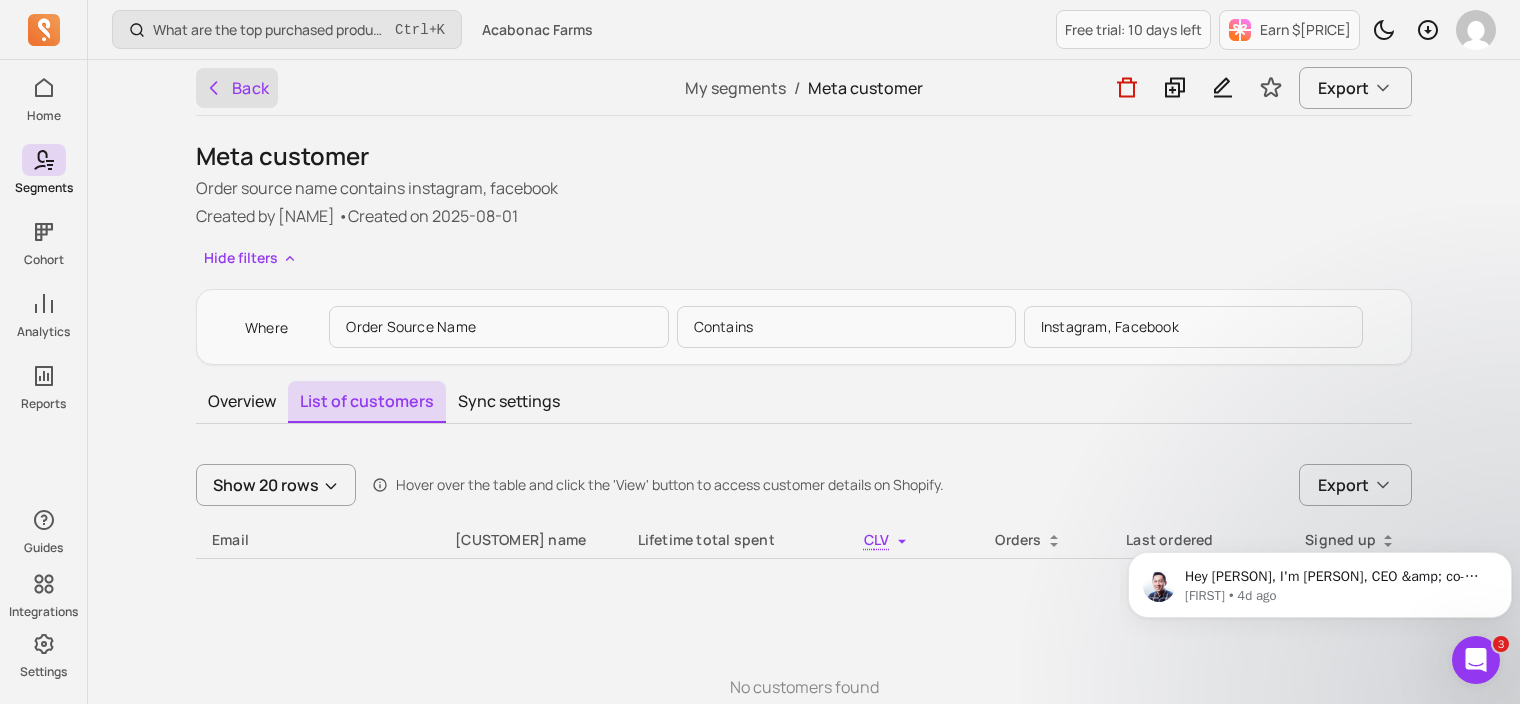 click on "Back" at bounding box center (237, 88) 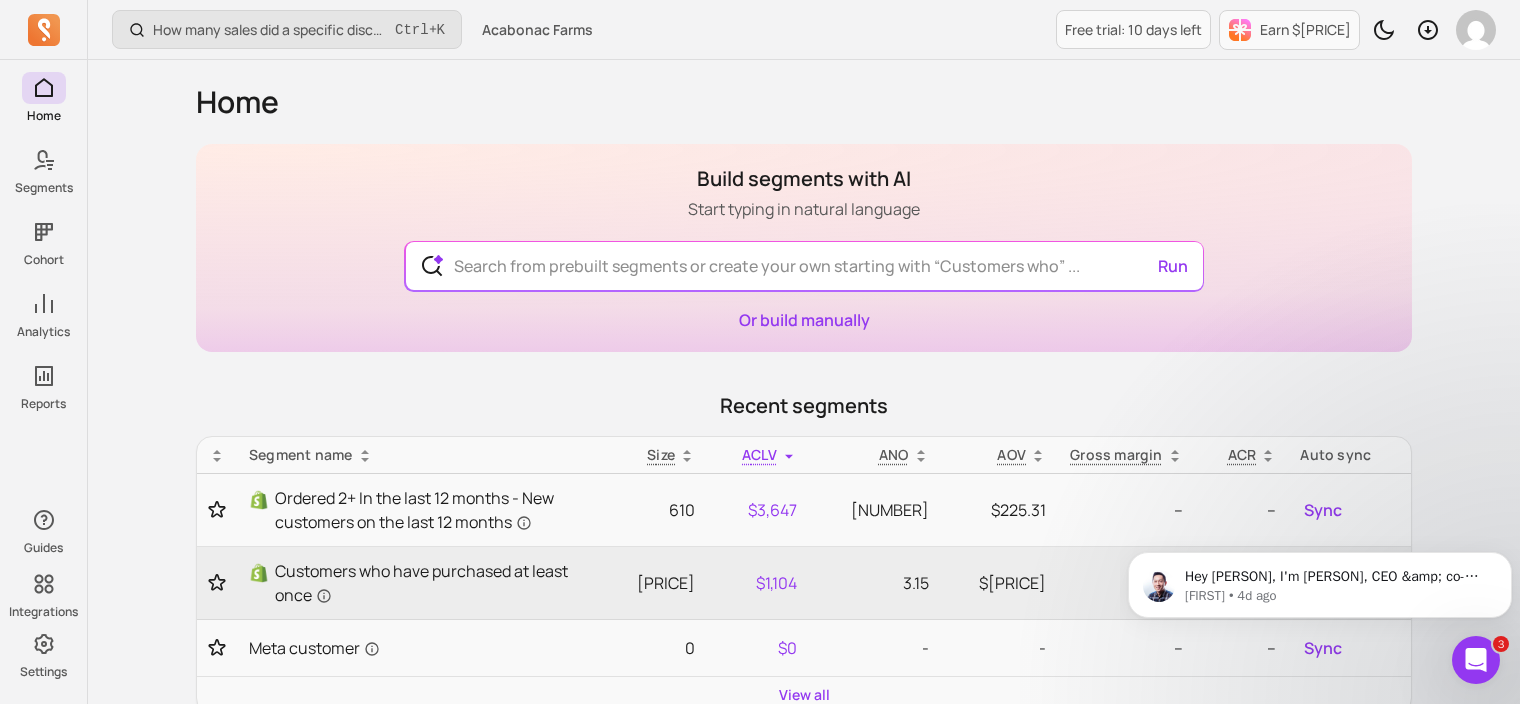 scroll, scrollTop: 132, scrollLeft: 0, axis: vertical 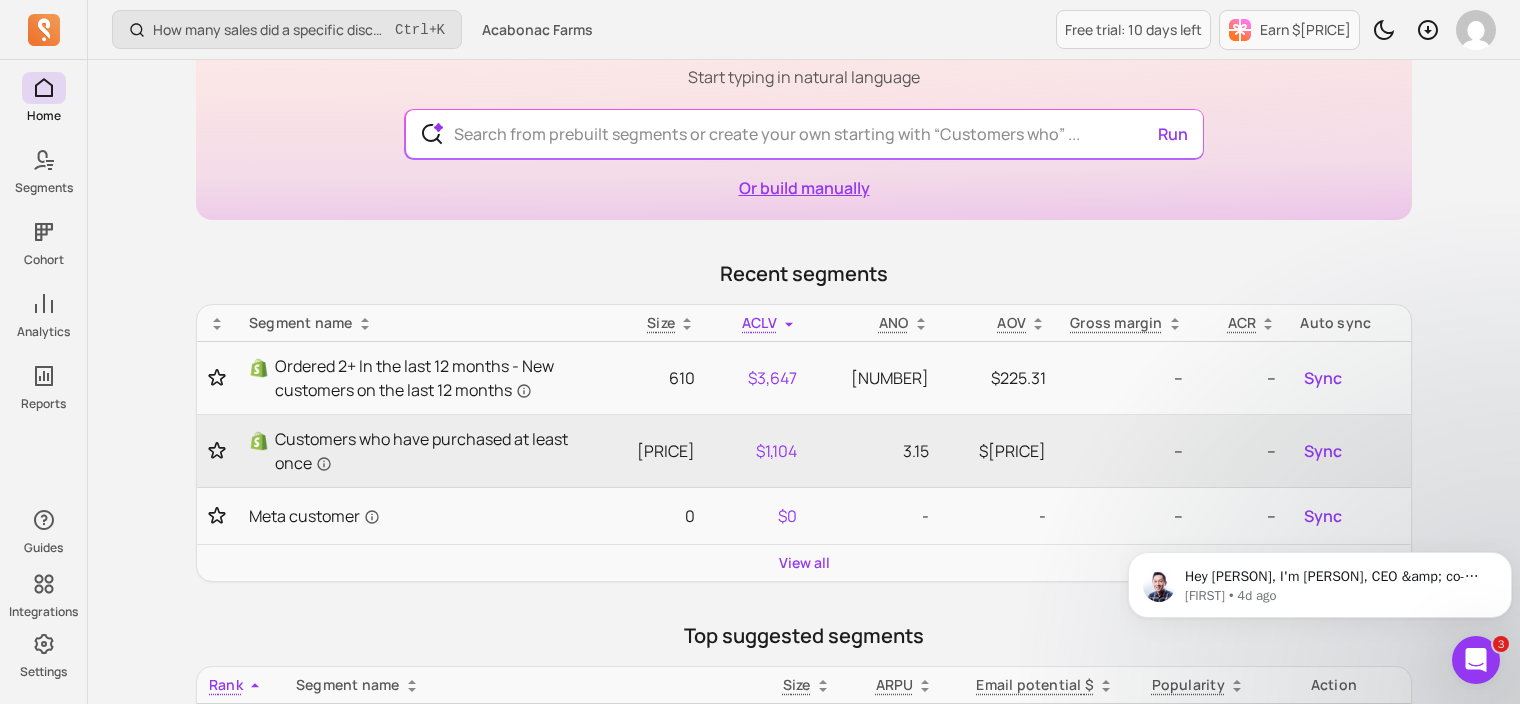 click on "Or build manually" at bounding box center (804, 188) 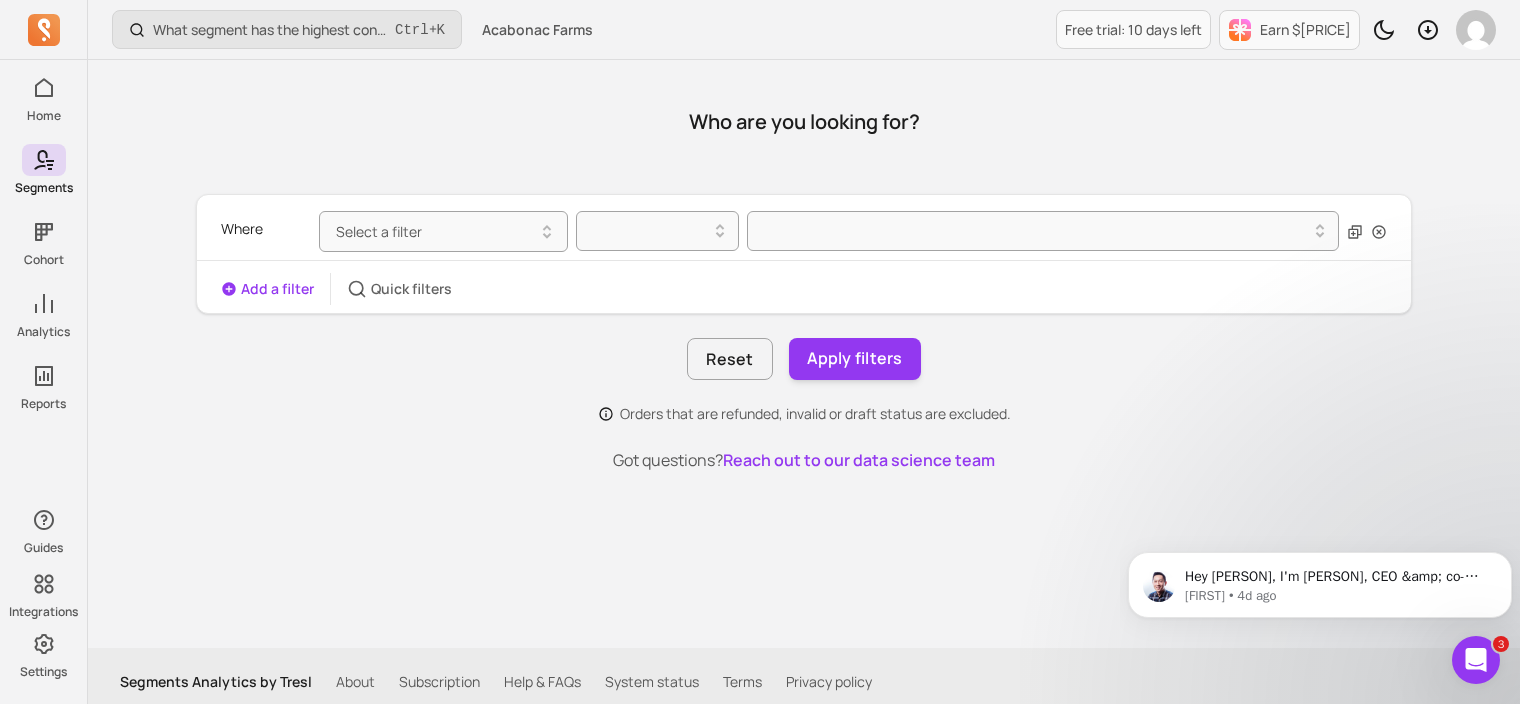 scroll, scrollTop: 0, scrollLeft: 0, axis: both 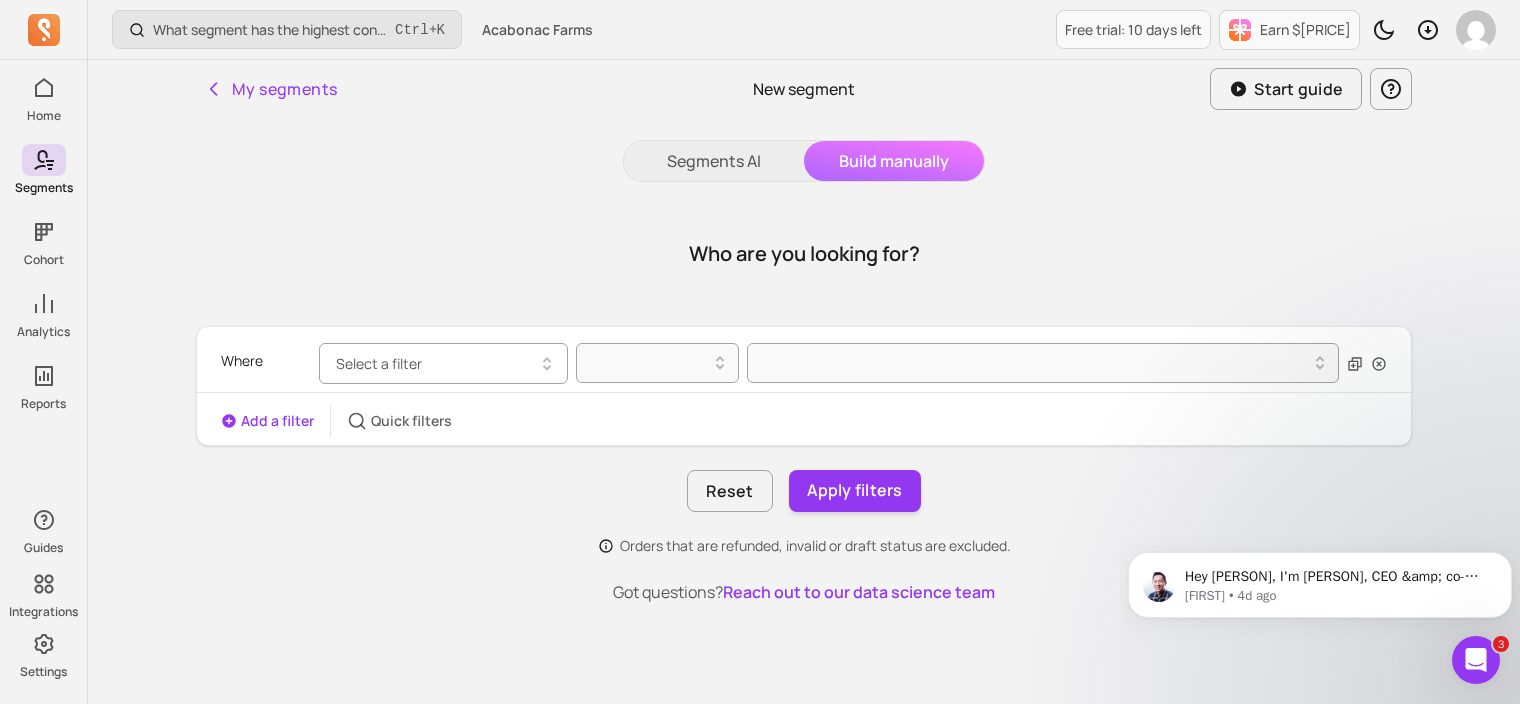 click on "Select a filter" at bounding box center [443, 363] 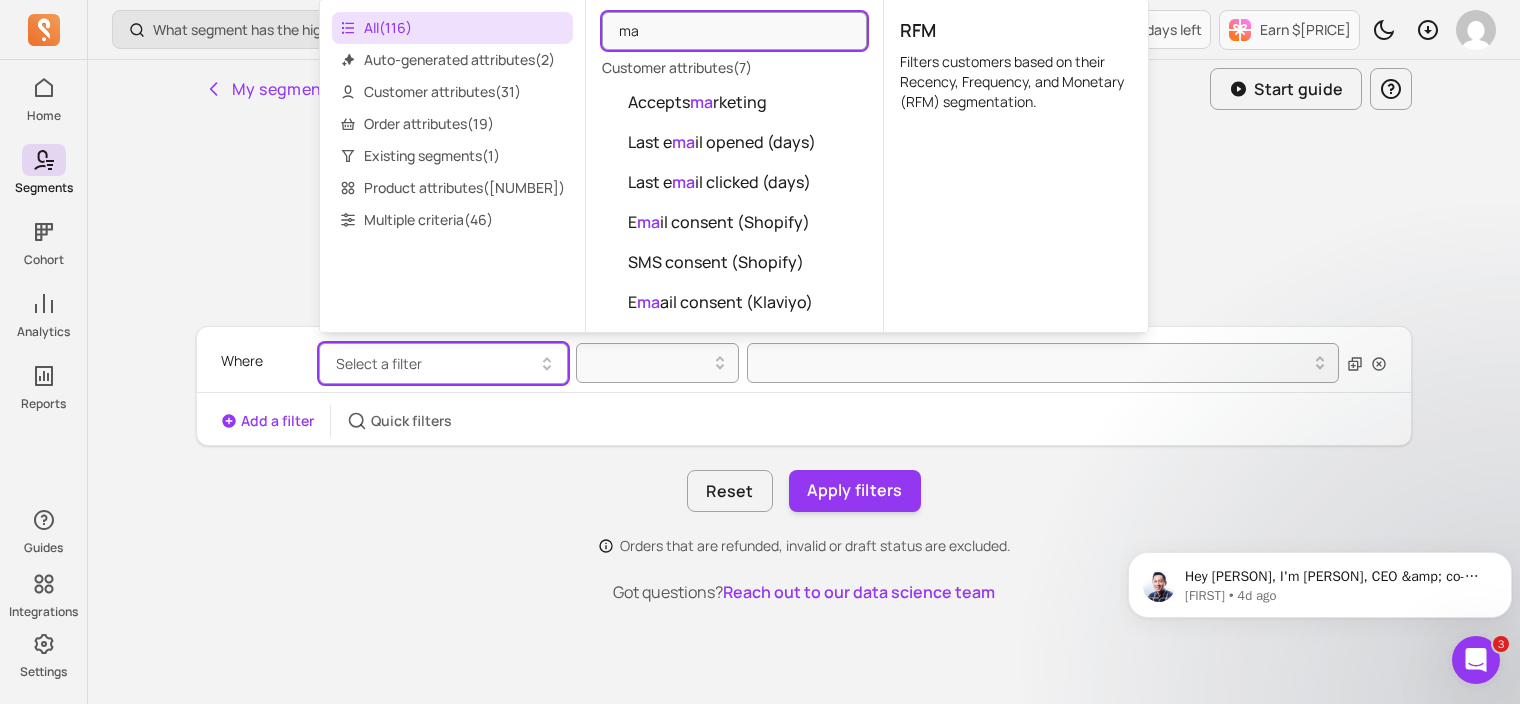 type on "m" 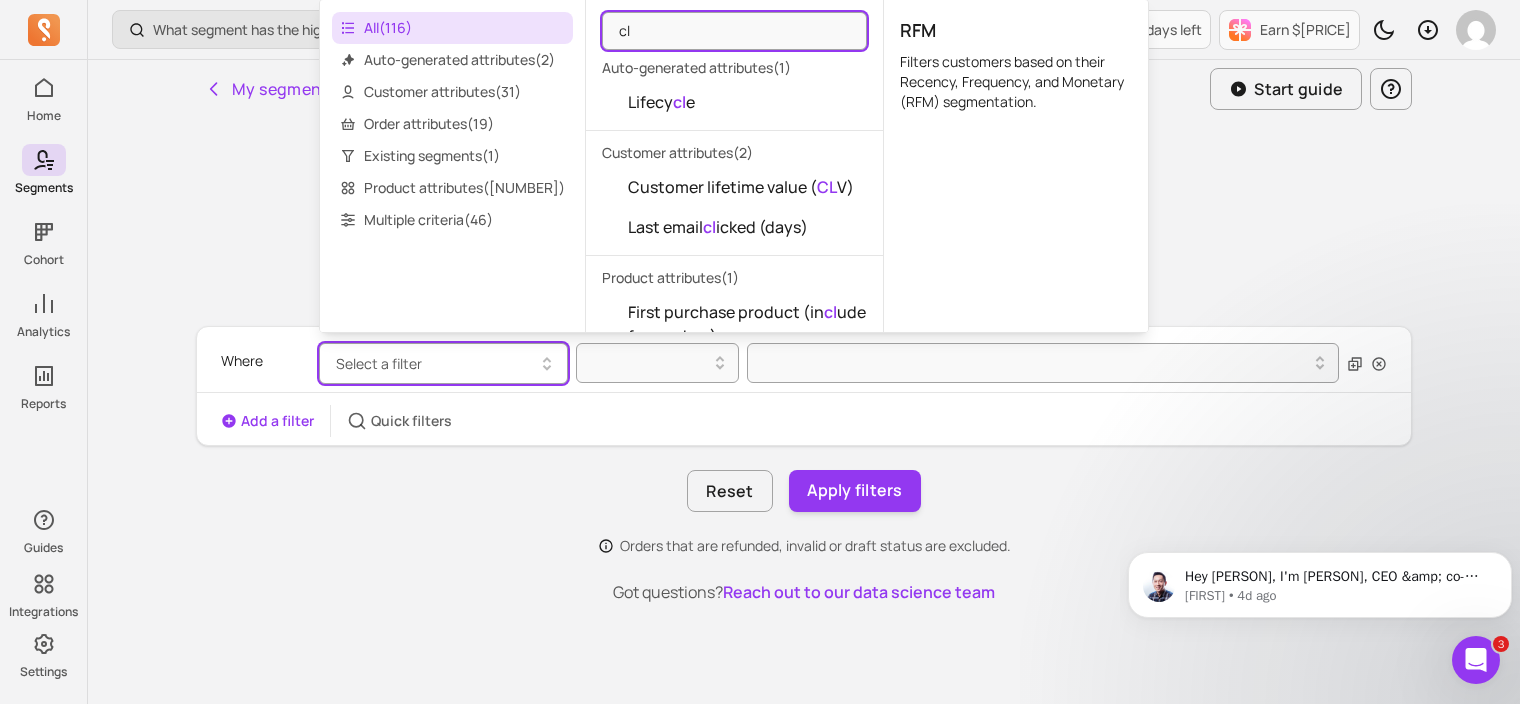 type on "c" 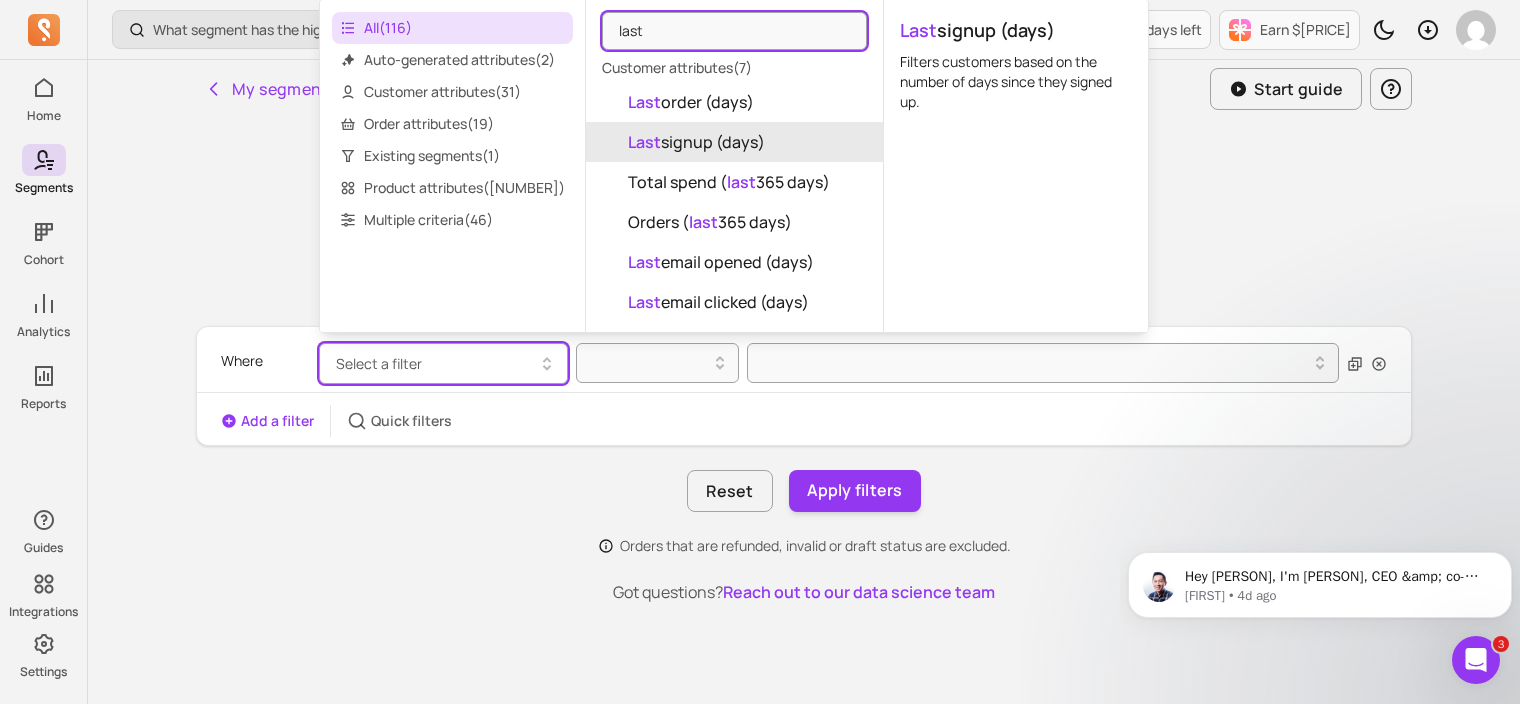 scroll, scrollTop: 65, scrollLeft: 0, axis: vertical 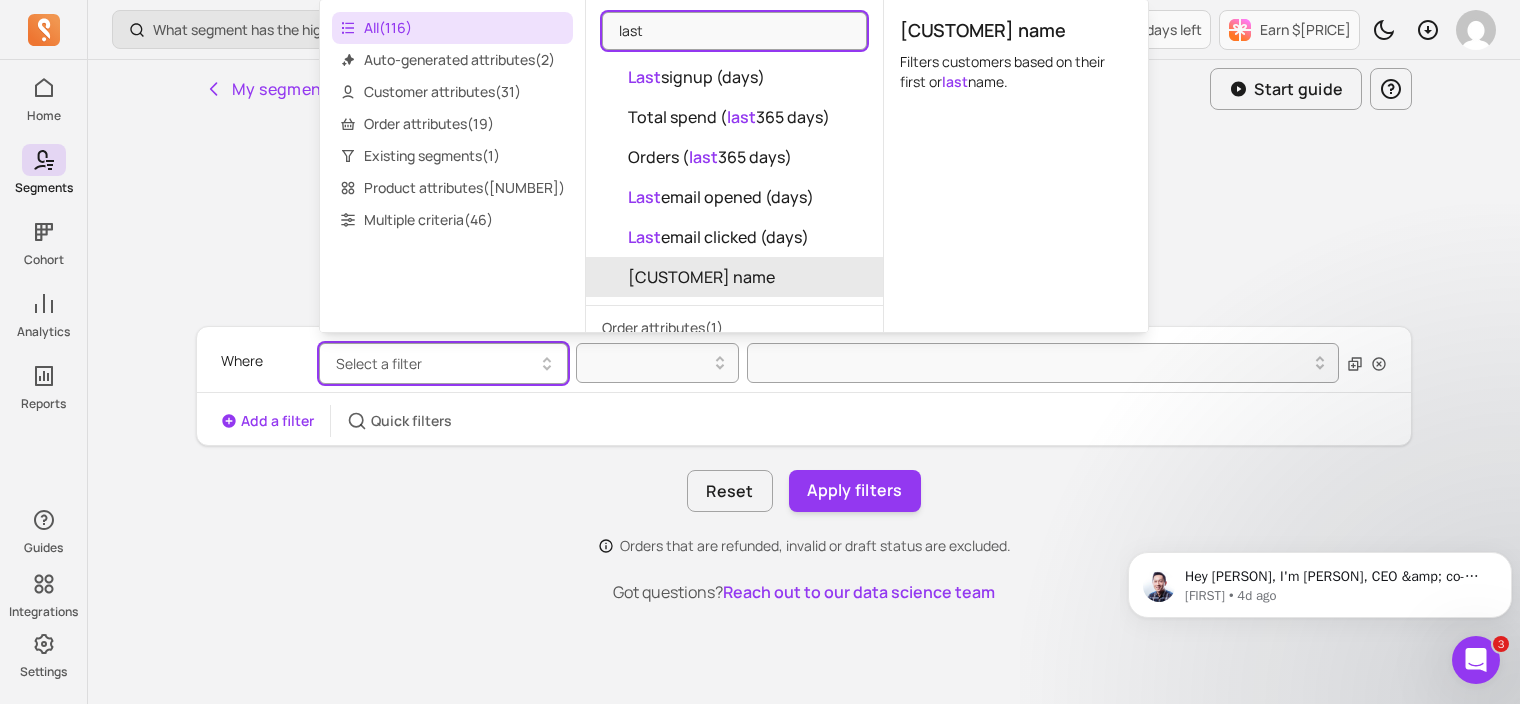 type on "last" 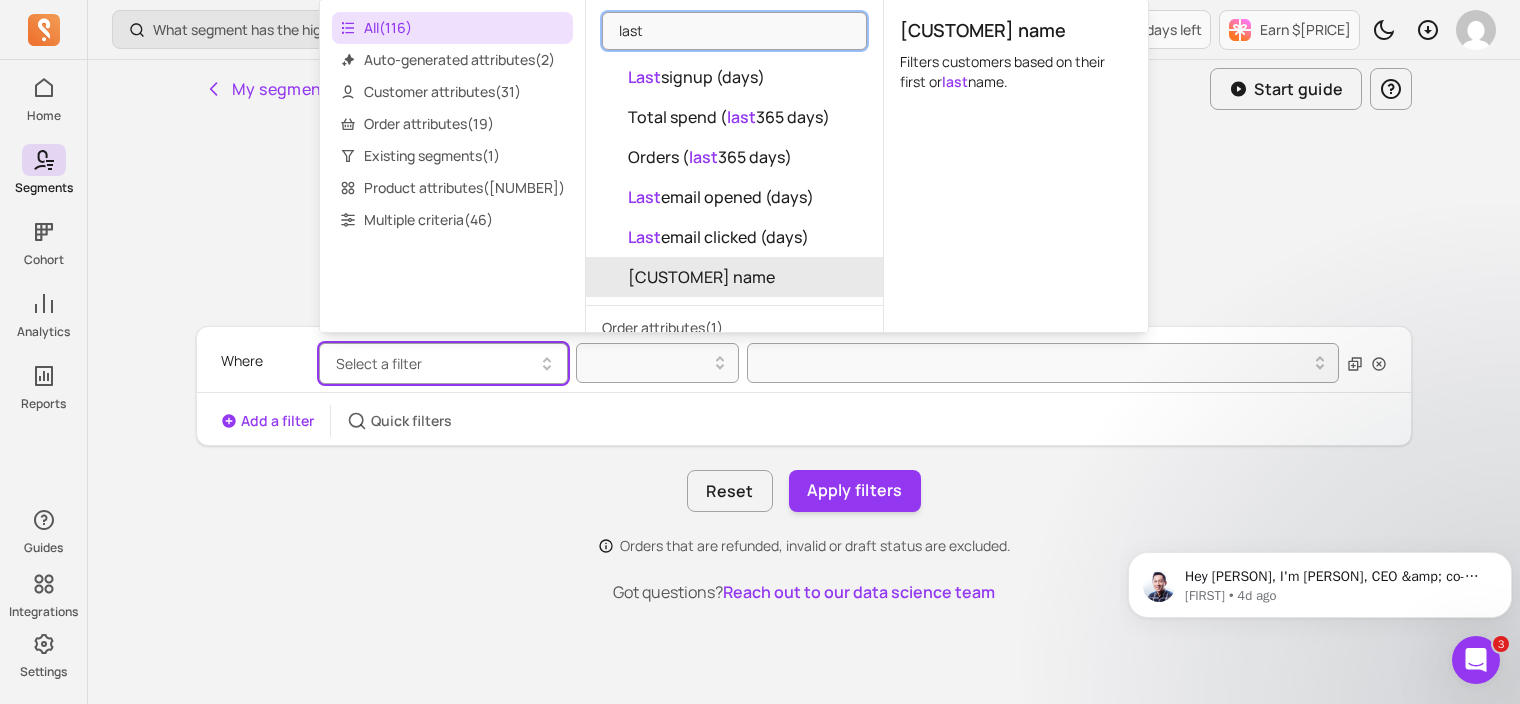 click on "Order attributes  ( 1 )" at bounding box center (734, 328) 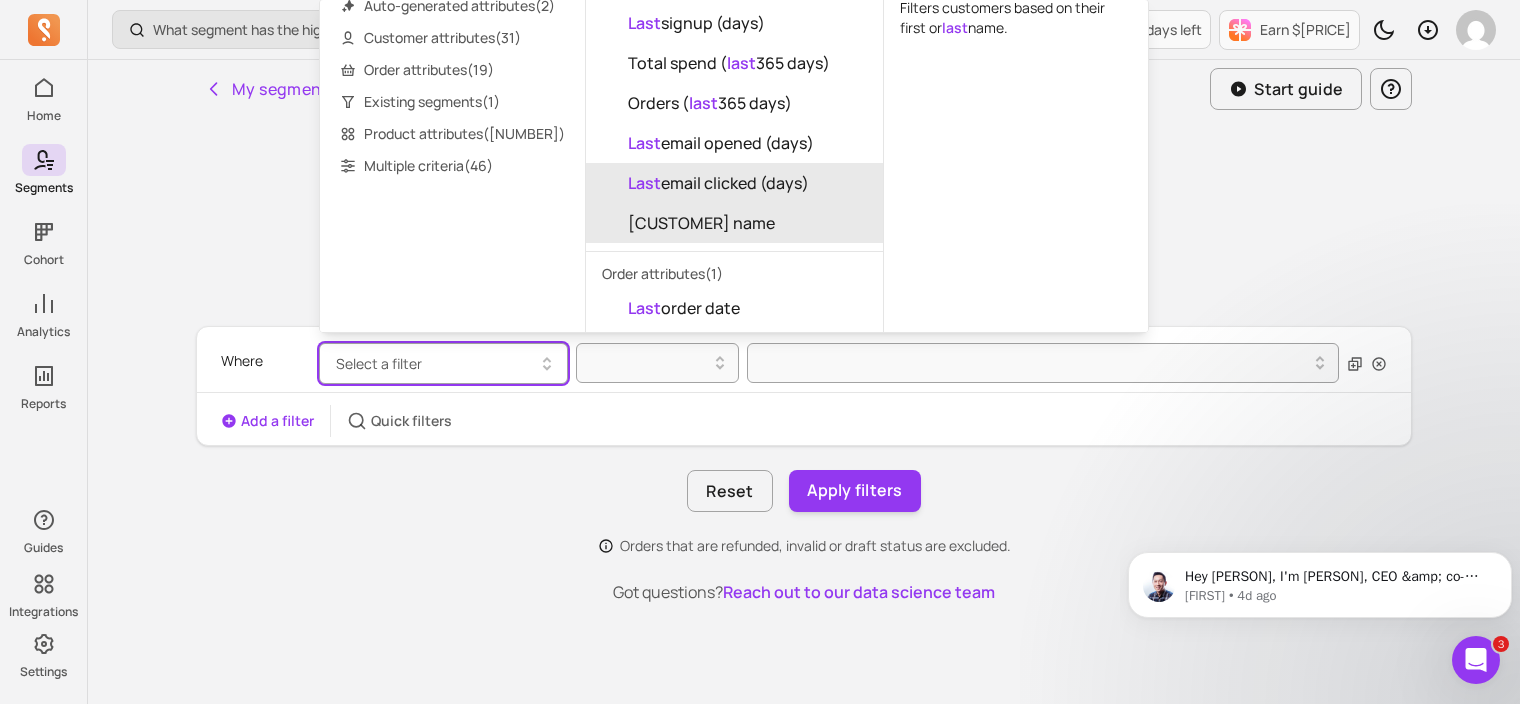 scroll, scrollTop: 64, scrollLeft: 0, axis: vertical 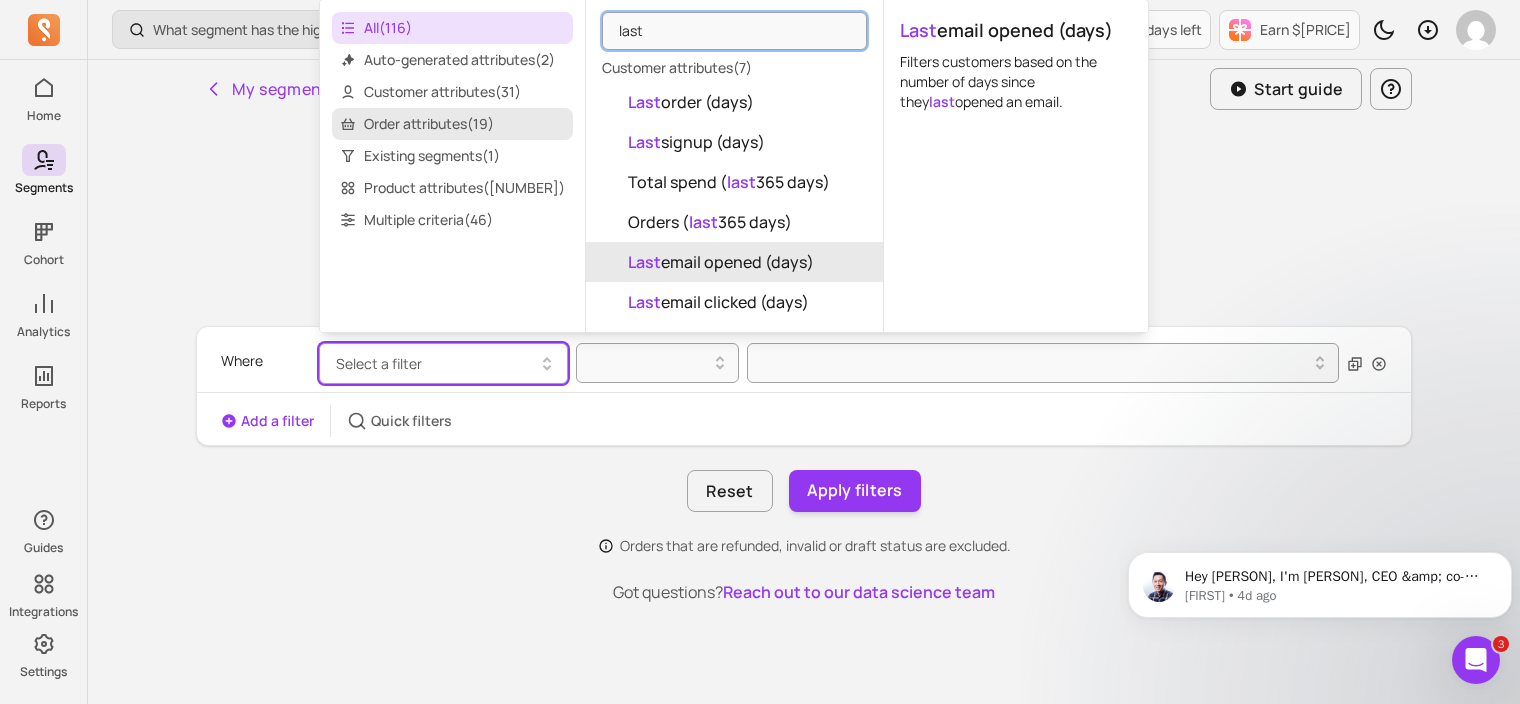 click on "Order attributes  ( 19 )" at bounding box center [452, 124] 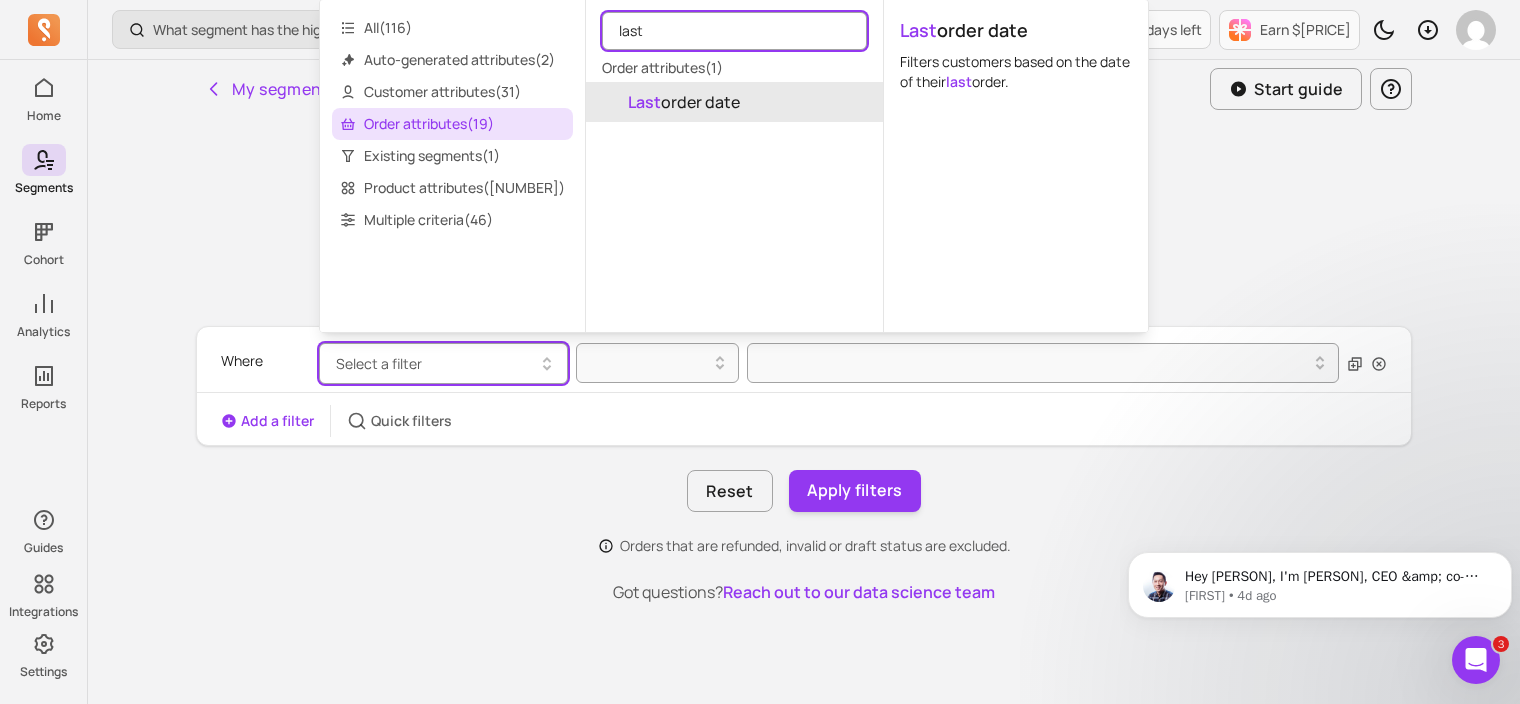 click on "last" at bounding box center (734, 31) 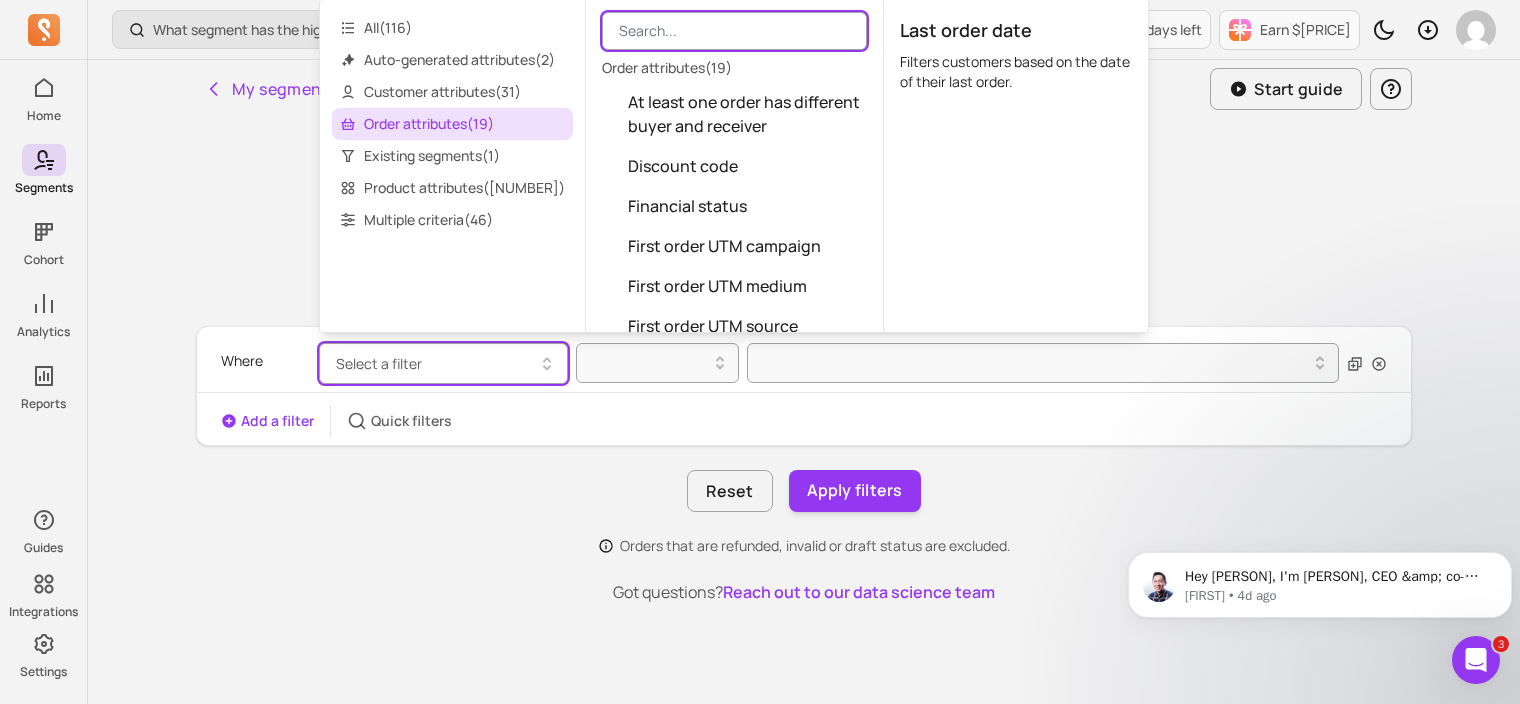 click at bounding box center (734, 31) 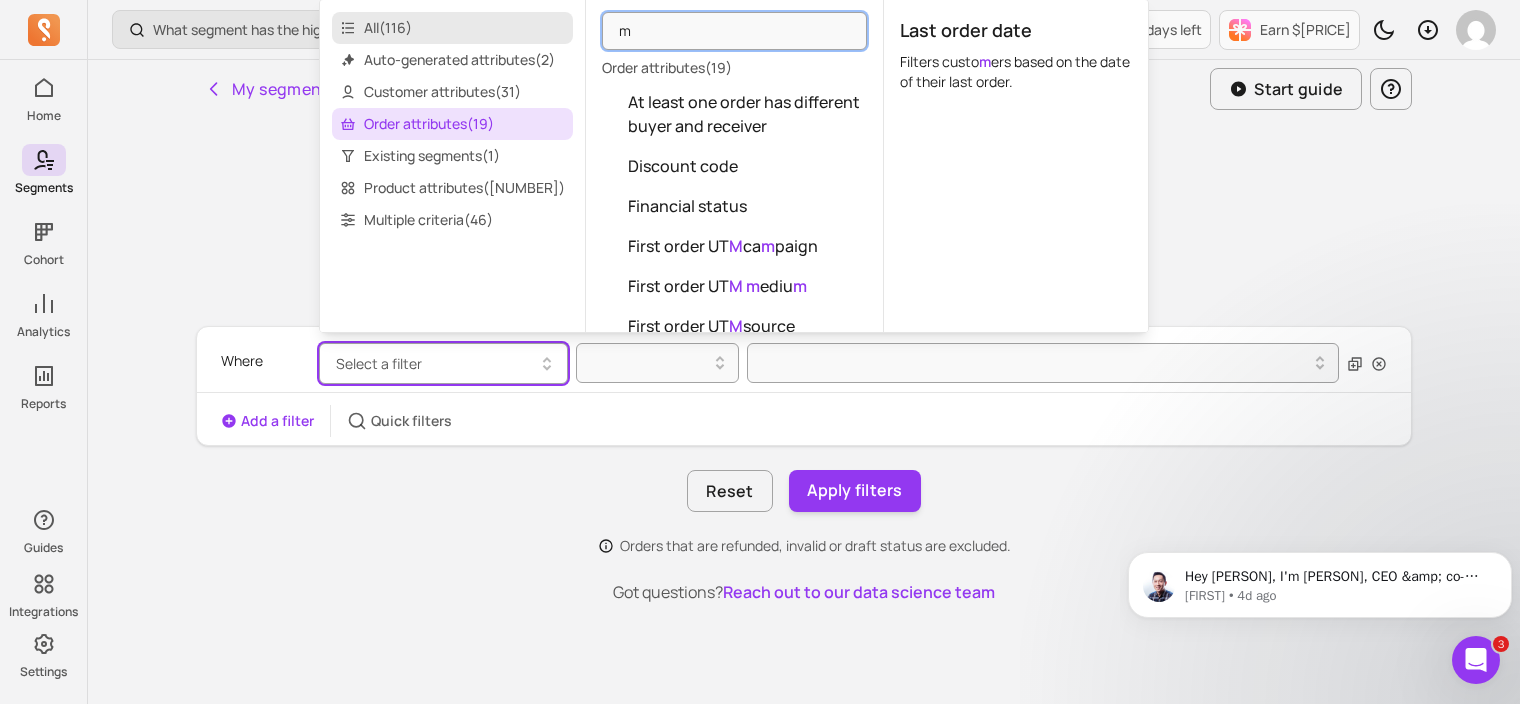 click on "All  ( 116 )" at bounding box center (452, 28) 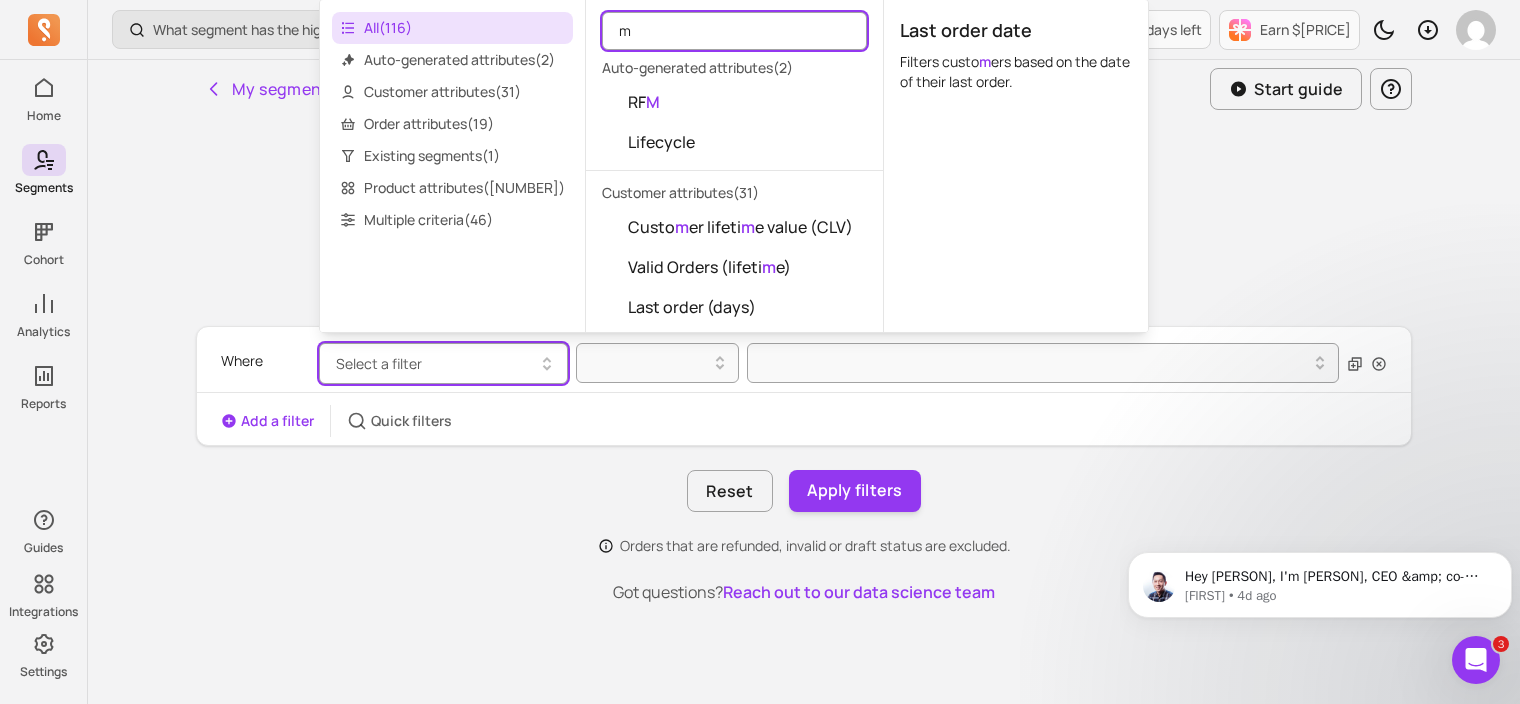 click on "m" at bounding box center (734, 31) 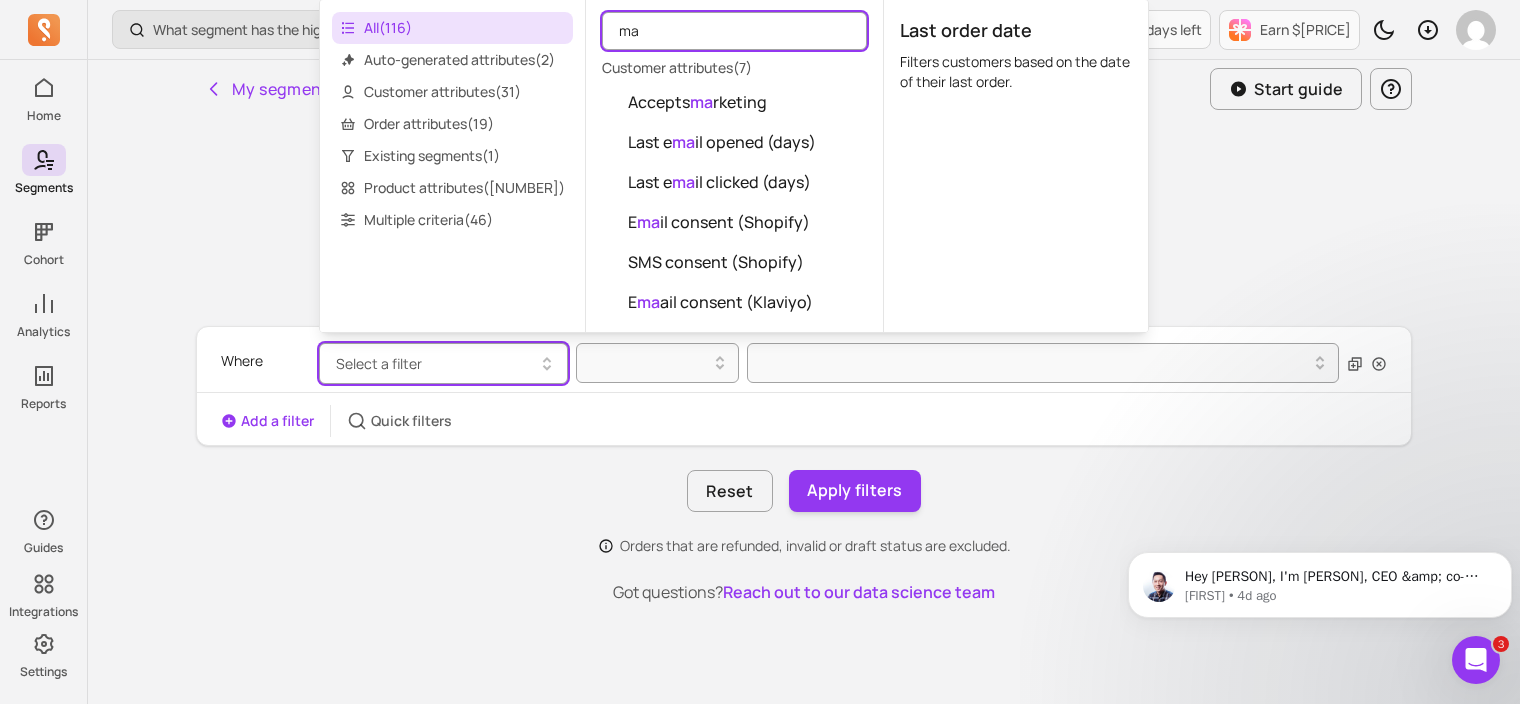 type on "m" 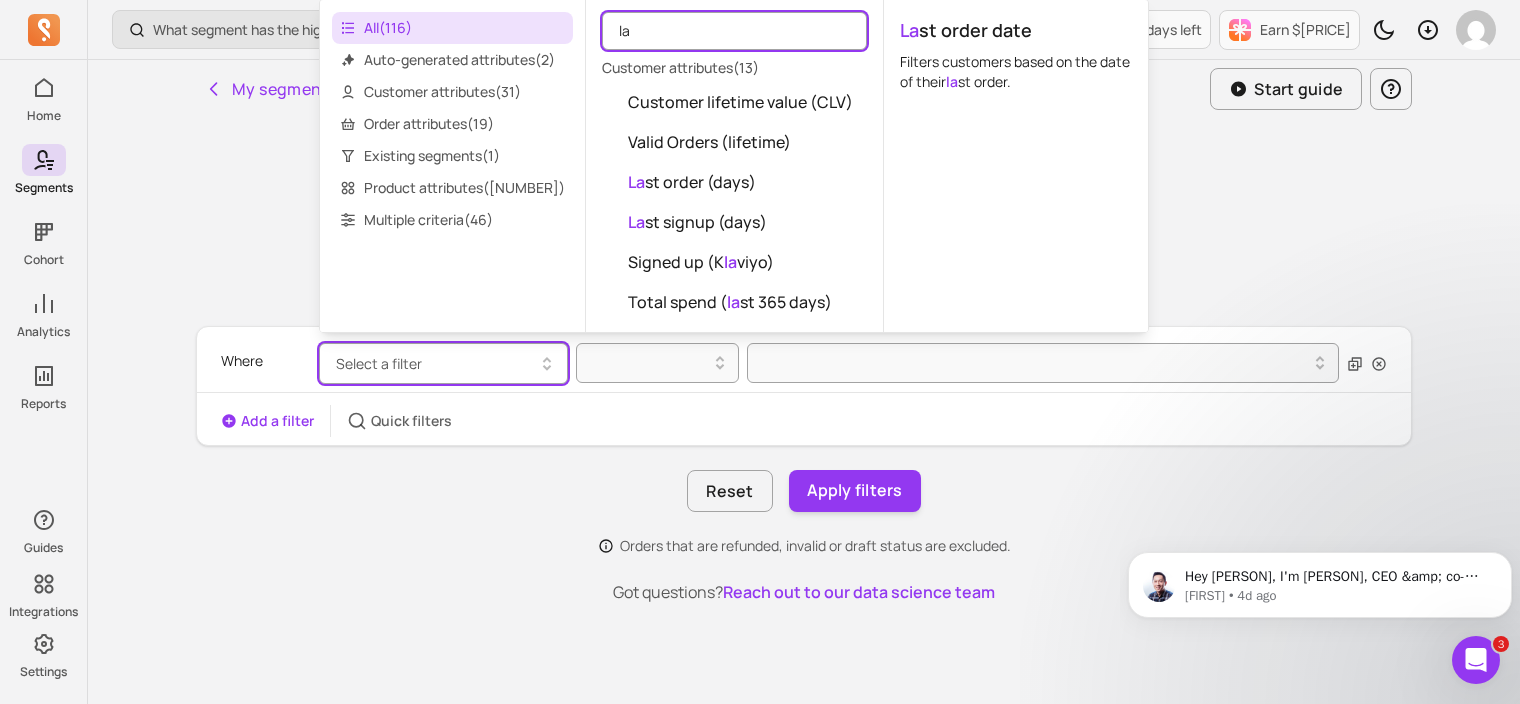 type on "l" 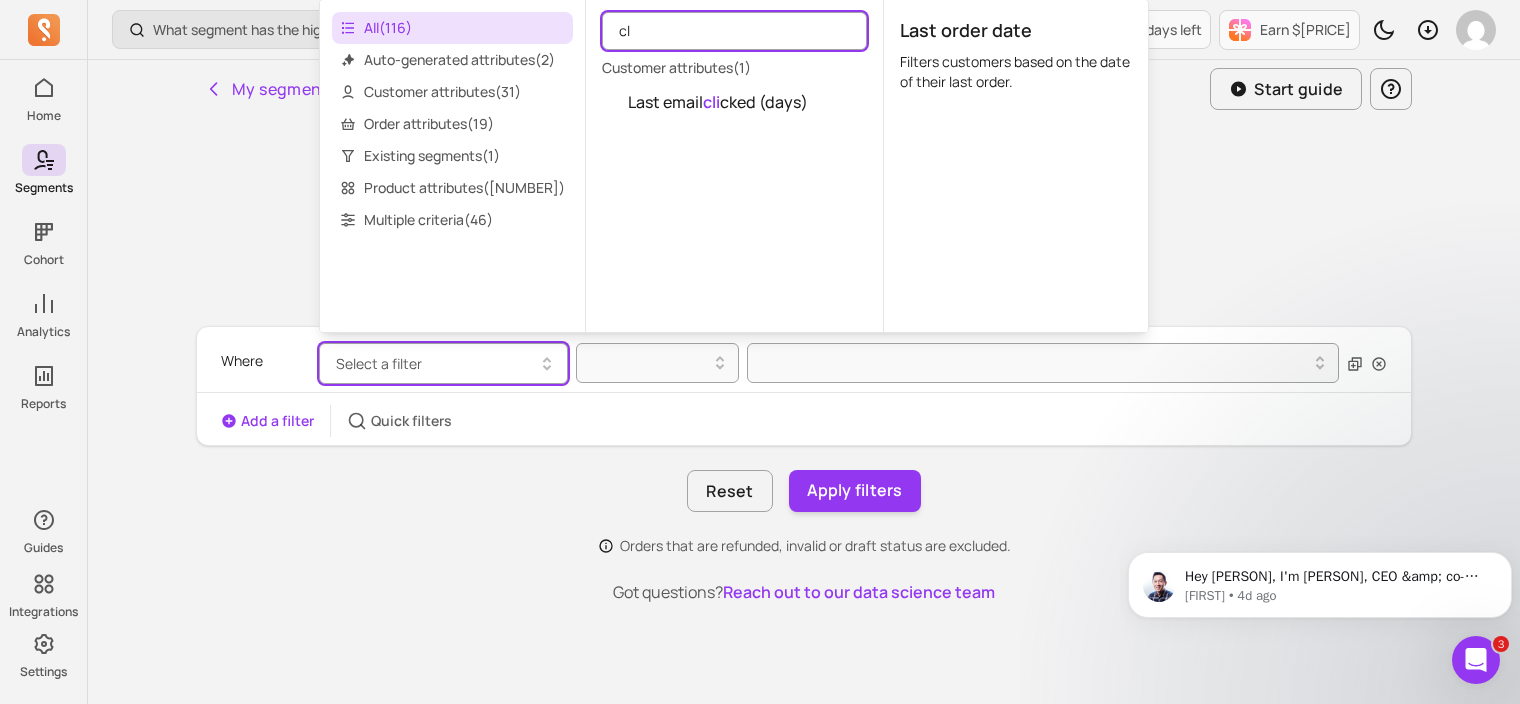 type on "c" 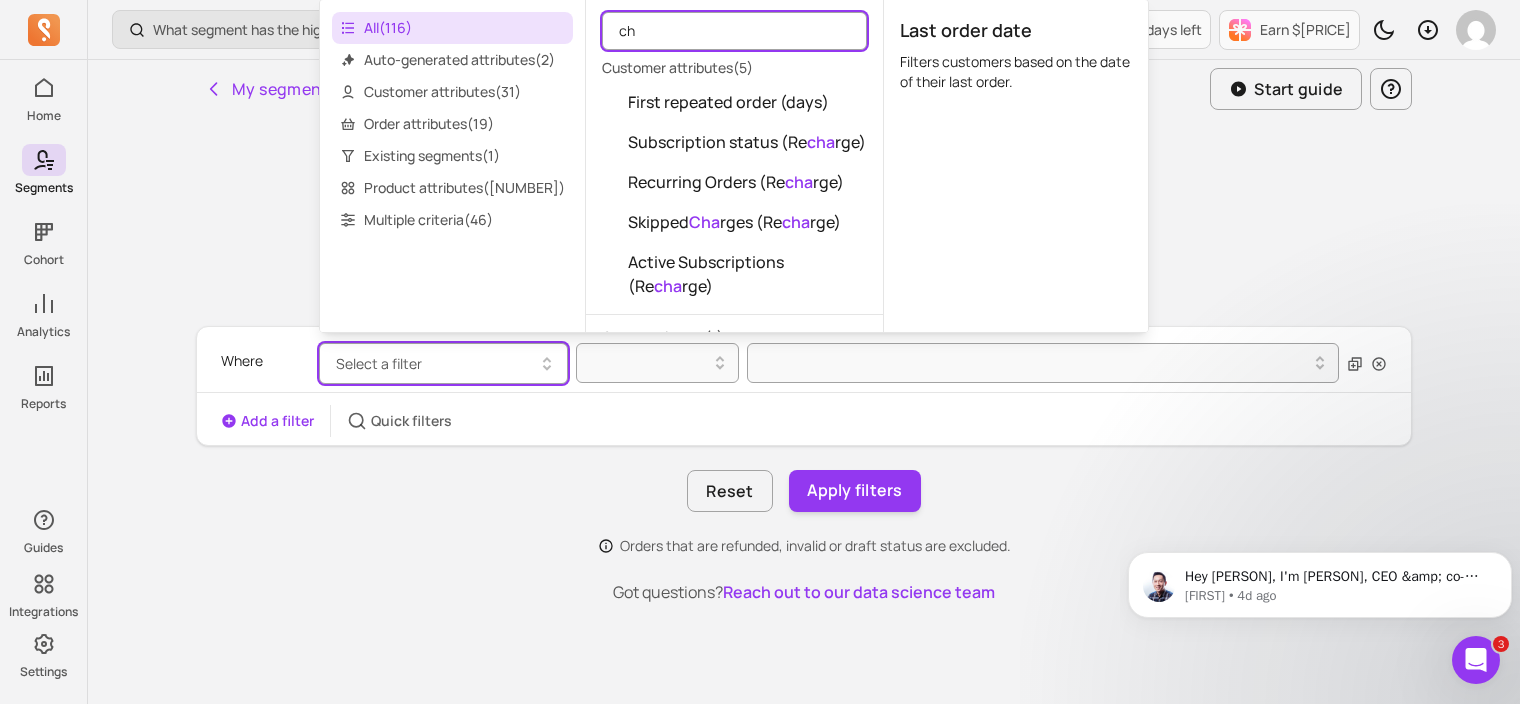 type on "c" 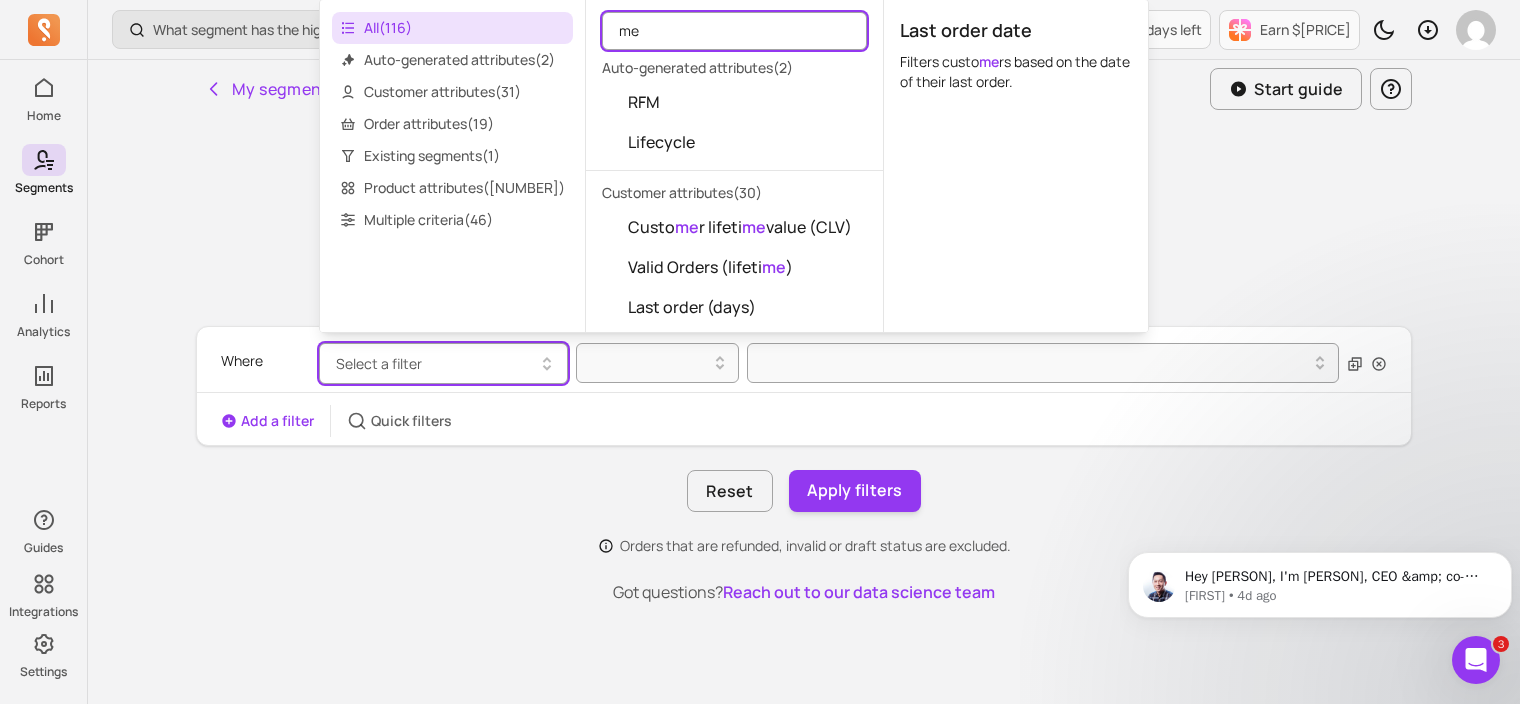 type on "m" 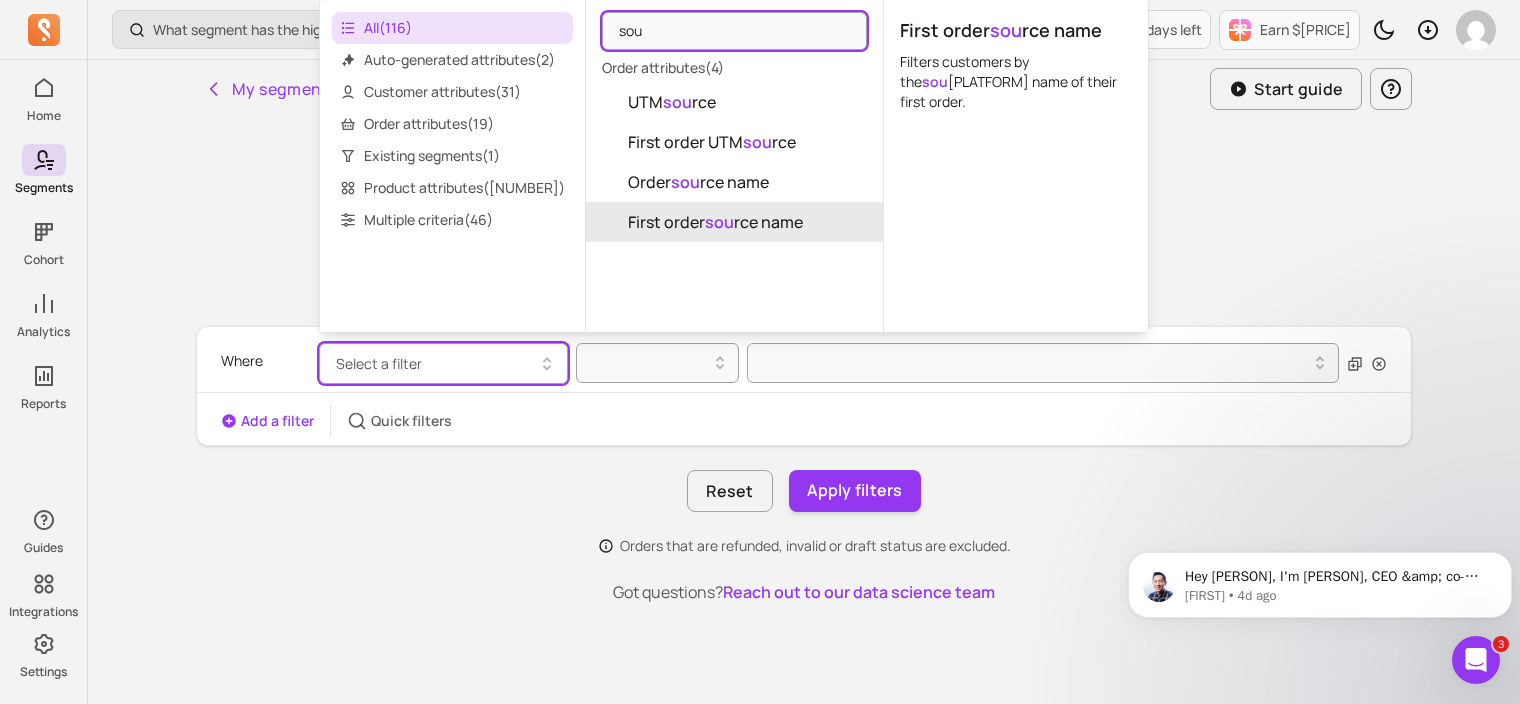 type on "sou" 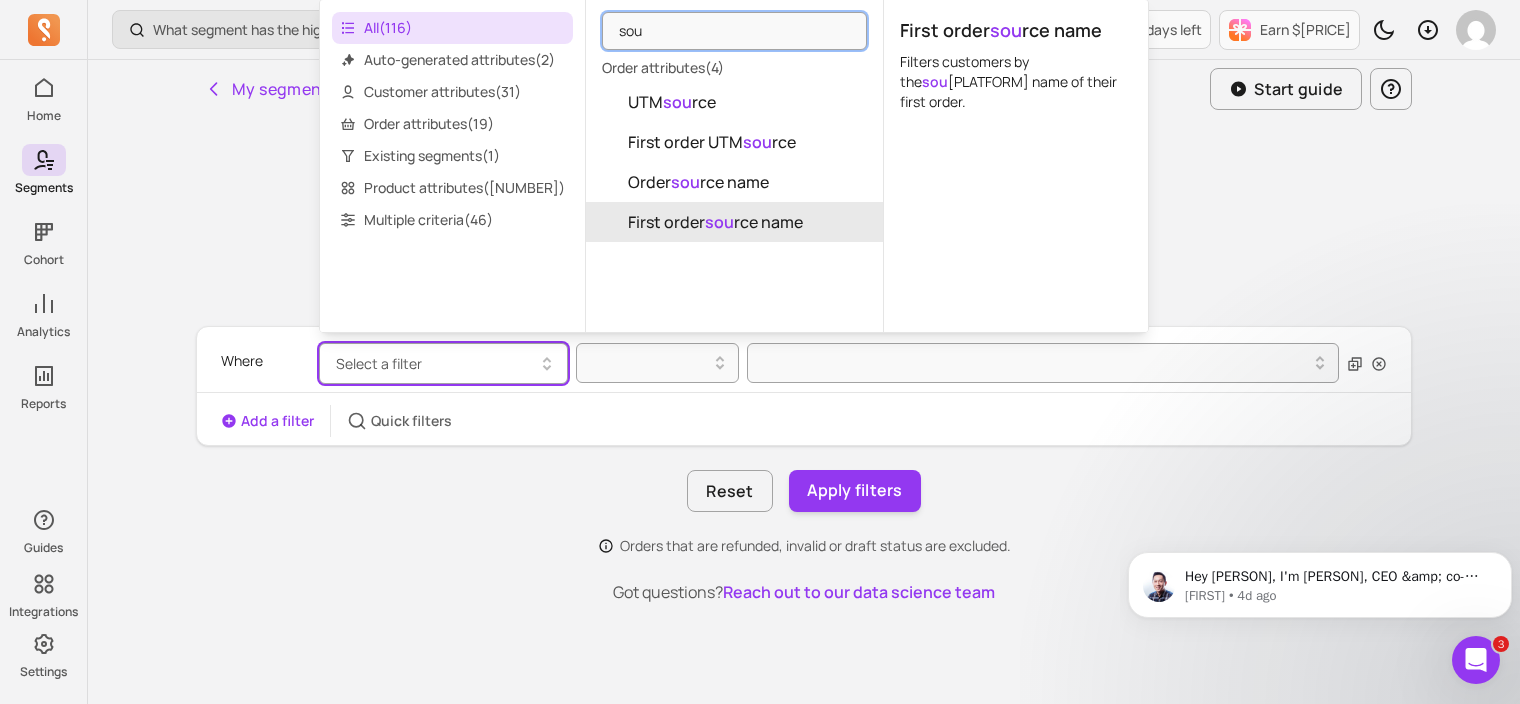 click on "First order  sou rce name" at bounding box center (715, 222) 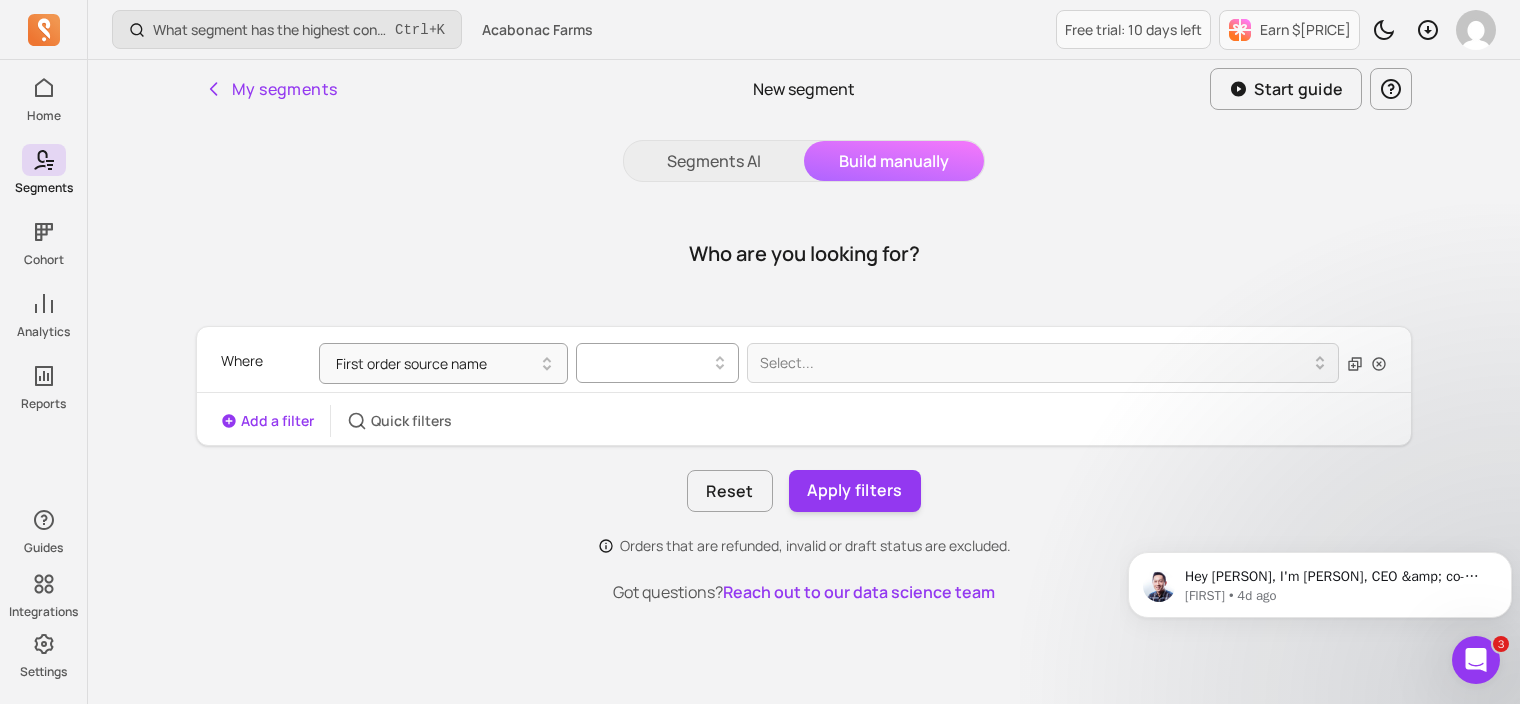 click at bounding box center [649, 363] 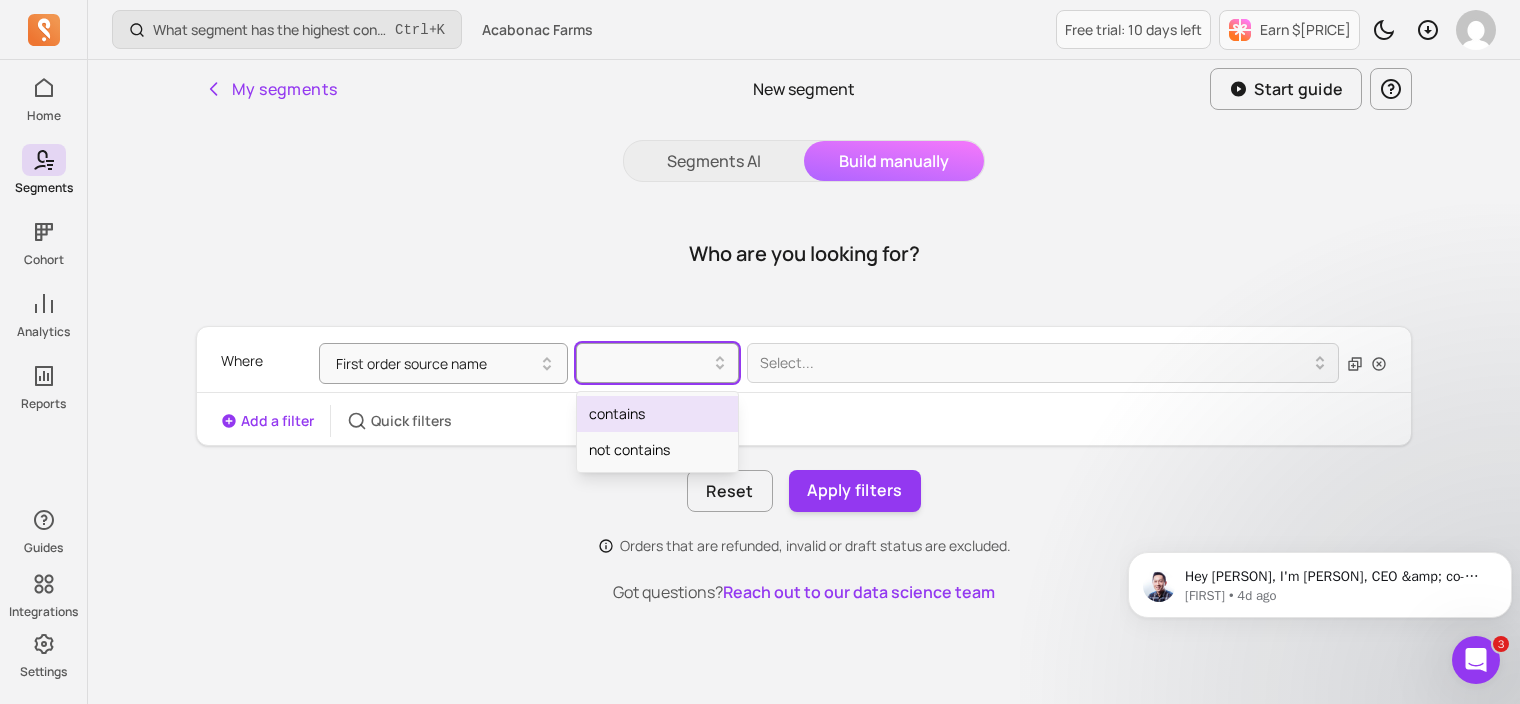 click on "contains" at bounding box center (657, 414) 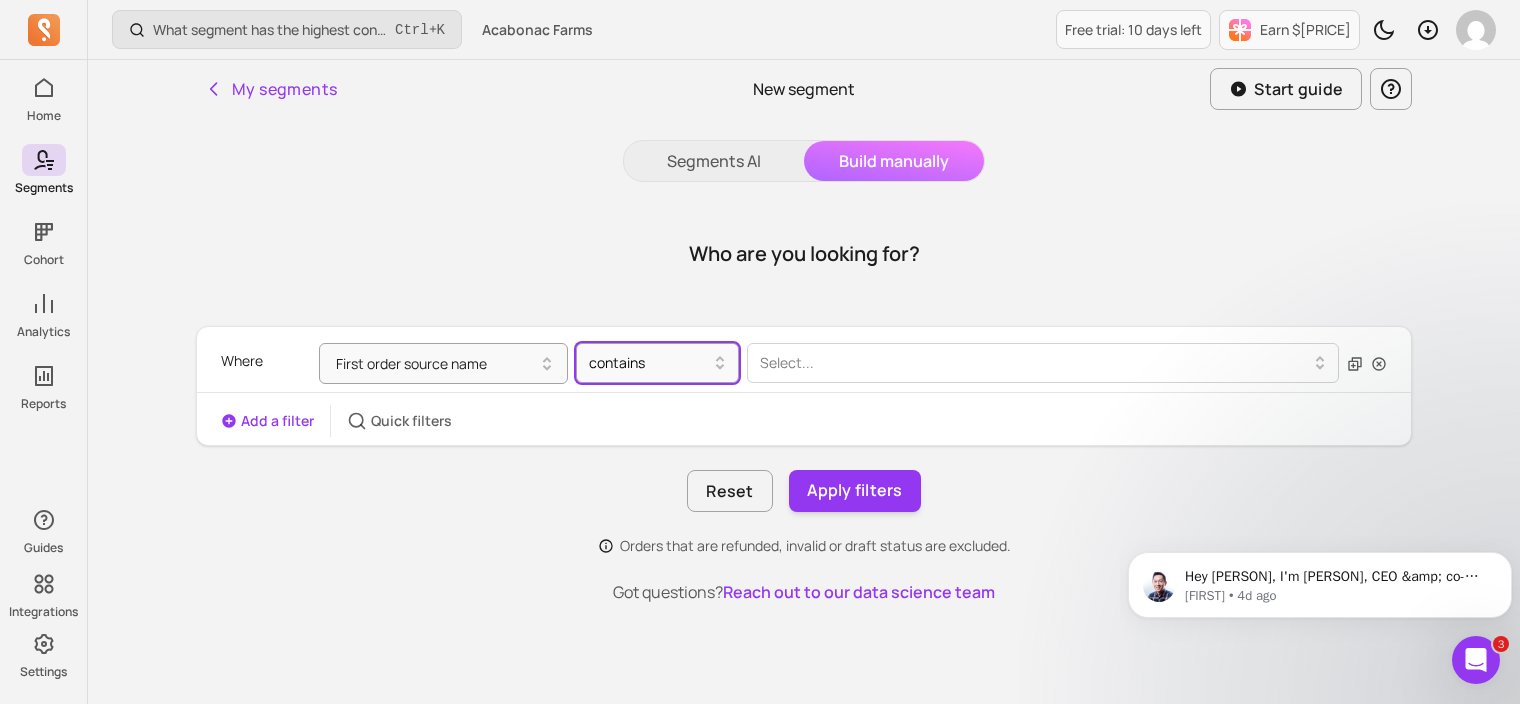 click on "Select..." at bounding box center [1035, 363] 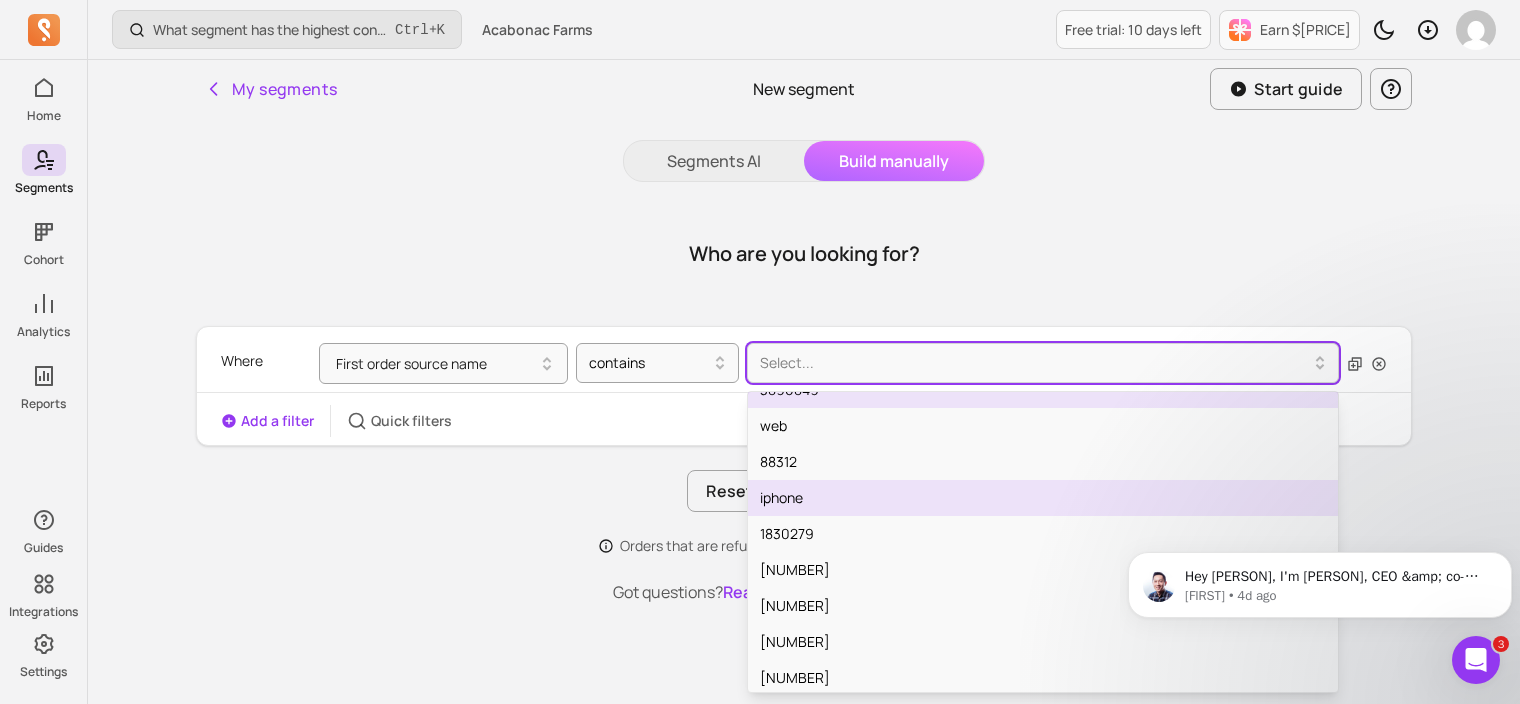 scroll, scrollTop: 0, scrollLeft: 0, axis: both 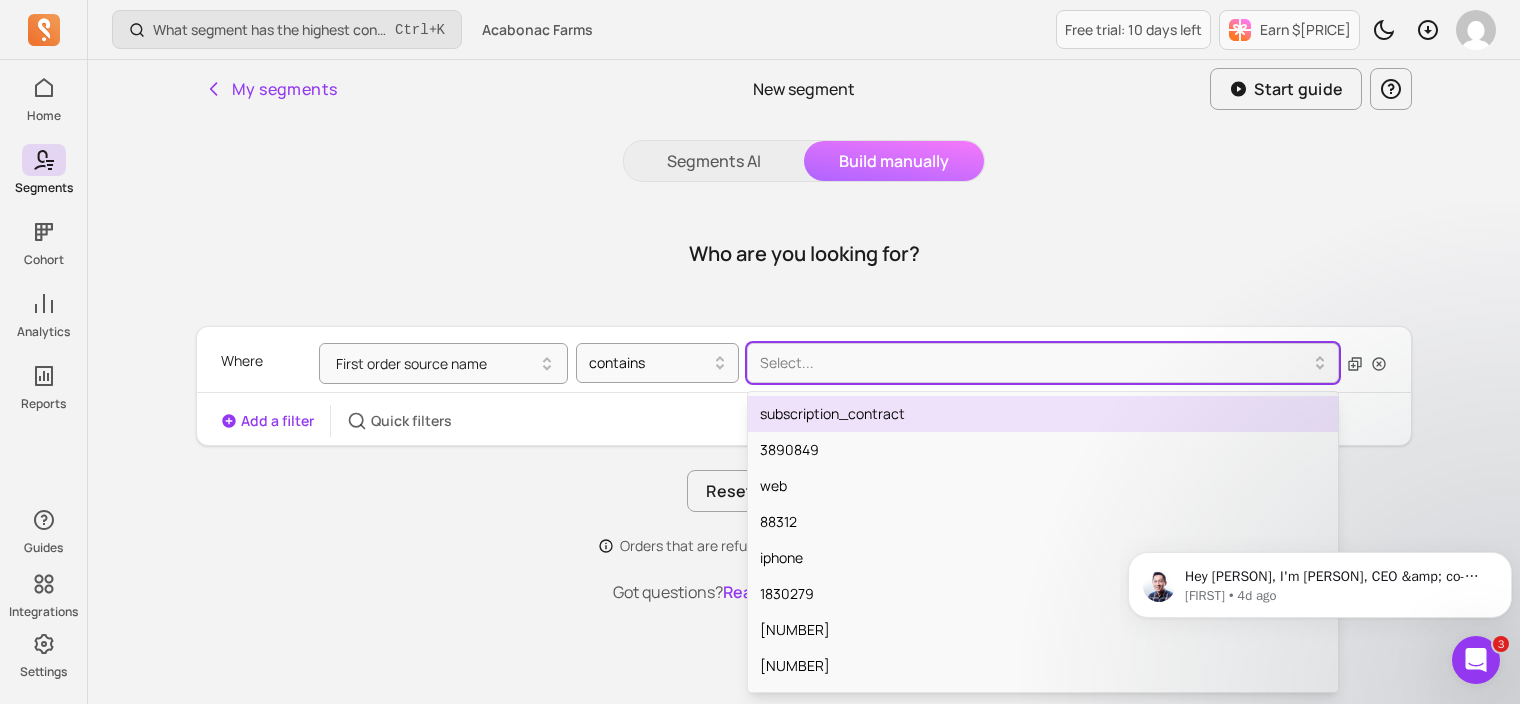 click on "Who are you looking for?" at bounding box center (804, 254) 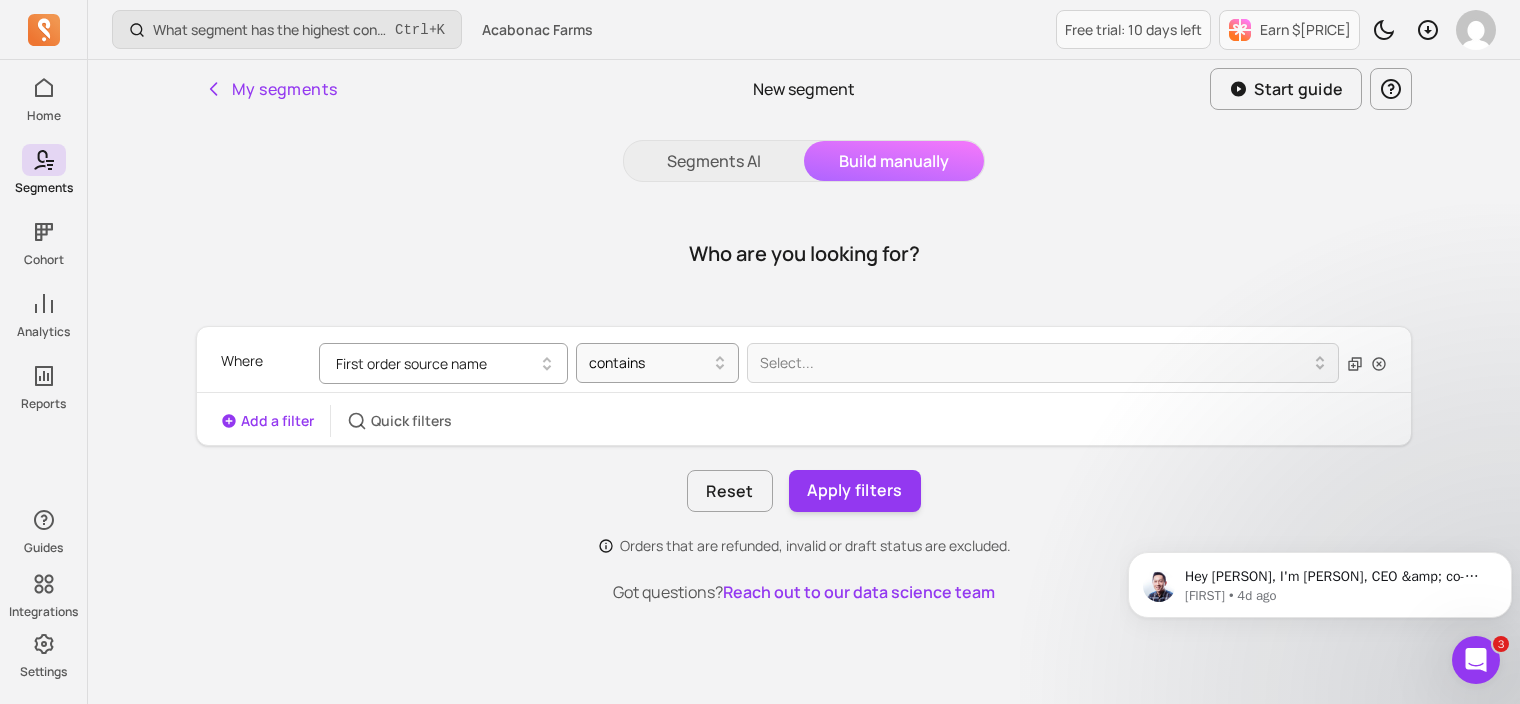 click on "First order source name" at bounding box center (443, 363) 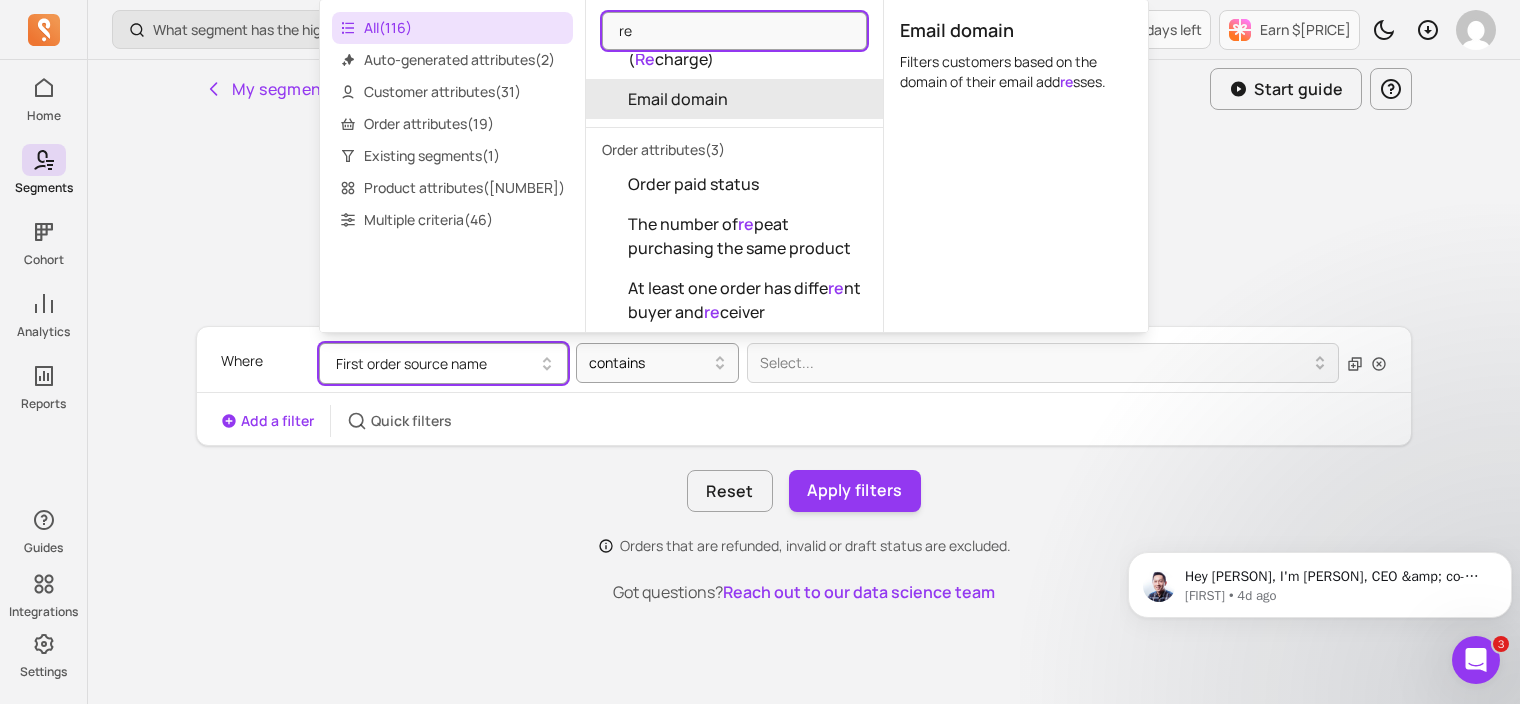 scroll, scrollTop: 352, scrollLeft: 0, axis: vertical 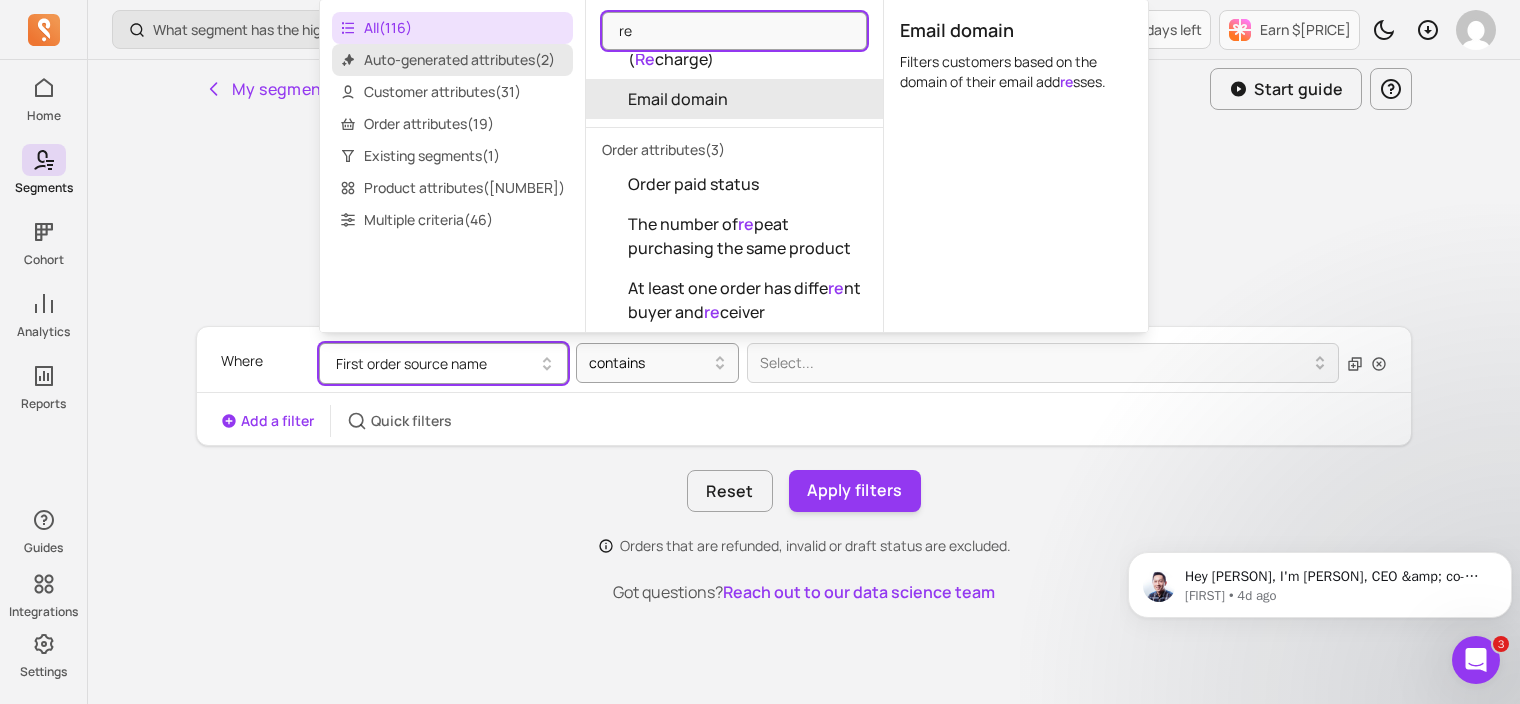 type on "re" 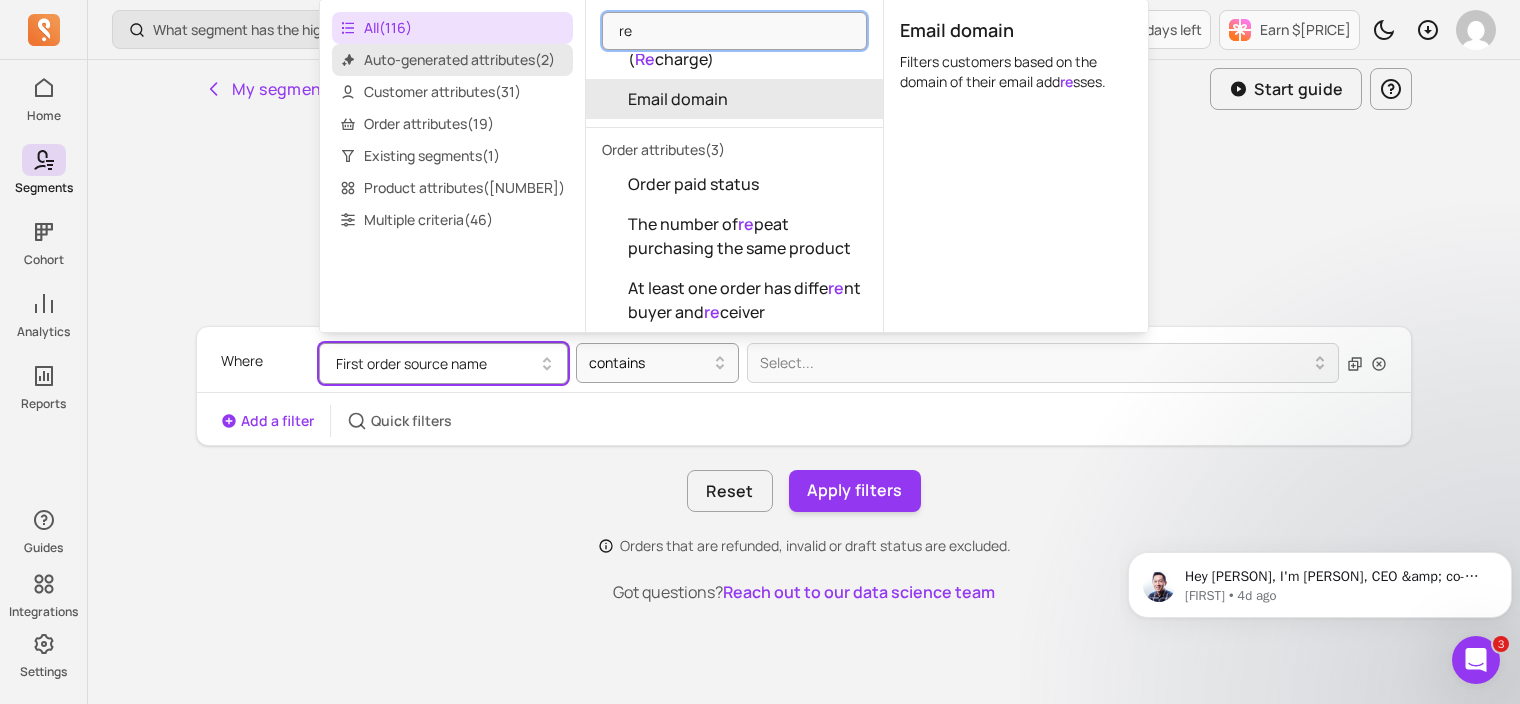 click on "Auto-generated attributes  ( 2 )" at bounding box center [452, 60] 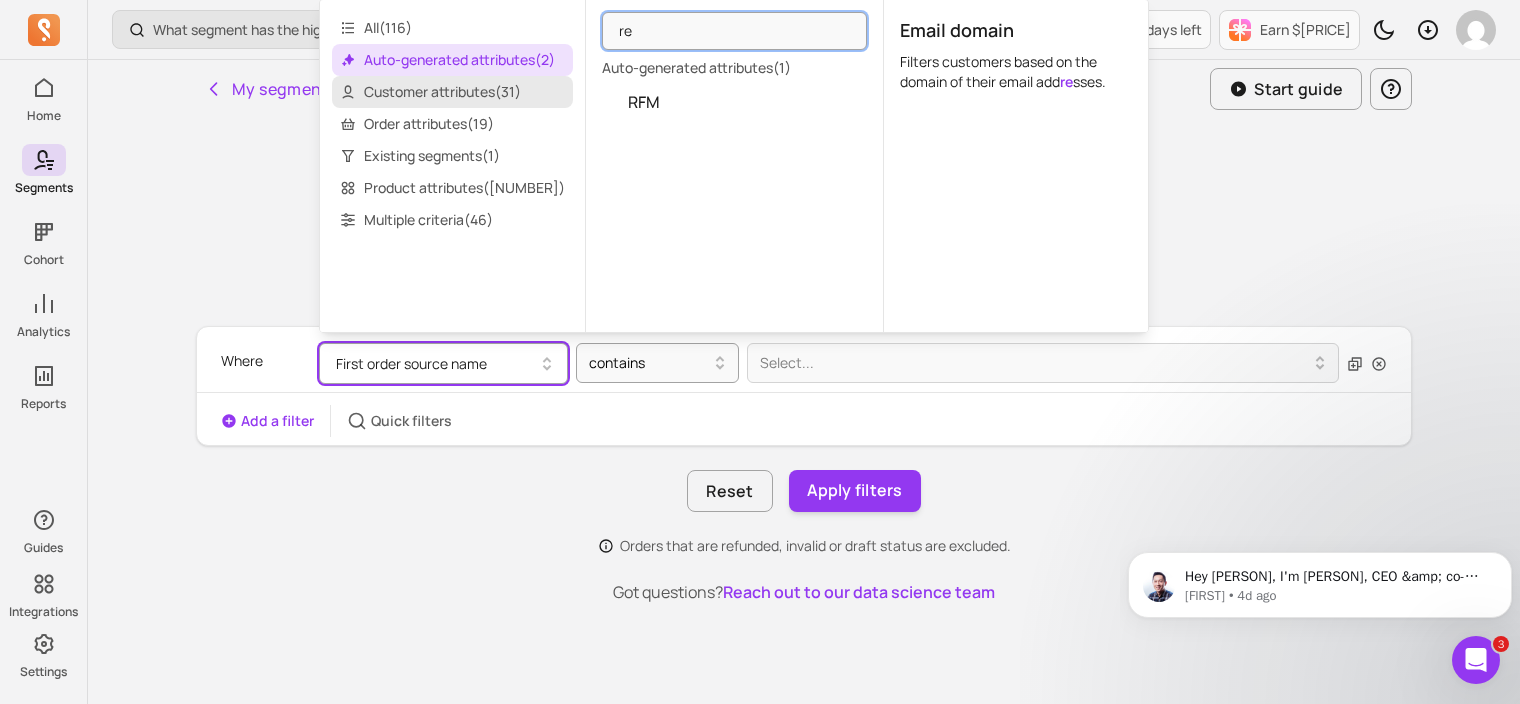 click on "Customer attributes  ( [NUMBER] )" at bounding box center [452, 92] 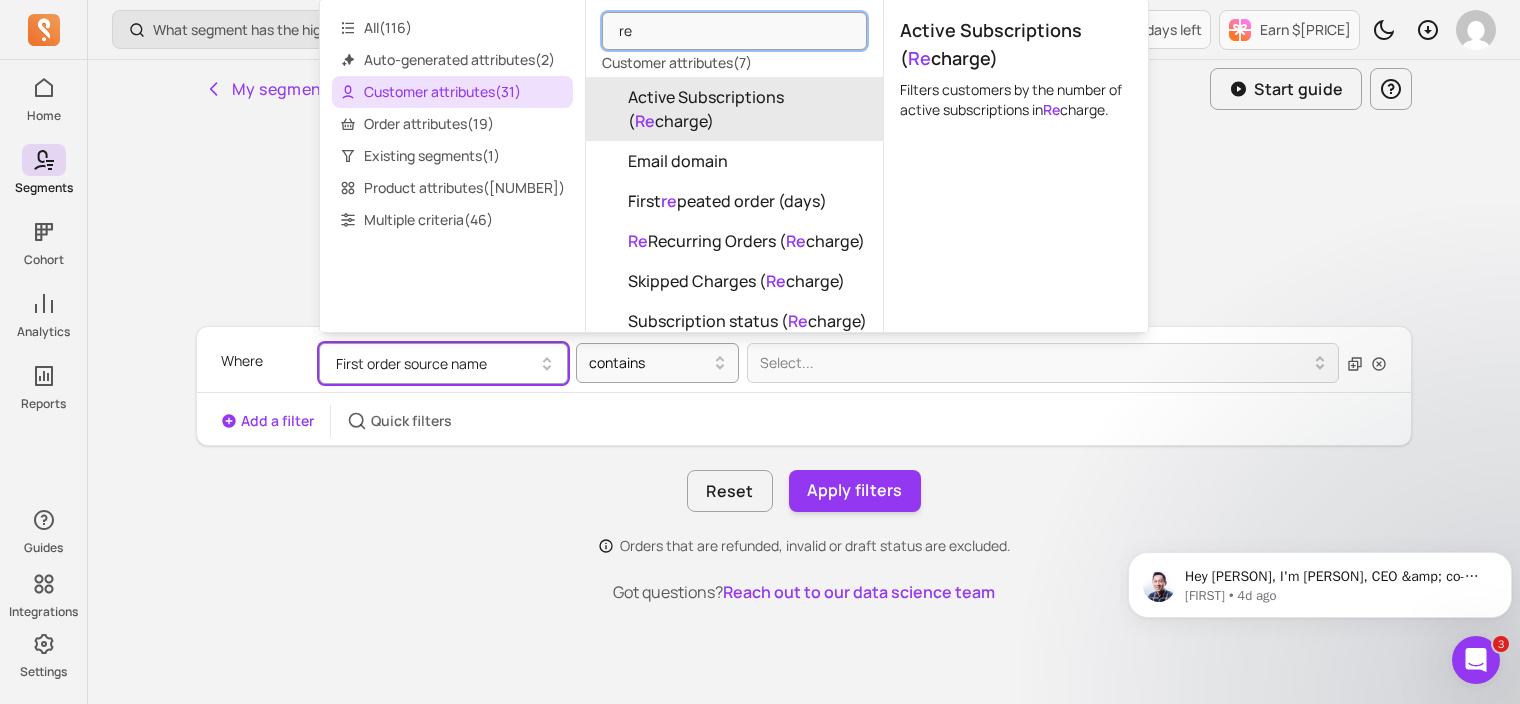 scroll, scrollTop: 28, scrollLeft: 0, axis: vertical 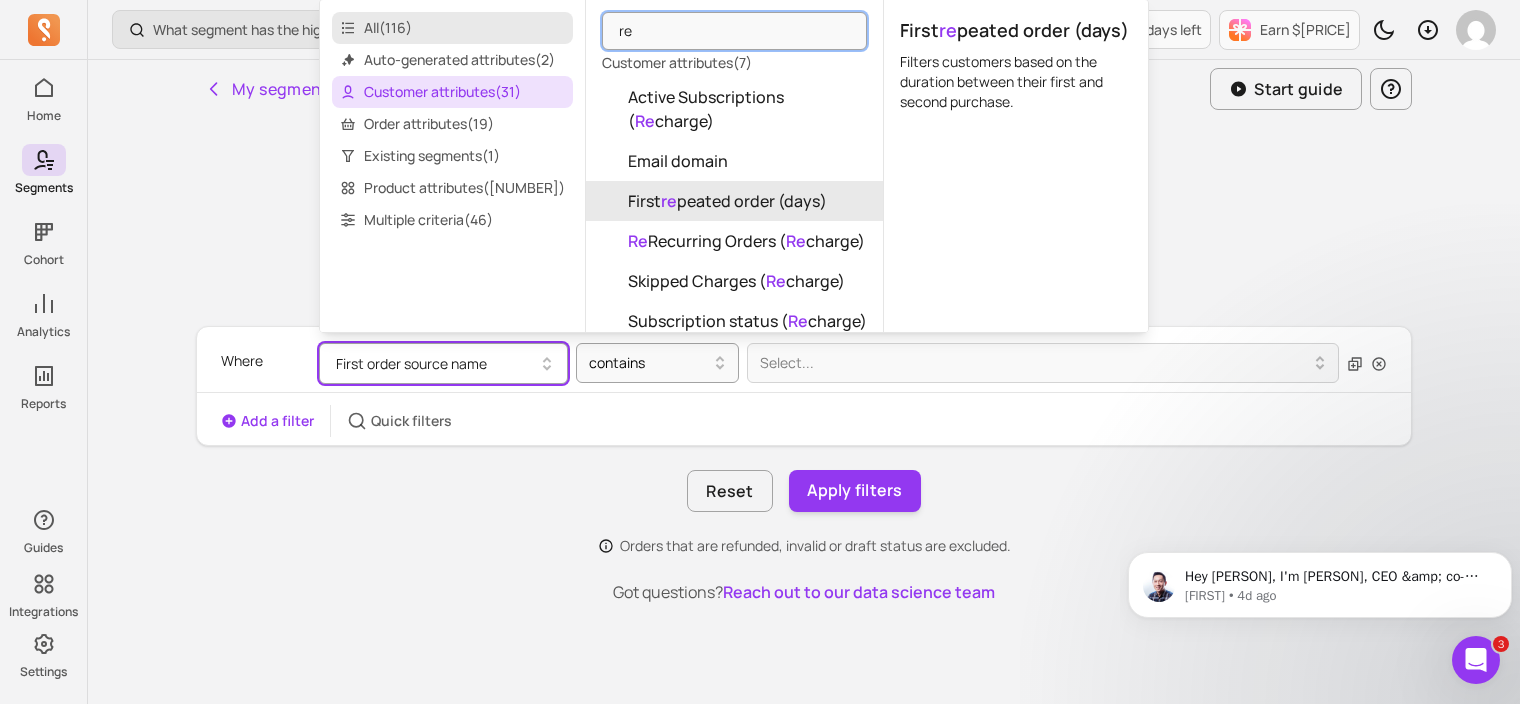 click on "All  ( 116 )" at bounding box center (452, 28) 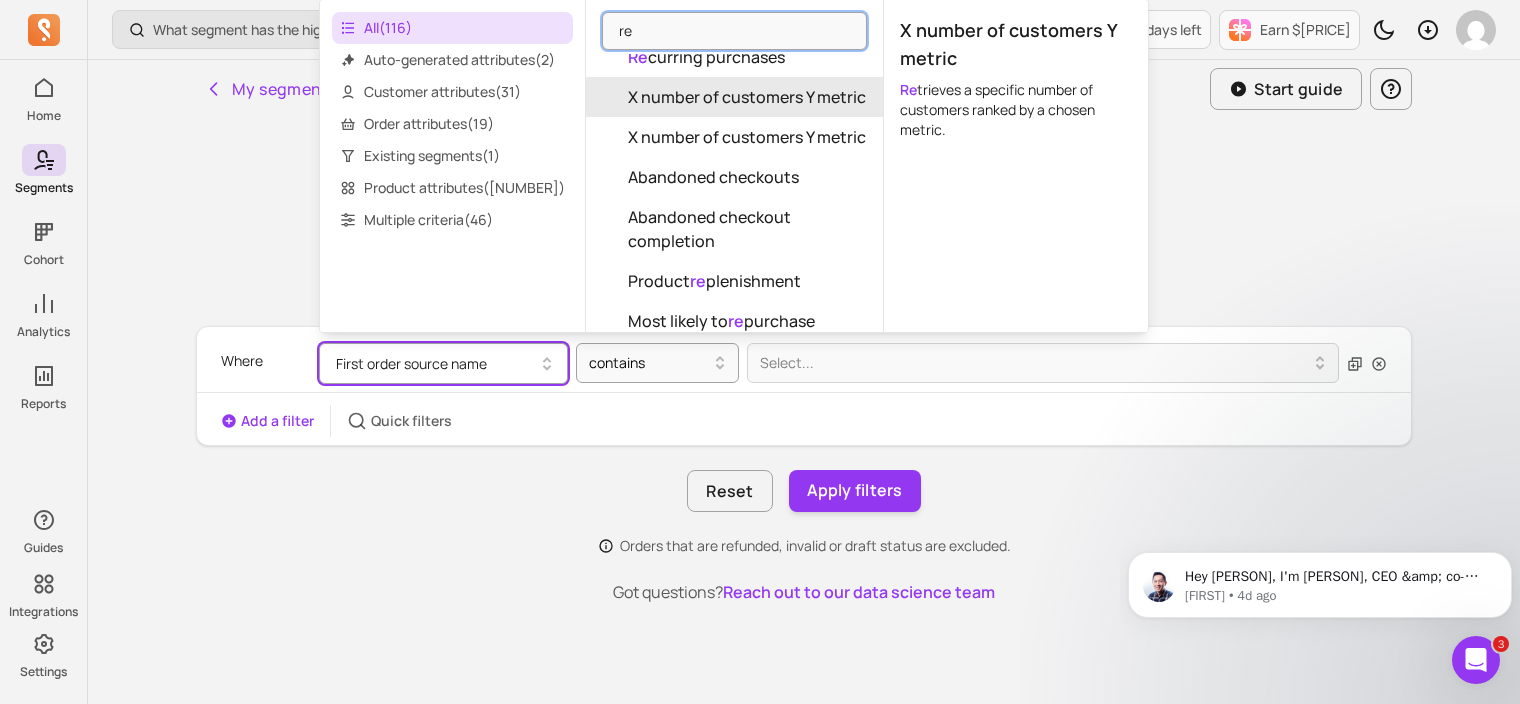 scroll, scrollTop: 1792, scrollLeft: 0, axis: vertical 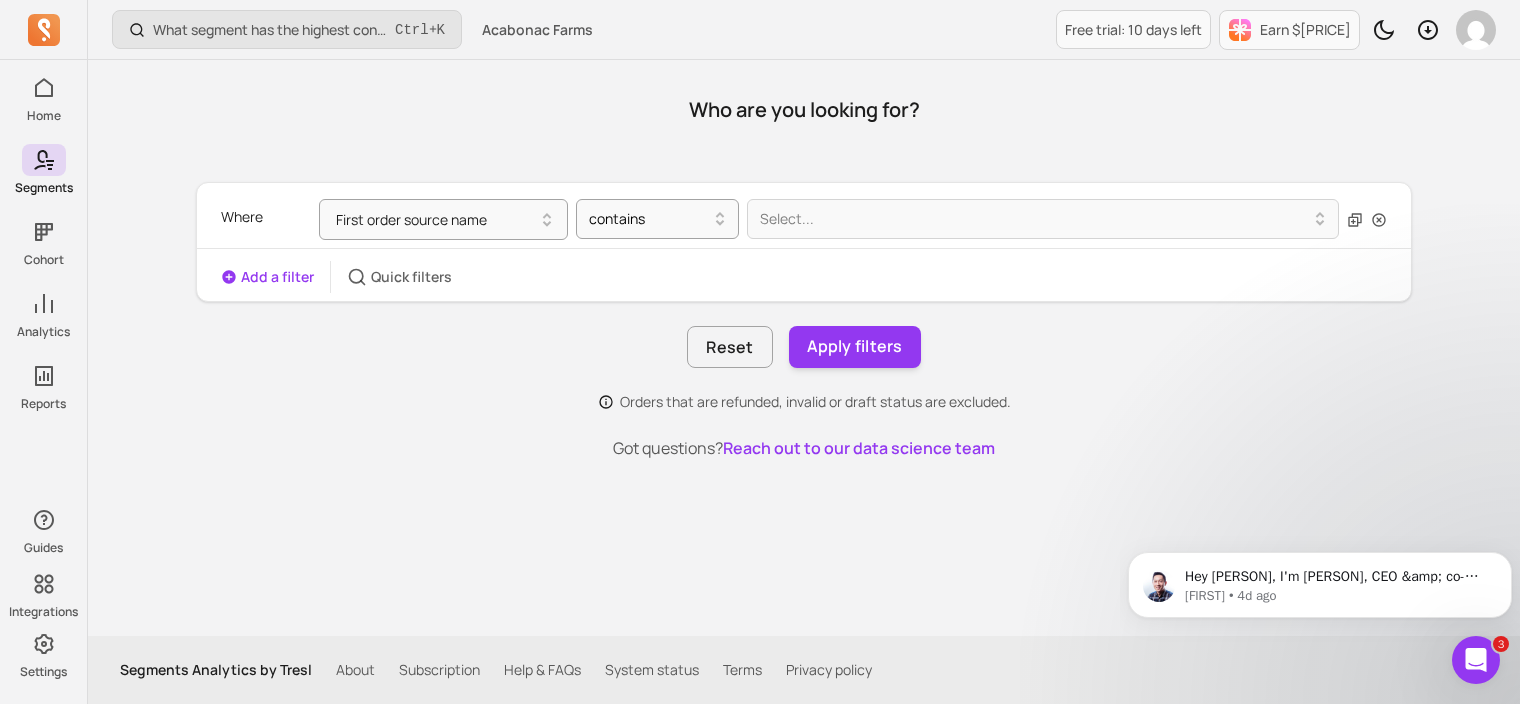 click on "Who are you looking for?" at bounding box center [804, 110] 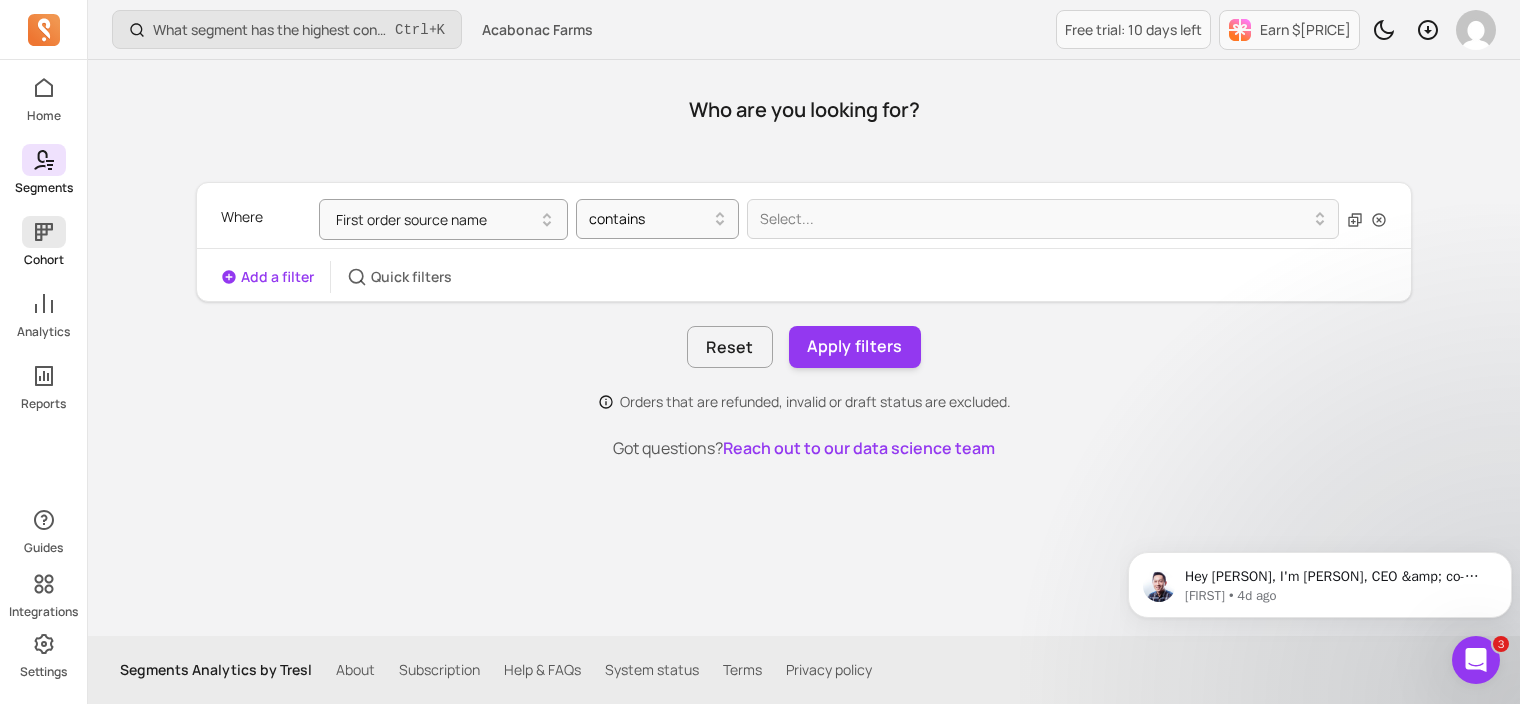click 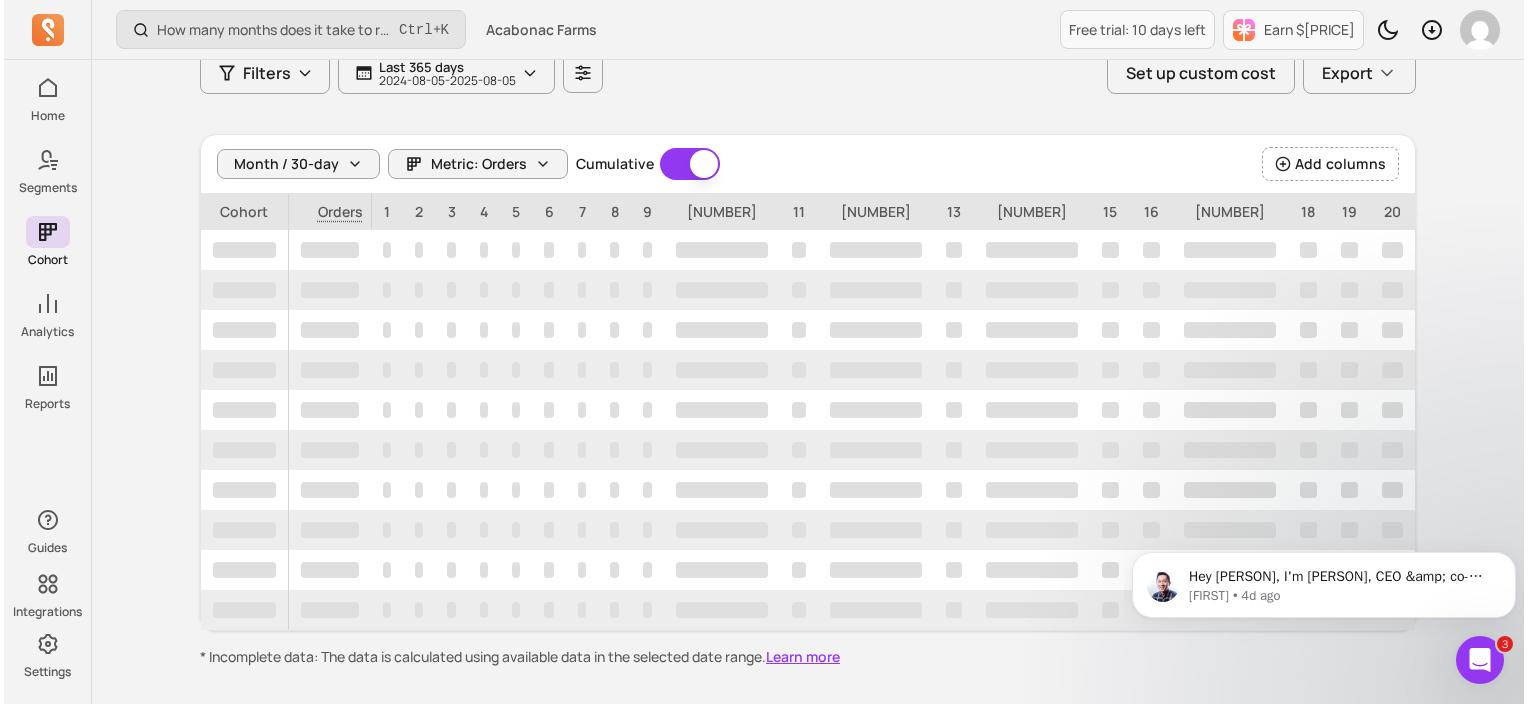 scroll, scrollTop: 0, scrollLeft: 0, axis: both 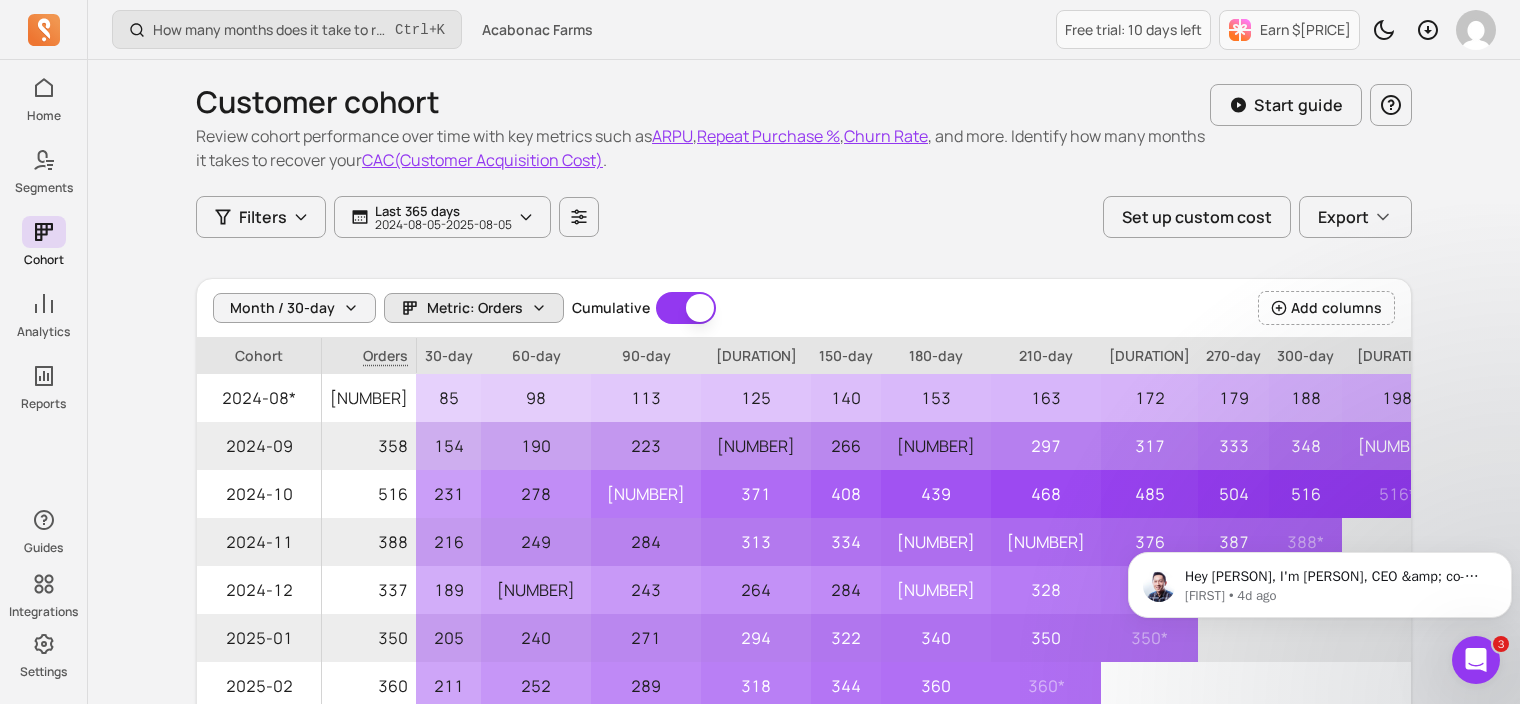 click on "Metric:   Orders" at bounding box center (475, 308) 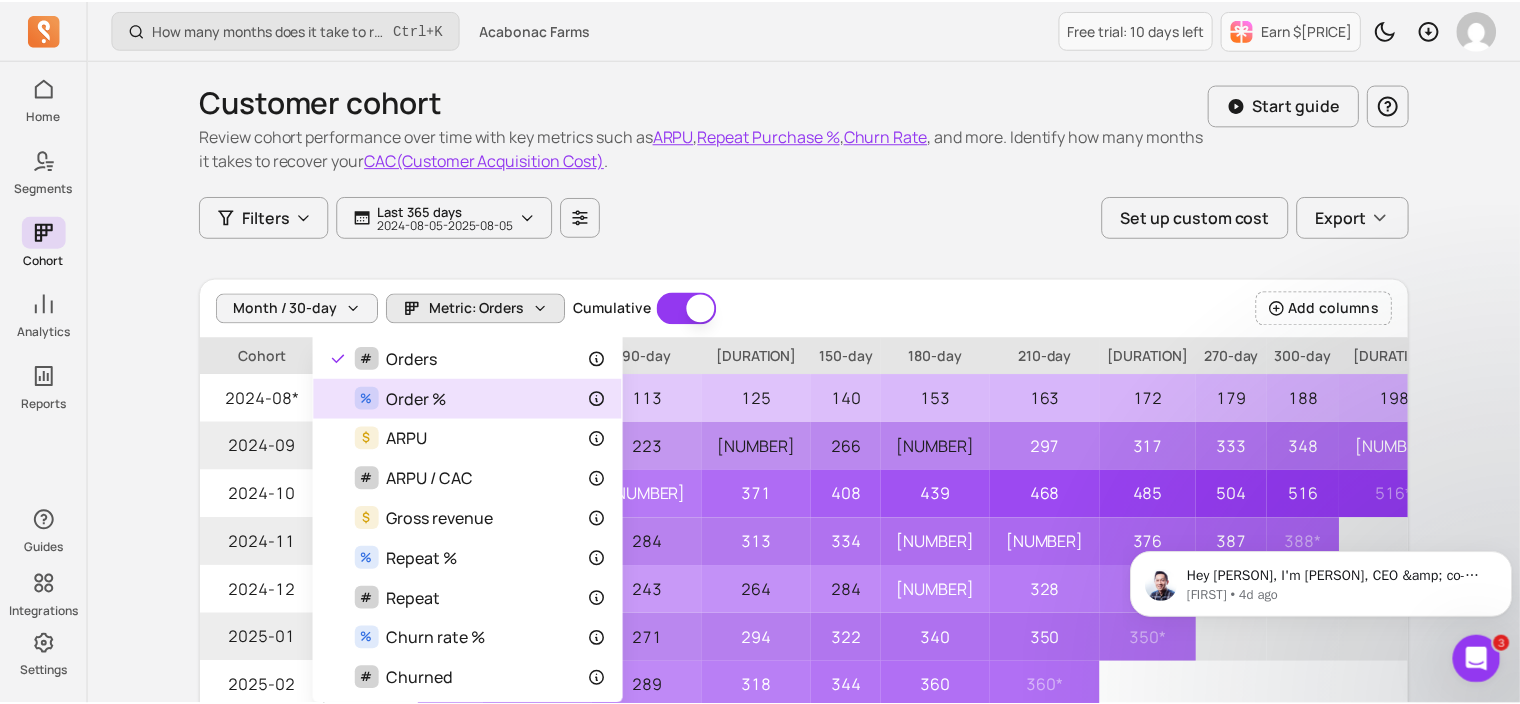 scroll, scrollTop: 43, scrollLeft: 0, axis: vertical 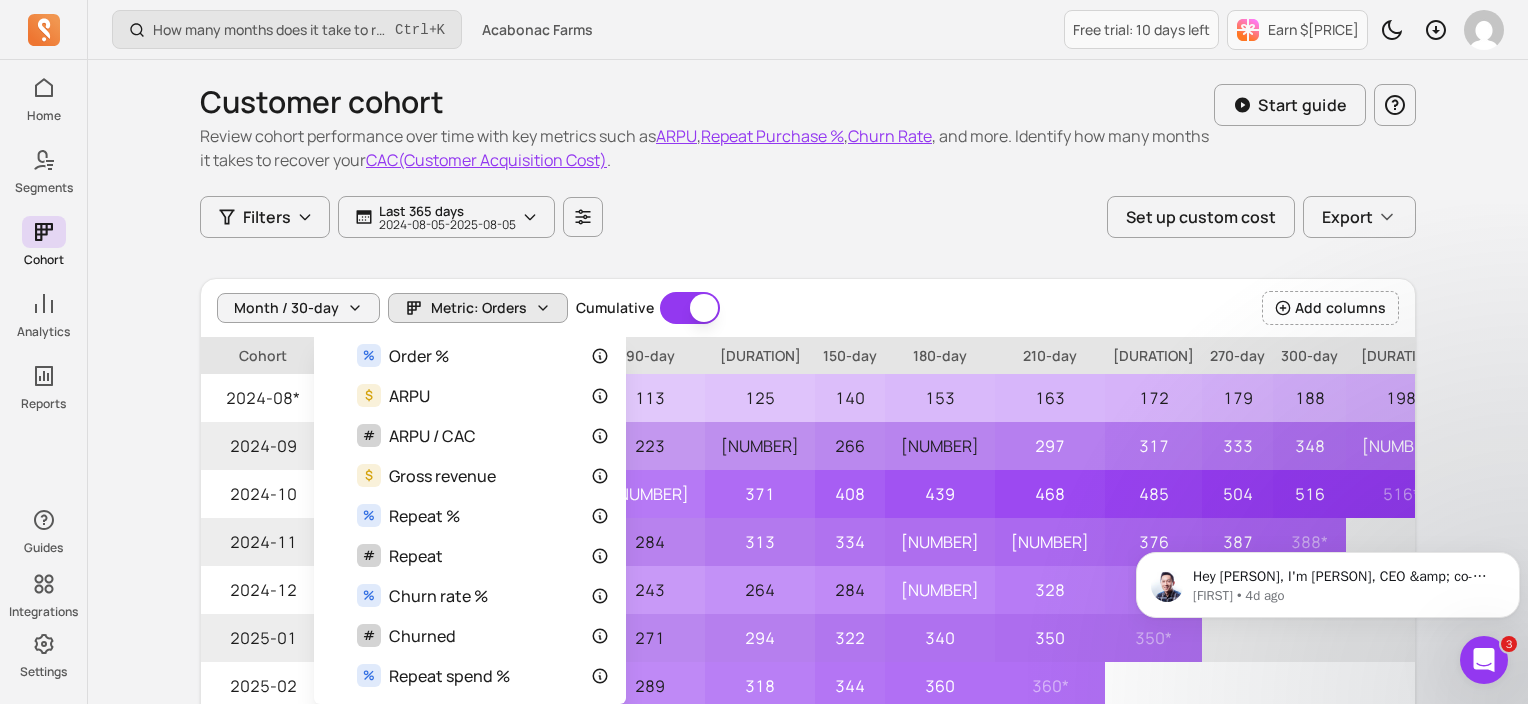 click on "Home Segments Cohort Analytics Reports Guides Integrations Settings How many months does it take to recover my CAC (Customer Acquisition Cost)? Ctrl  +  K Acabonac Farms   Free trial: 10 days left Earn $200 Customer cohort Review cohort performance over time with key metrics such as  ARPU ,  Repeat Purchase % ,  Churn Rate , and more. Identify how many months it takes to recover your  CAC(Customer Acquisition Cost) . Start guide Filters Last 365 days [DATE]  -  [DATE] Set up custom cost   Export Month / 30-day Metric:   Orders Cumulative Cumulative Add columns Cohort Orders 30-day 60-day 90-day 120-day 150-day 180-day 210-day 240-day 270-day 300-day 330-day 360-day 390-day 2024-08* 206 85 98 113 125 140 153 163 172 179 188 198 206 206 * 2024-09 358 154 190 223 247 266 281 297 317 333 348 357 358 *   2024-10 516 231 278 332 371 408 439 468 485 504 516 516 *     2024-11 388 216 249 284 313 334 346 363 376 387 388 *       2024-12 337 189 213 243 264 284 306 328 337 337 *         2025-01 350 205" at bounding box center (764, 571) 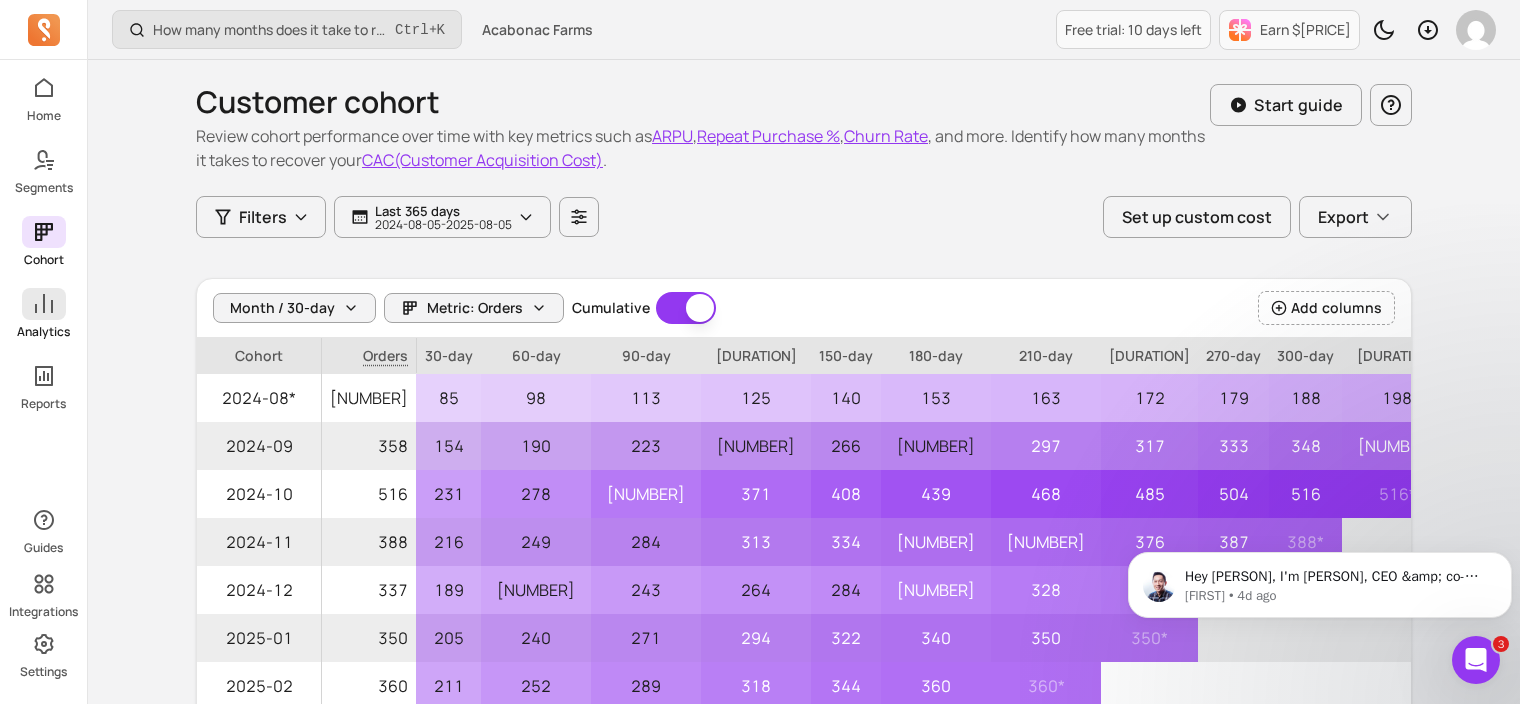 click 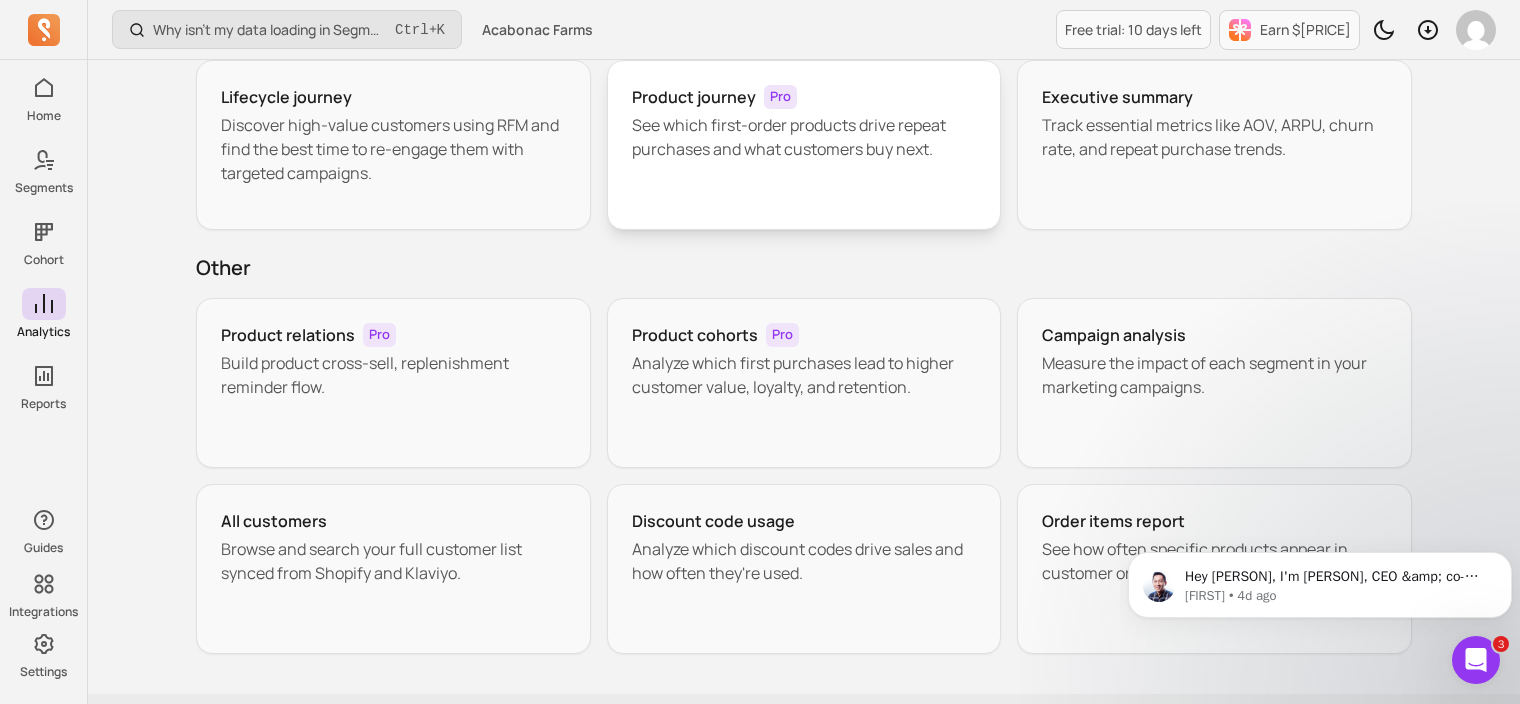 scroll, scrollTop: 214, scrollLeft: 0, axis: vertical 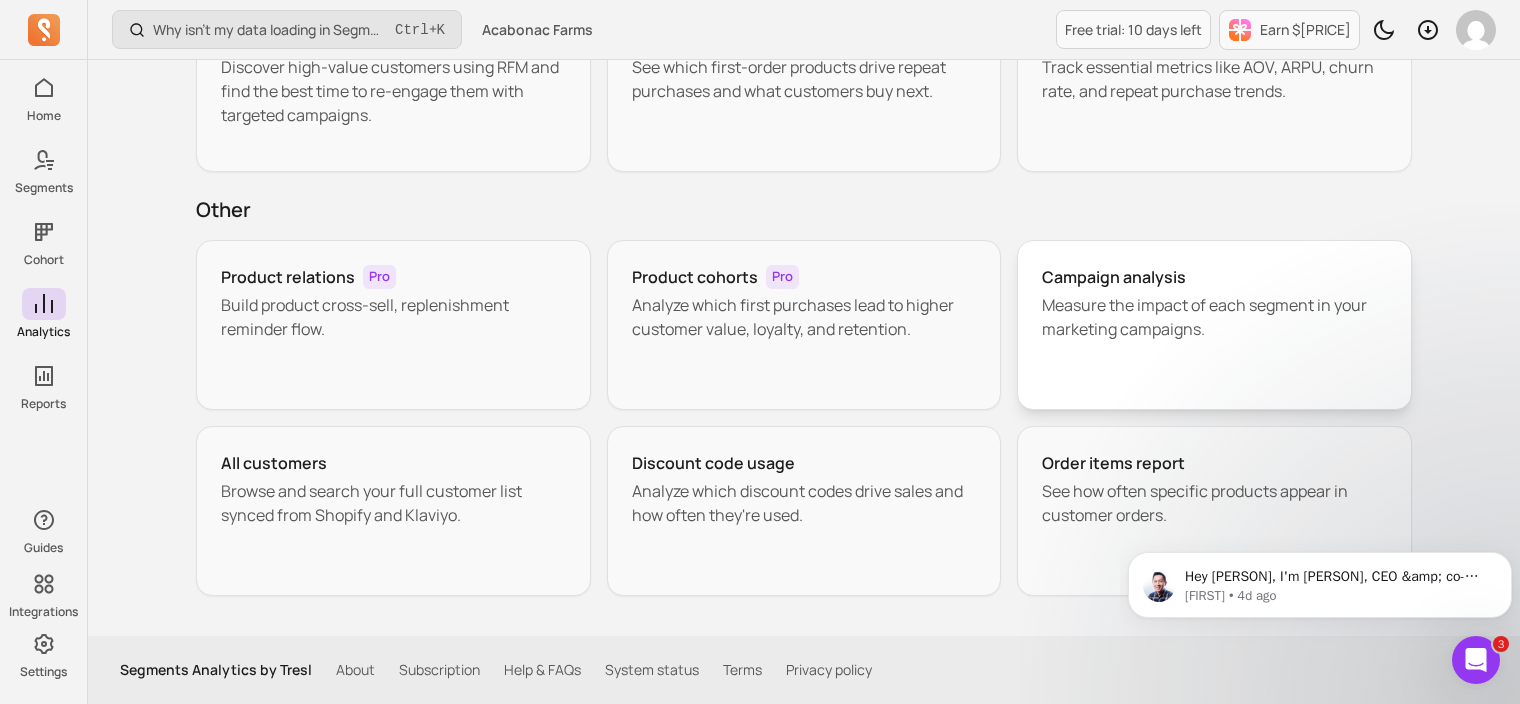 click on "Measure the impact of each segment in your marketing campaigns." at bounding box center [1214, 317] 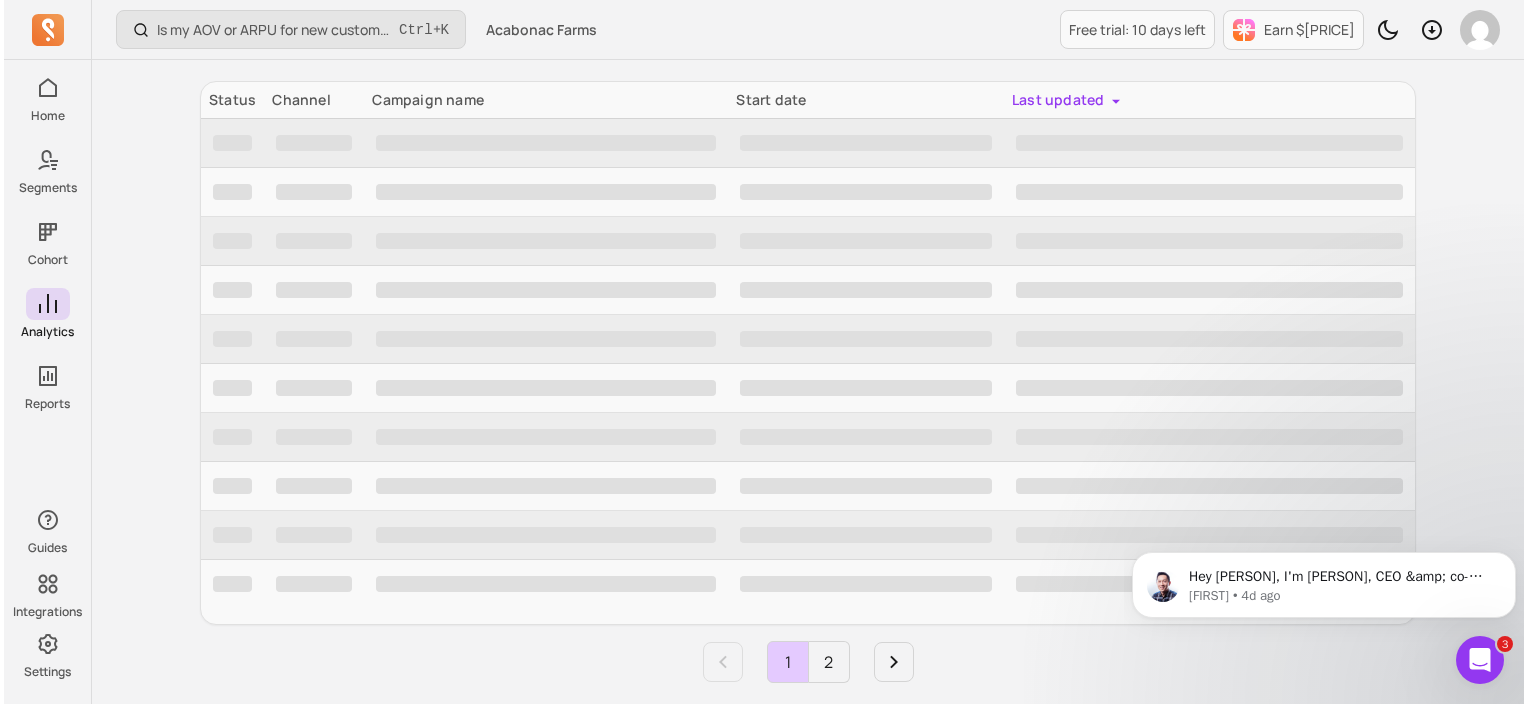 scroll, scrollTop: 0, scrollLeft: 0, axis: both 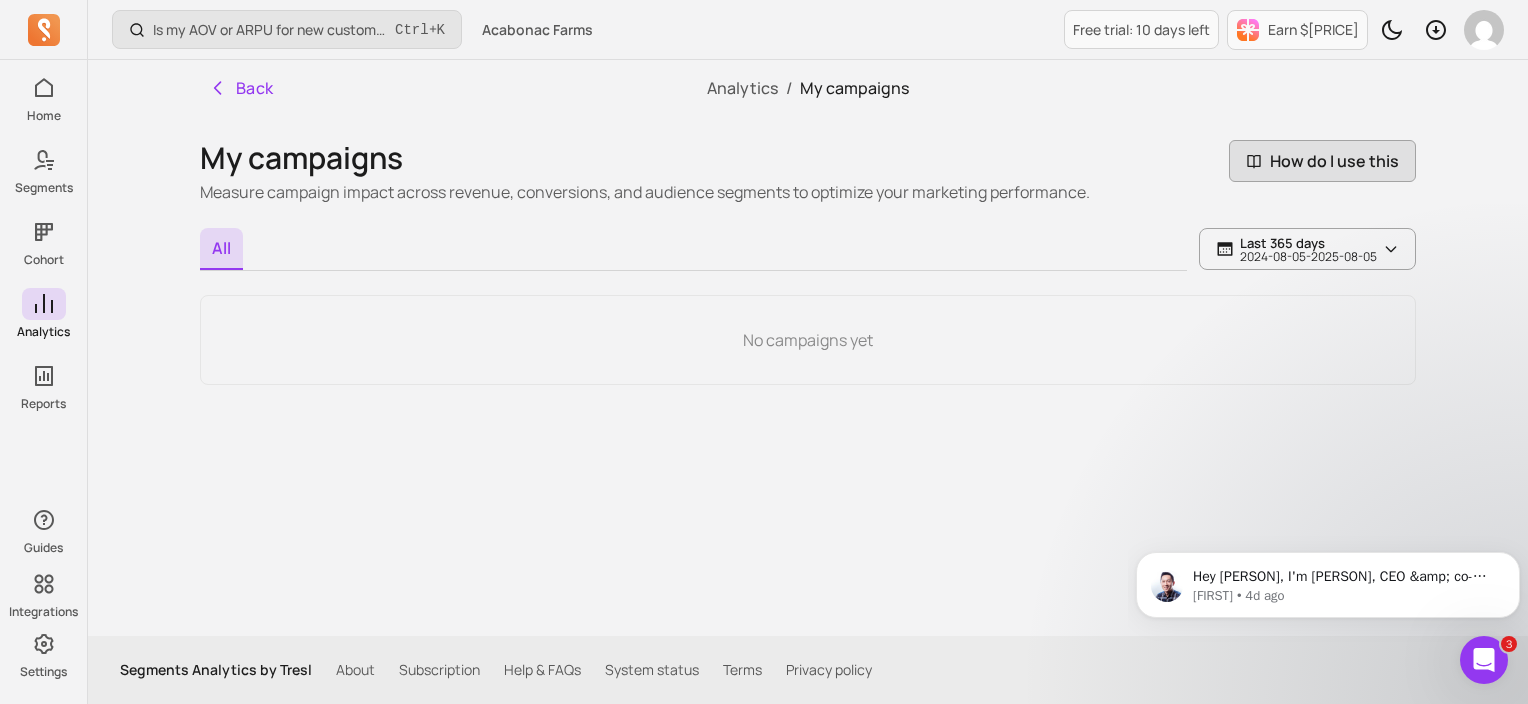 click on "How do I use this" at bounding box center [1322, 161] 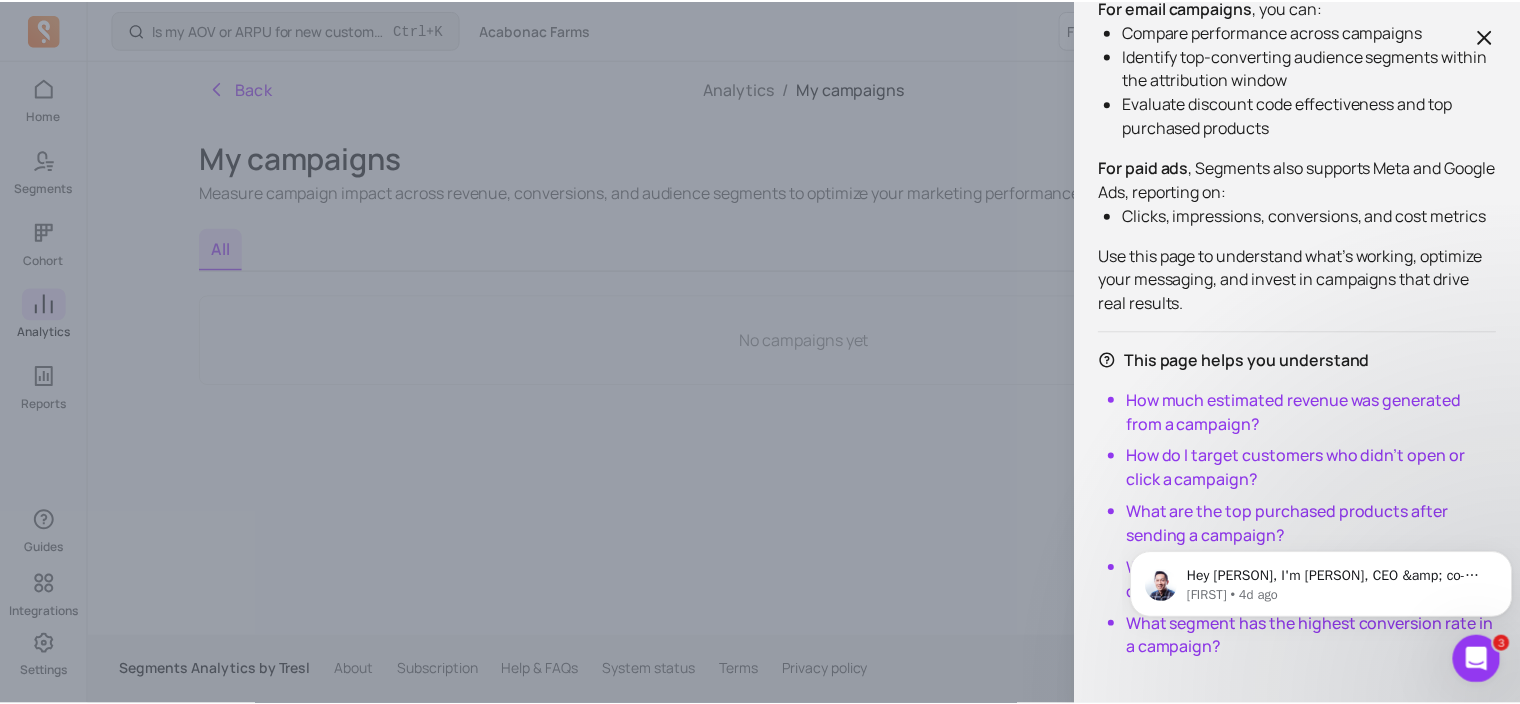 scroll, scrollTop: 215, scrollLeft: 0, axis: vertical 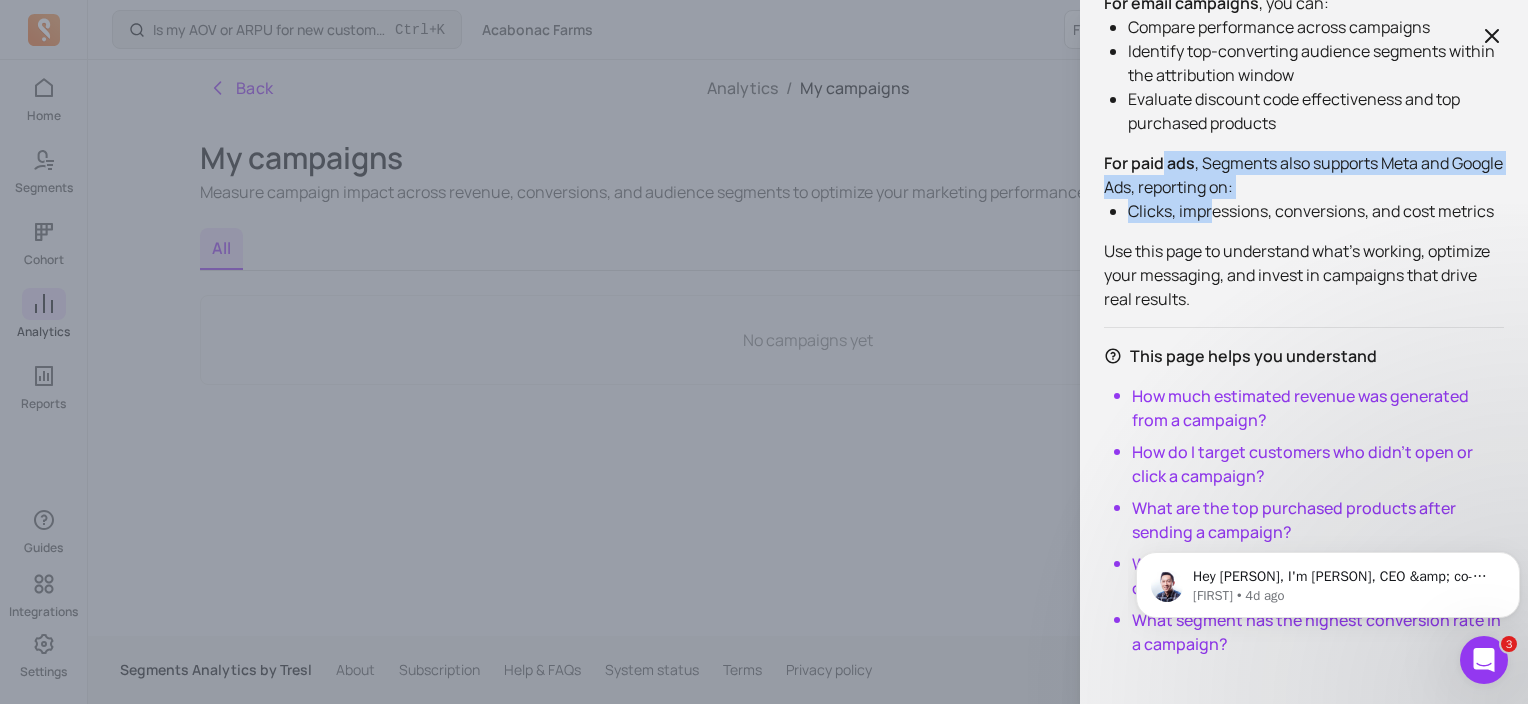 drag, startPoint x: 1153, startPoint y: 168, endPoint x: 1204, endPoint y: 202, distance: 61.294373 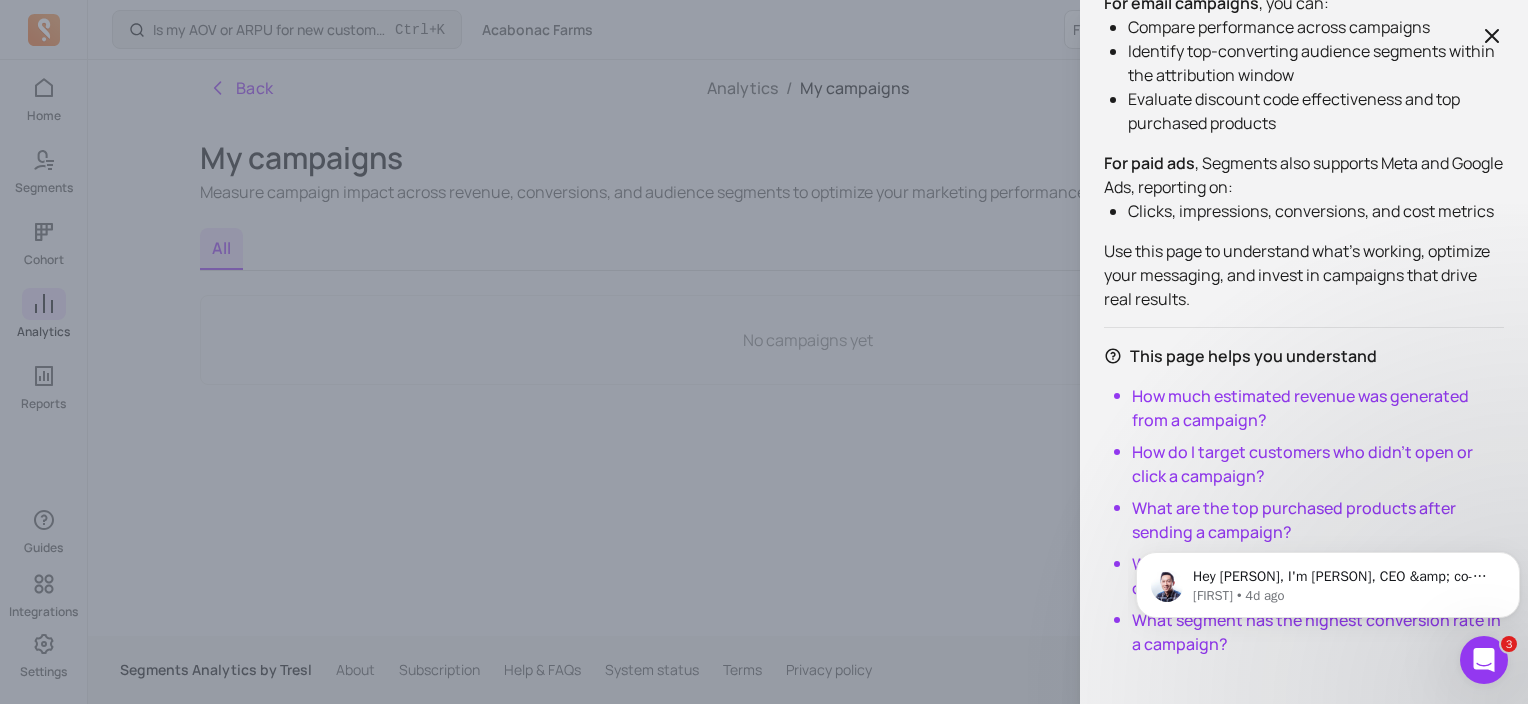 click on "How do I use this My campaigns The Campaigns report helps you measure the performance of your marketing campaigns across email and paid channels—all in one place. For email campaigns , you can: Compare performance across campaigns Identify top-converting audience segments within the attribution window Evaluate discount code effectiveness and top purchased products For paid ads , Segments also supports Meta and Google Ads, reporting on: Clicks, impressions, conversions, and cost metrics Use this page to understand what’s working, optimize your messaging, and invest in campaigns that drive real results. This page helps you understand How much estimated revenue was generated from a campaign? How do I target customers who didn’t open or click a campaign? What are the top purchased products after sending a campaign? What are the top used discount codes in my campaigns? What segment has the highest conversion rate in a campaign?" at bounding box center [764, 352] 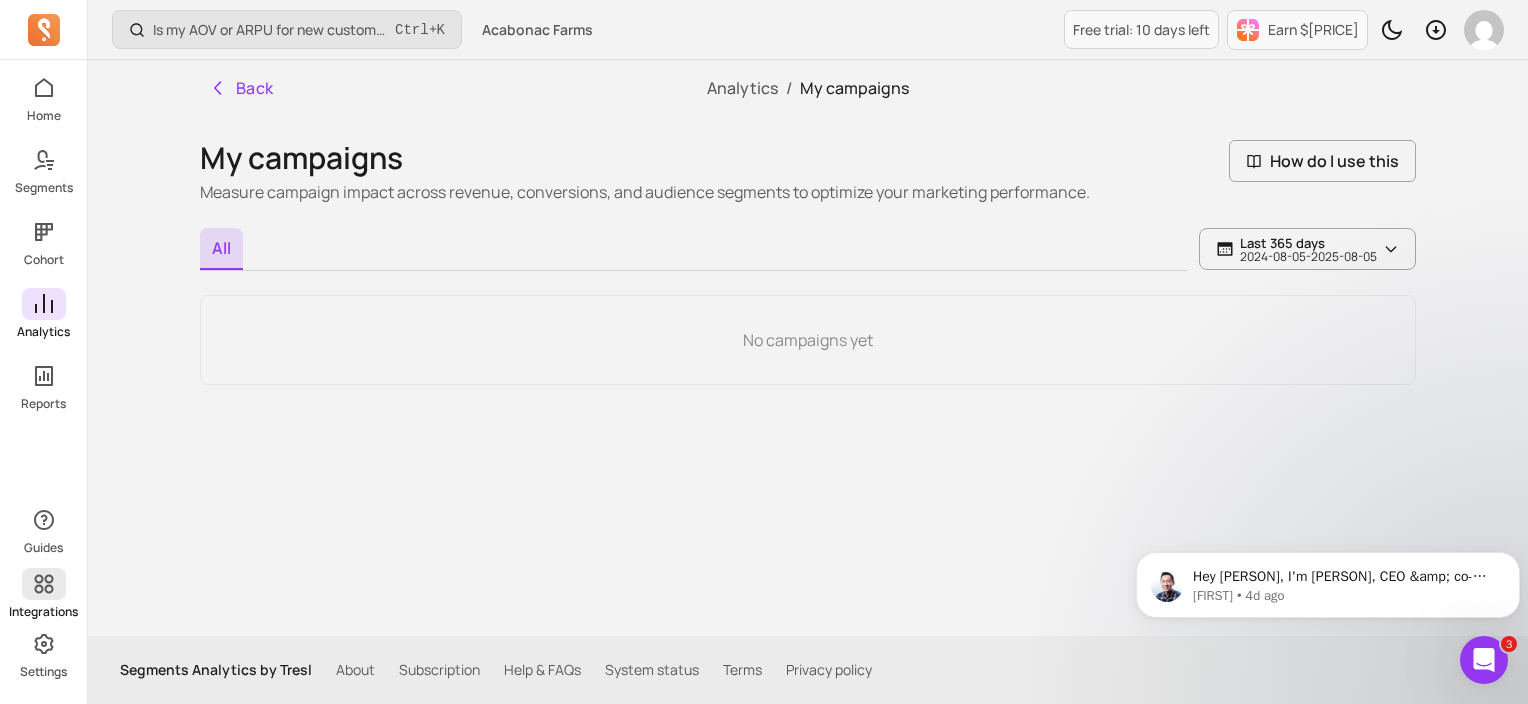 click on "Integrations" at bounding box center [43, 594] 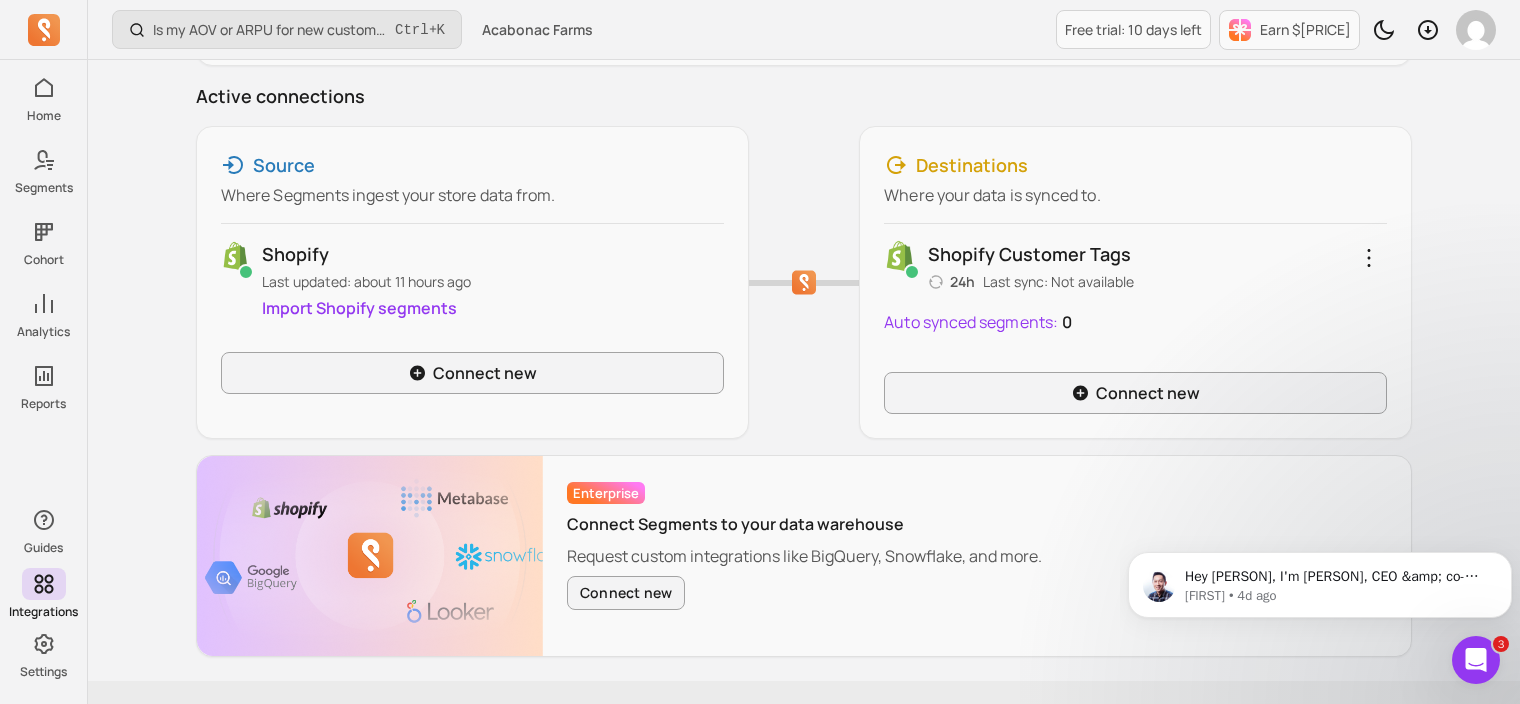 scroll, scrollTop: 271, scrollLeft: 0, axis: vertical 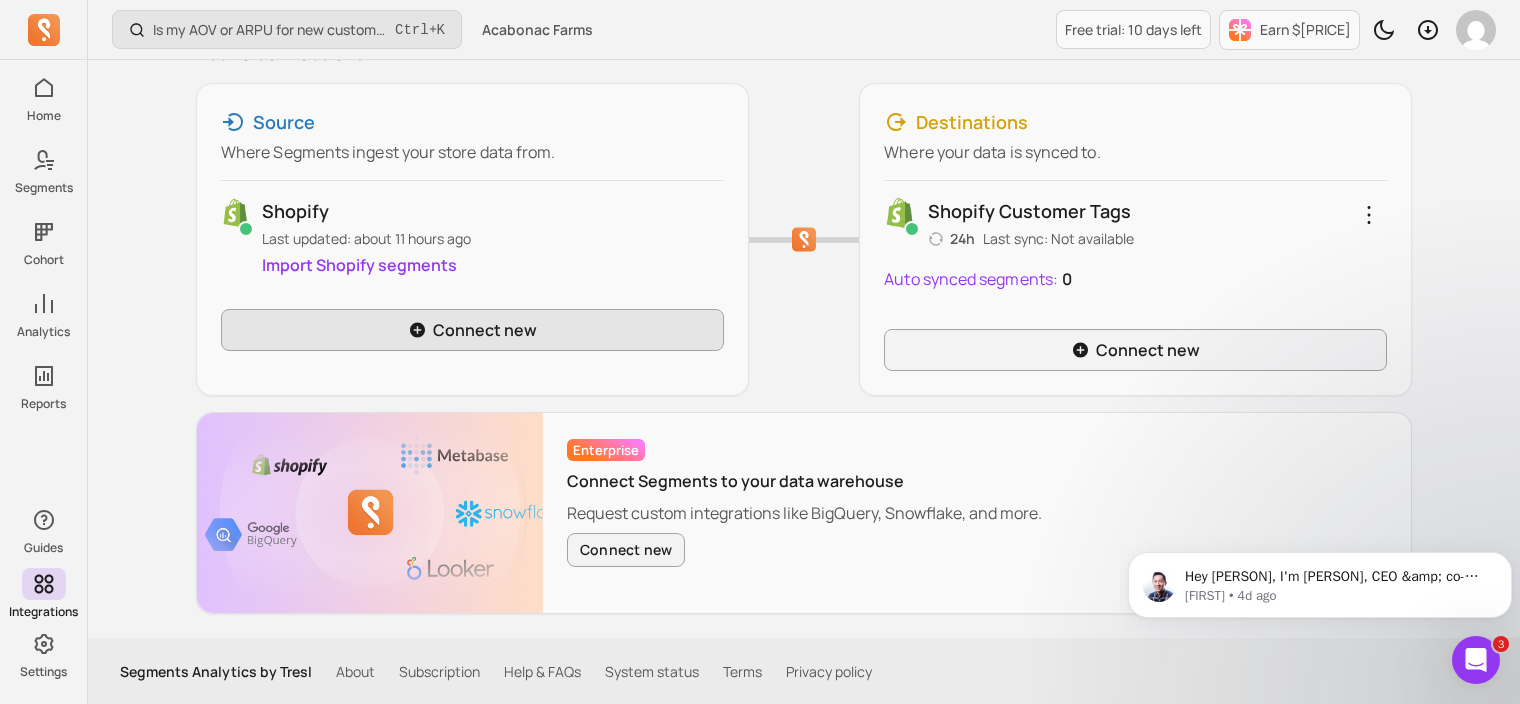 click on "Connect new" at bounding box center [472, 330] 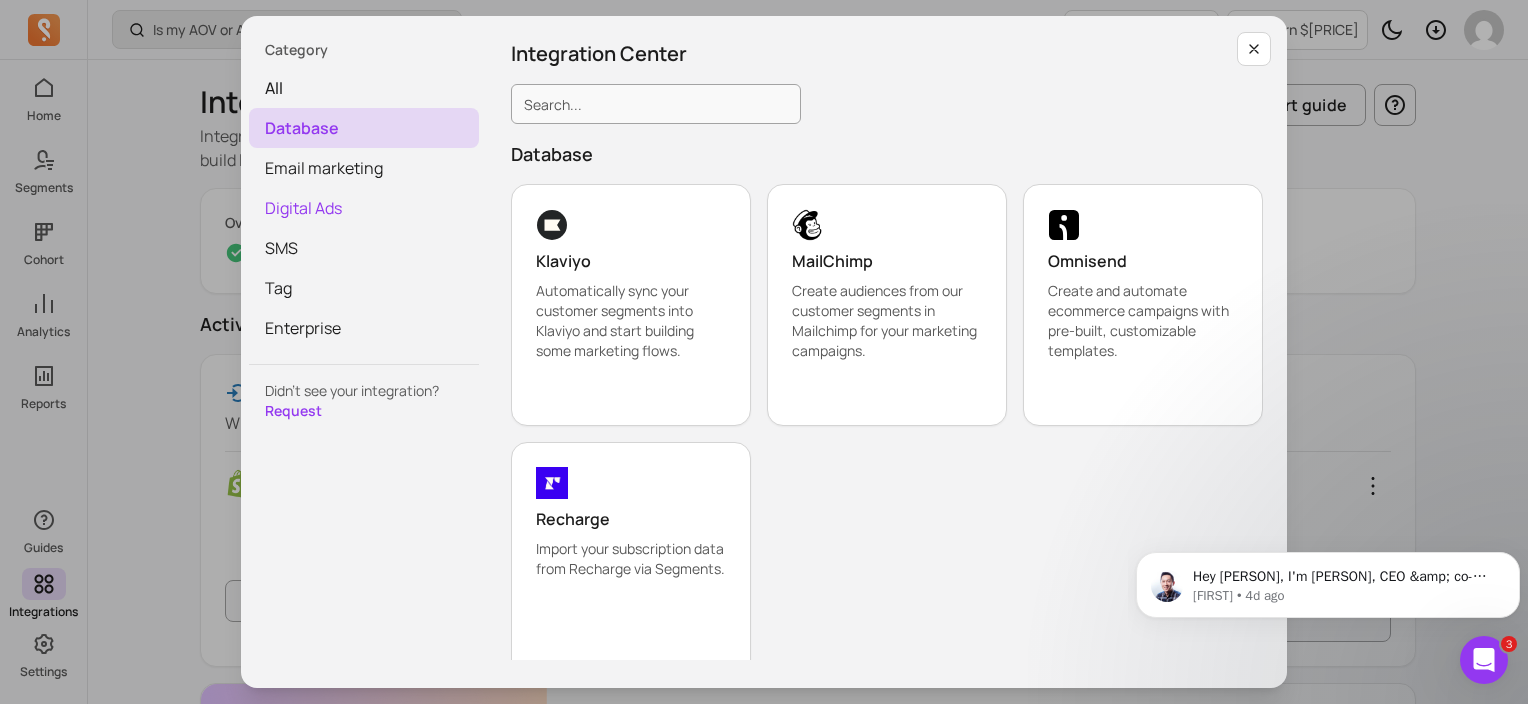 click on "Digital Ads" at bounding box center [364, 208] 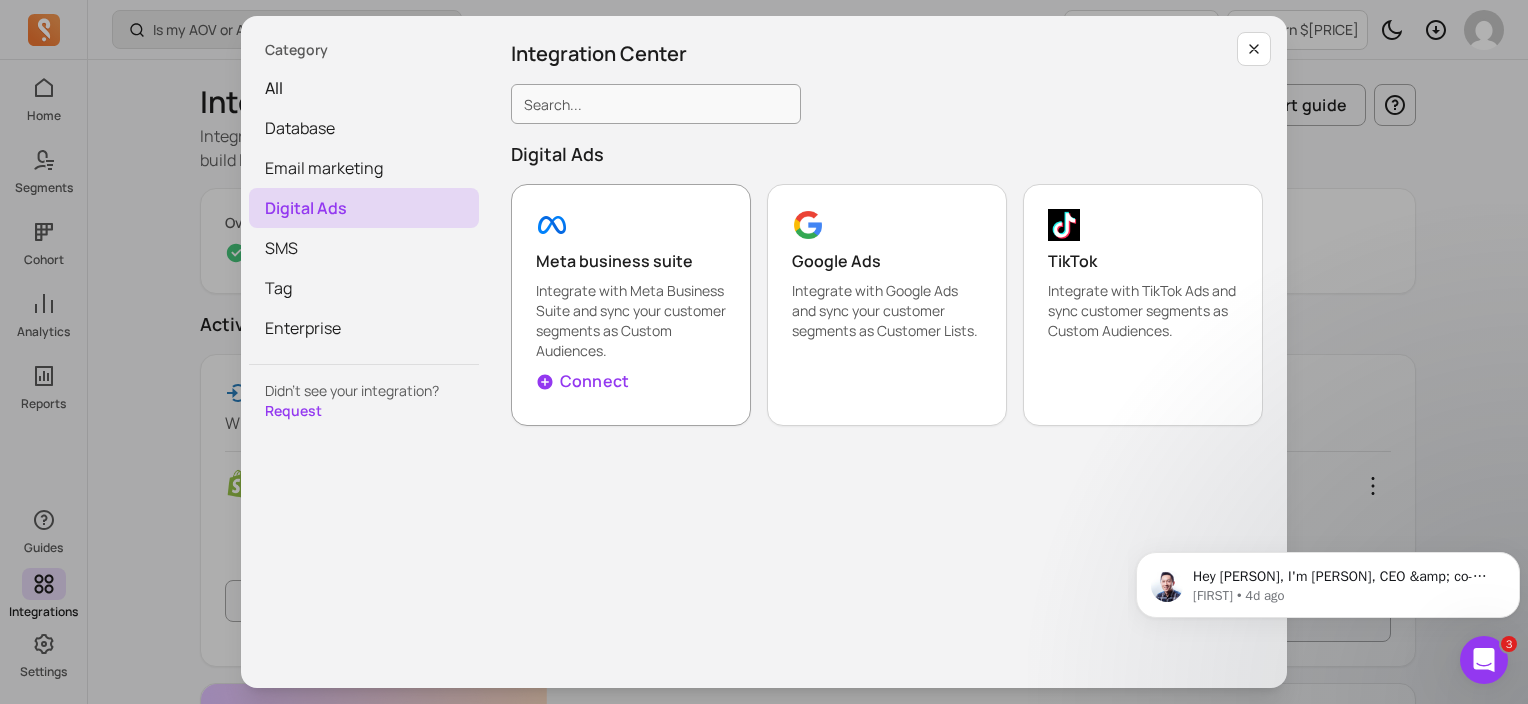 click on "Meta business suite Integrate with Meta Business Suite and sync your customer segments as Custom Audiences. Connect" at bounding box center (631, 305) 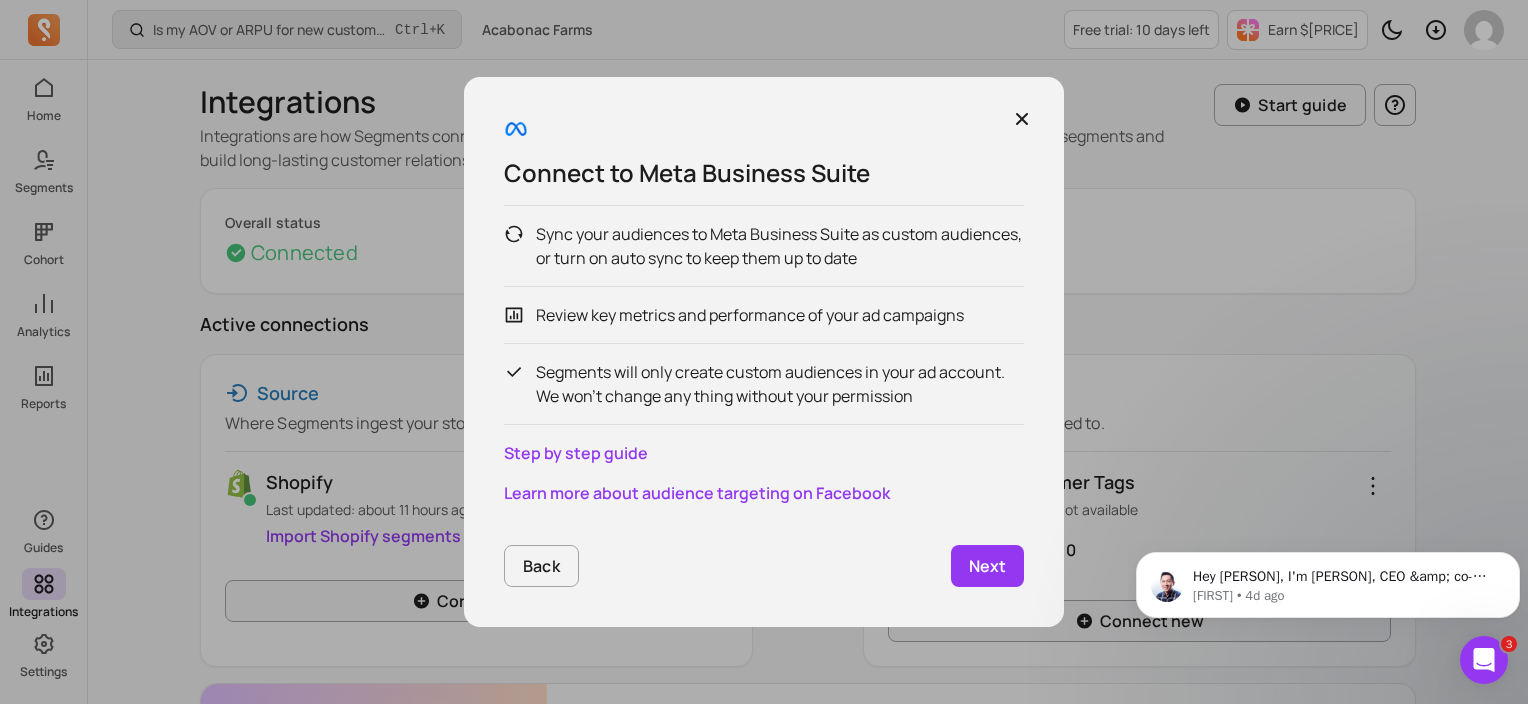 click on "Next" at bounding box center (987, 566) 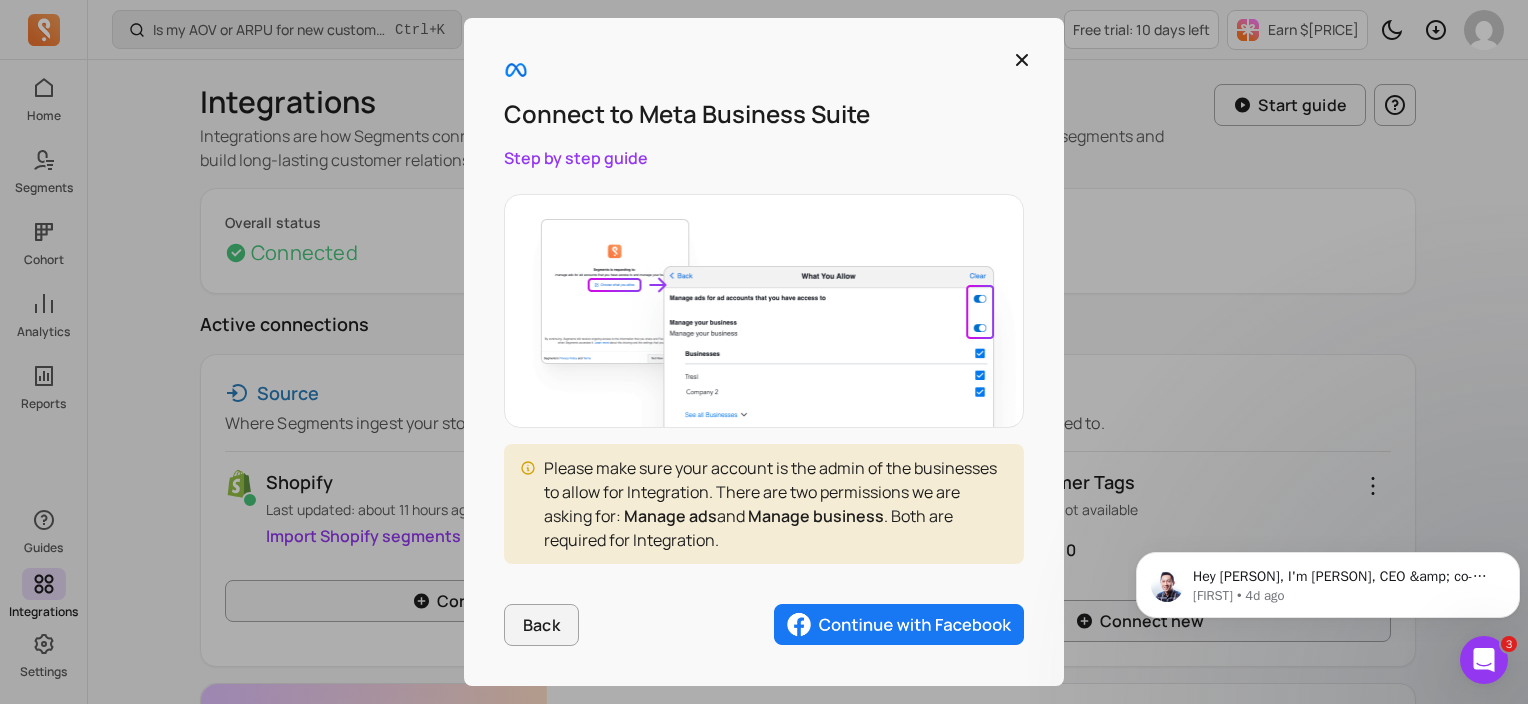 click at bounding box center (899, 625) 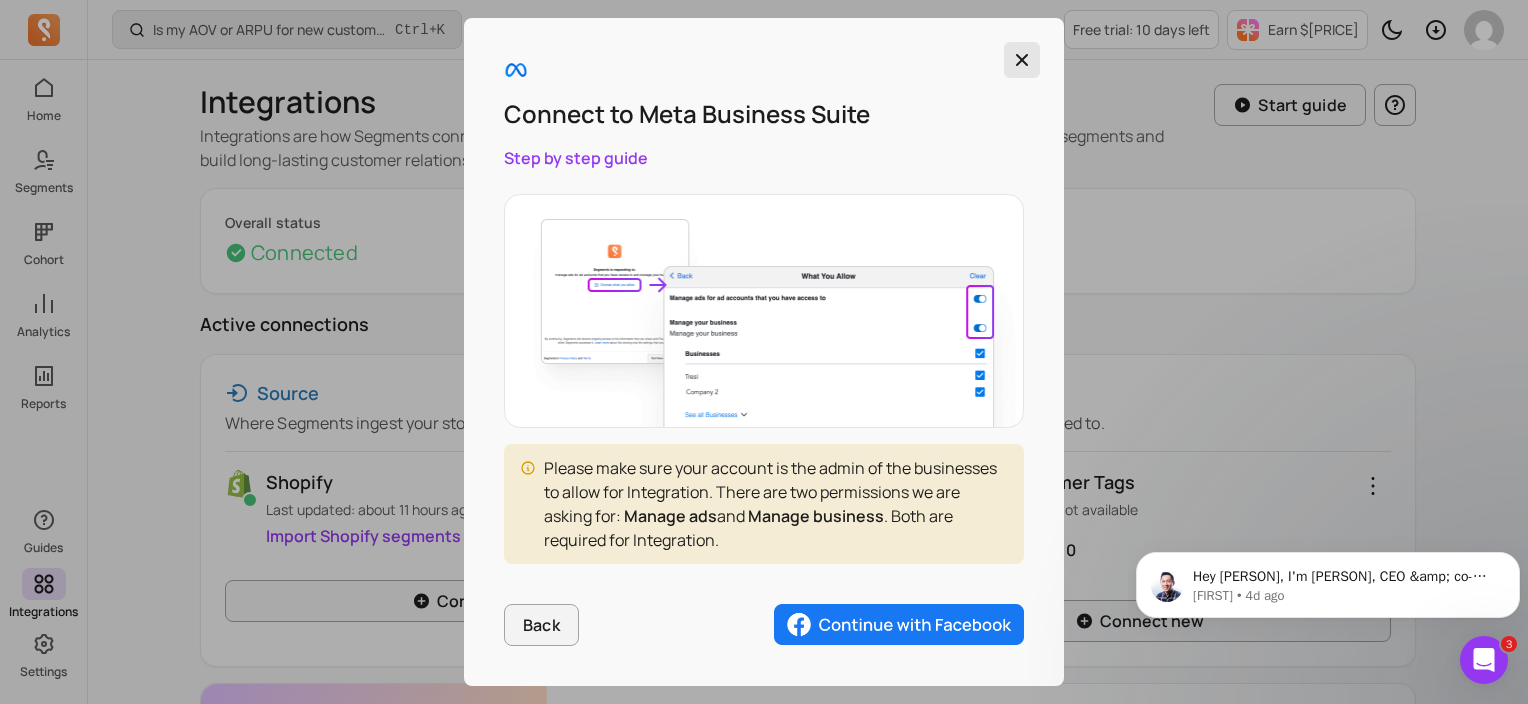 click 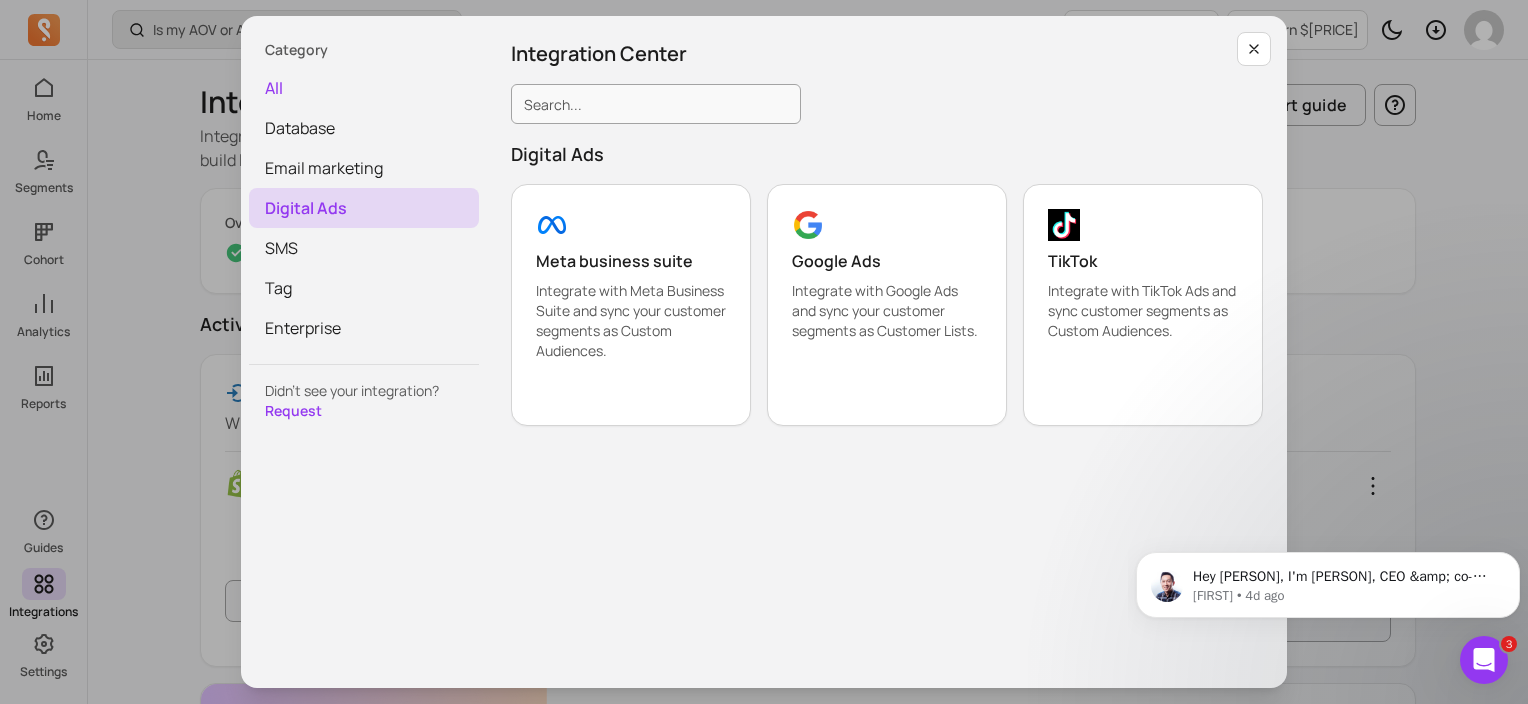 click on "all" at bounding box center (364, 88) 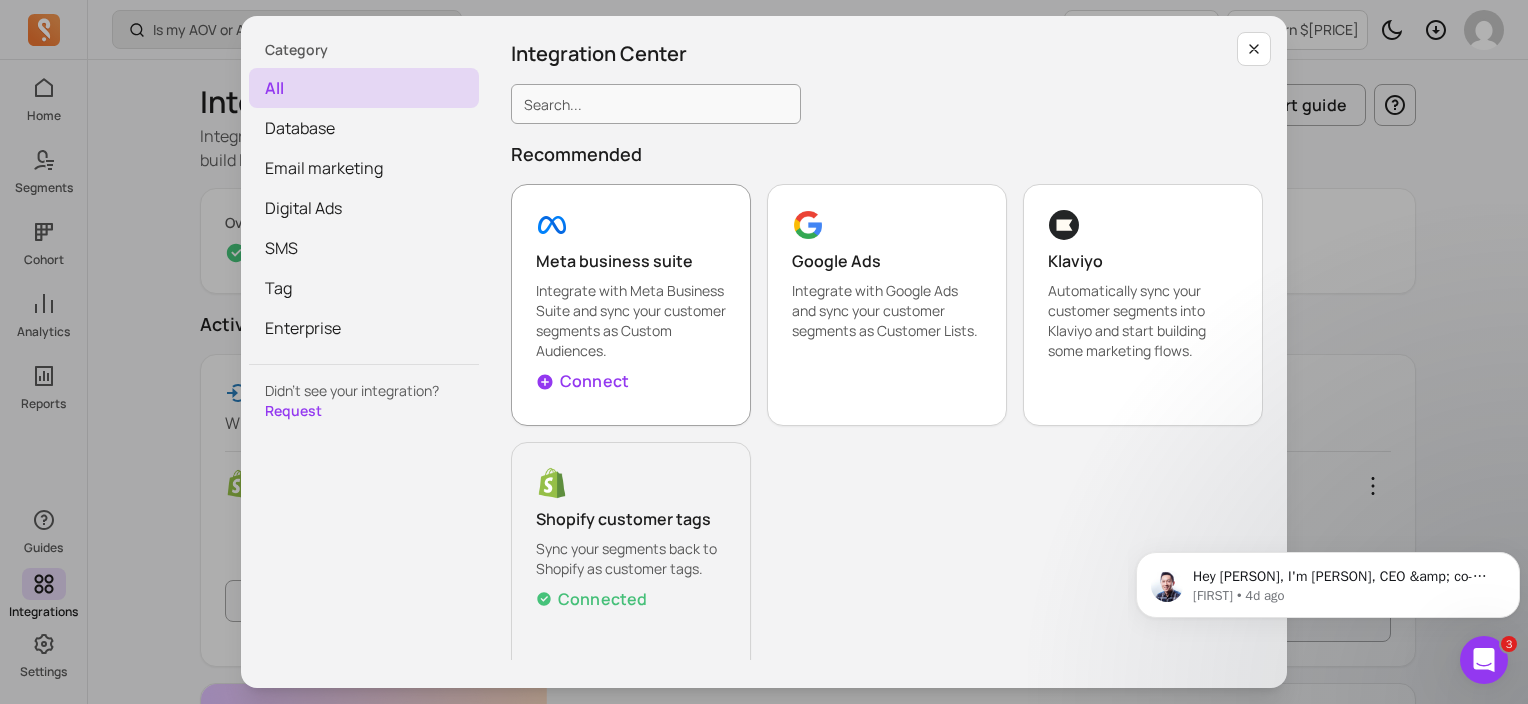 click on "Integrate with Meta Business Suite and sync your customer segments as Custom Audiences." at bounding box center (631, 321) 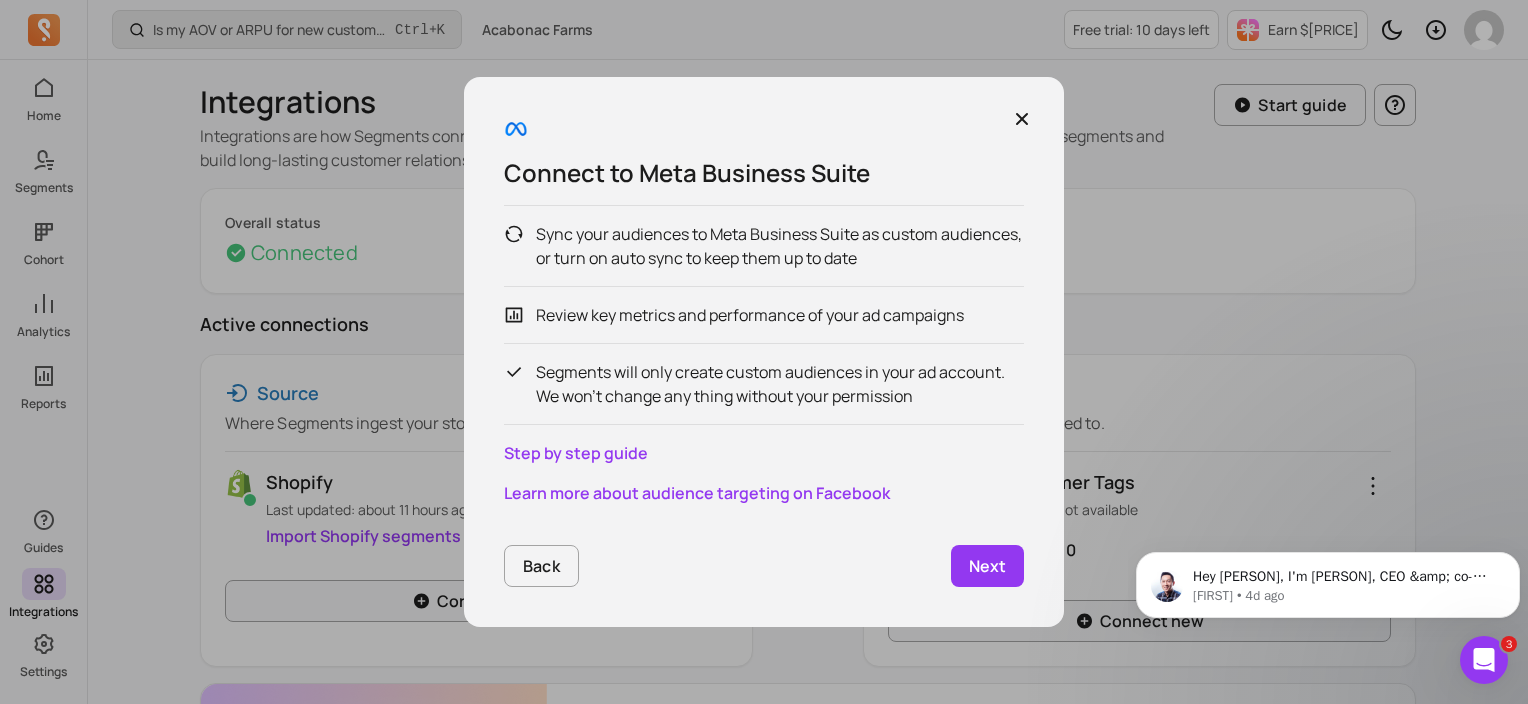click on "Next" at bounding box center (987, 566) 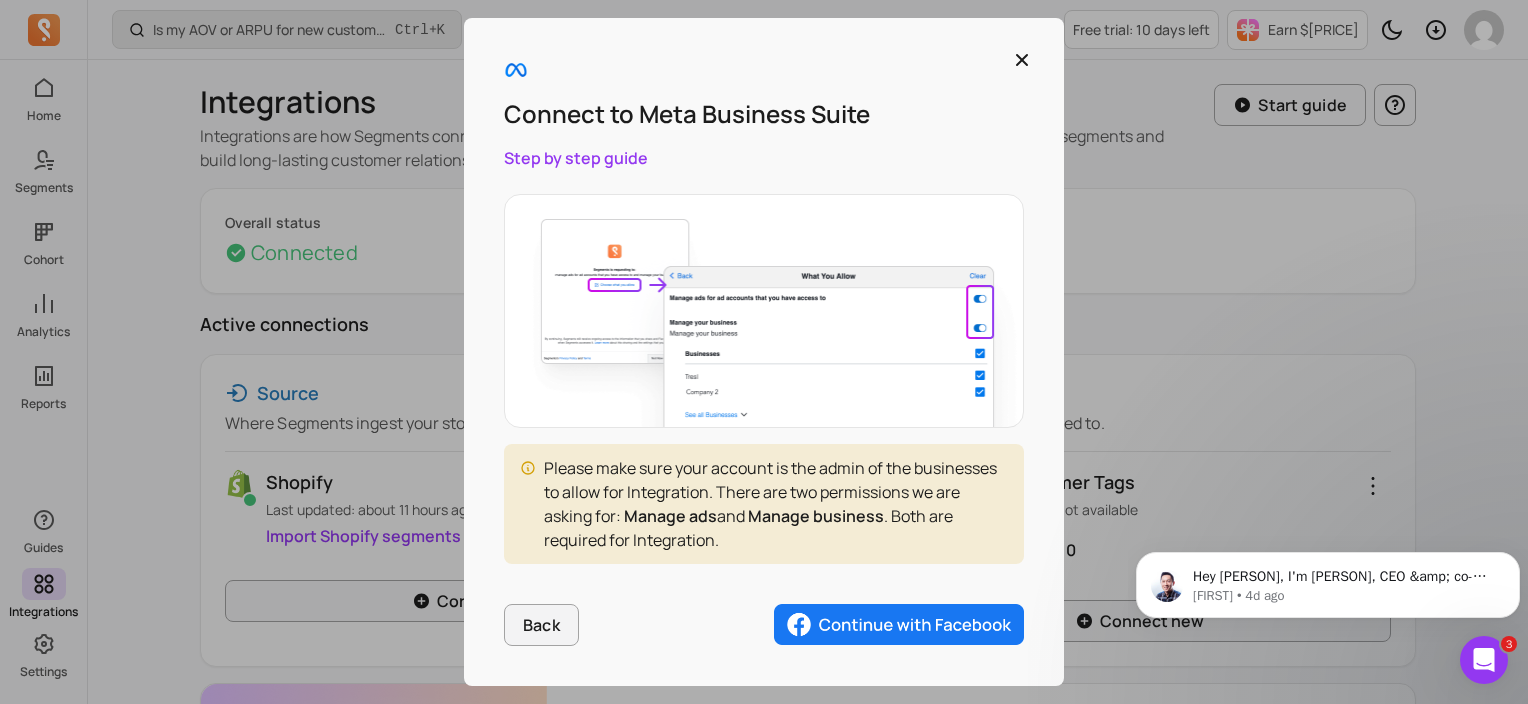 click at bounding box center (899, 625) 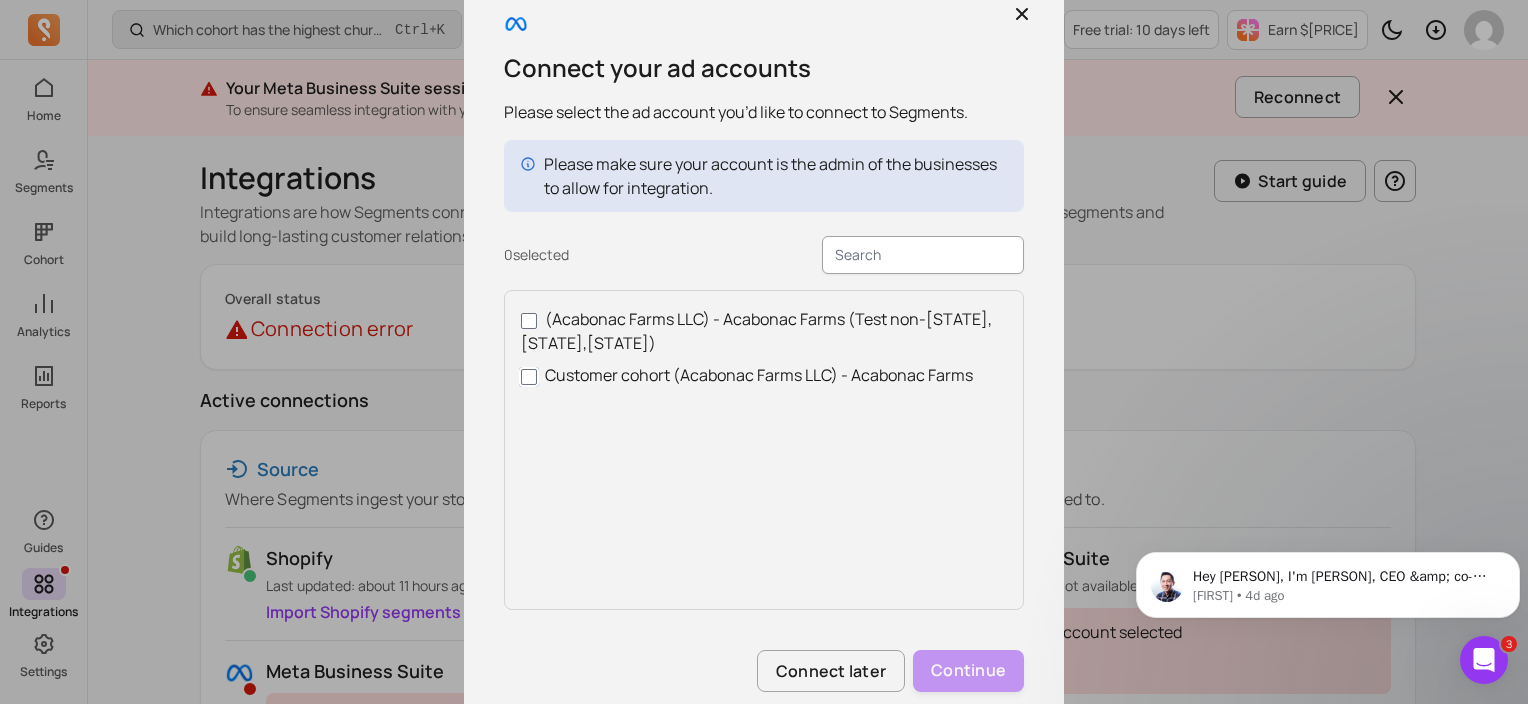 click on "Customer cohort (Acabonac Farms LLC) - Acabonac Farms" at bounding box center (529, 377) 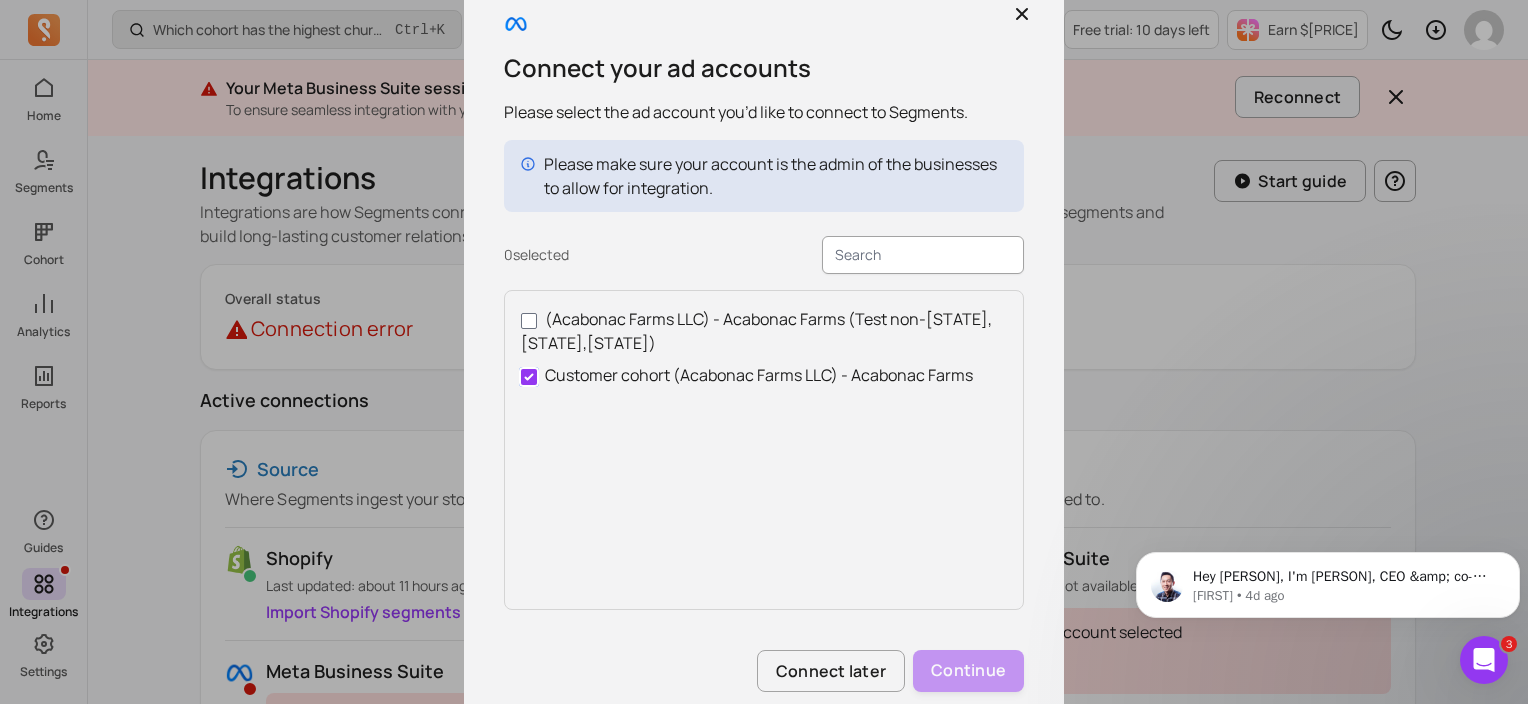 checkbox on "true" 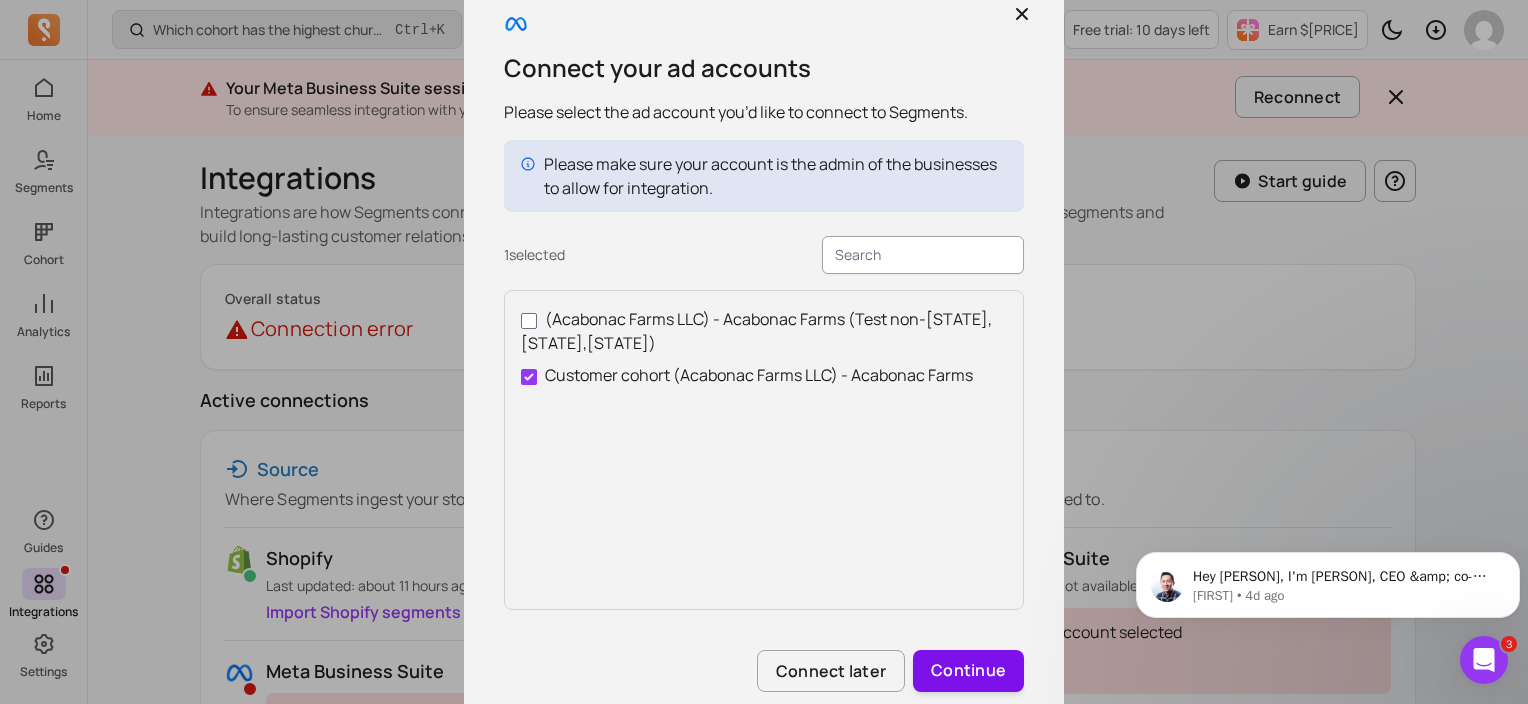 click on "Continue" at bounding box center (968, 671) 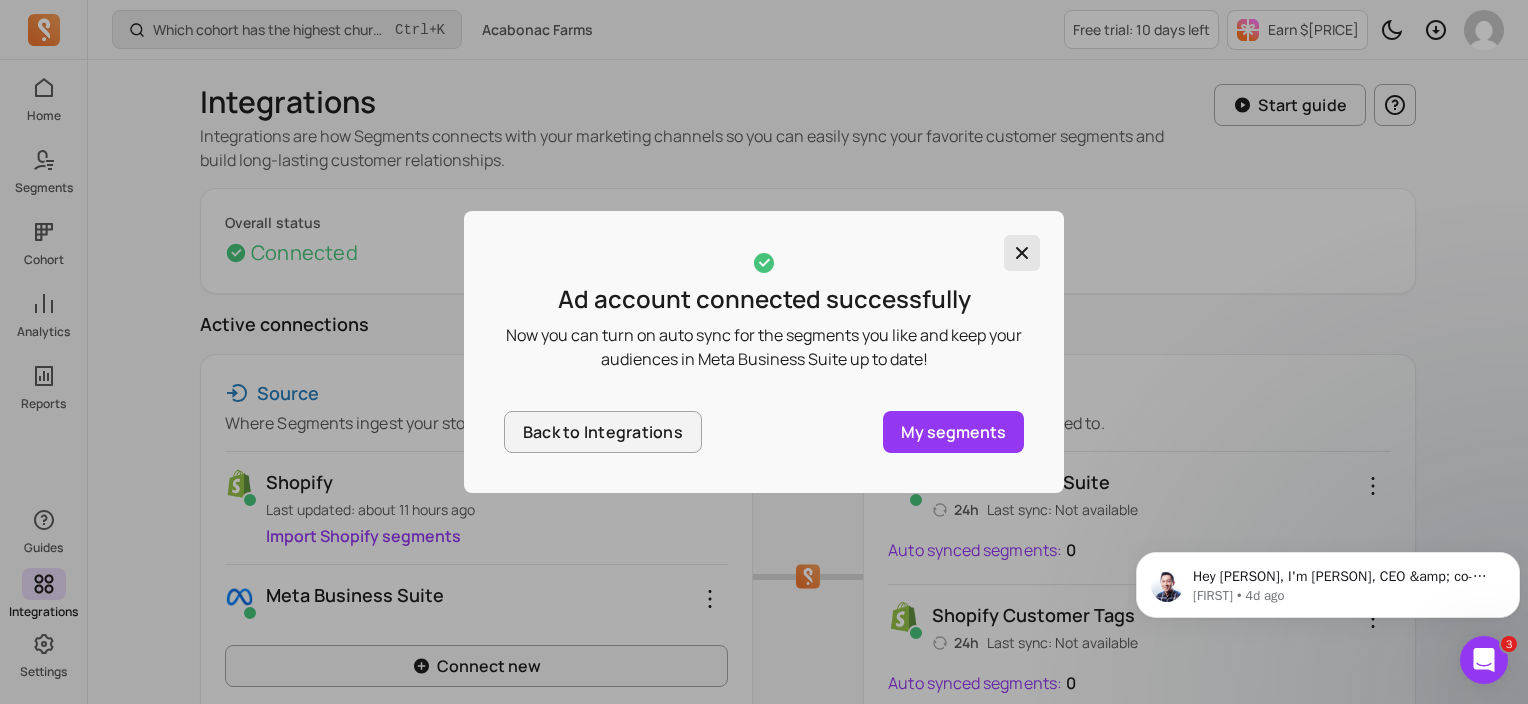 click 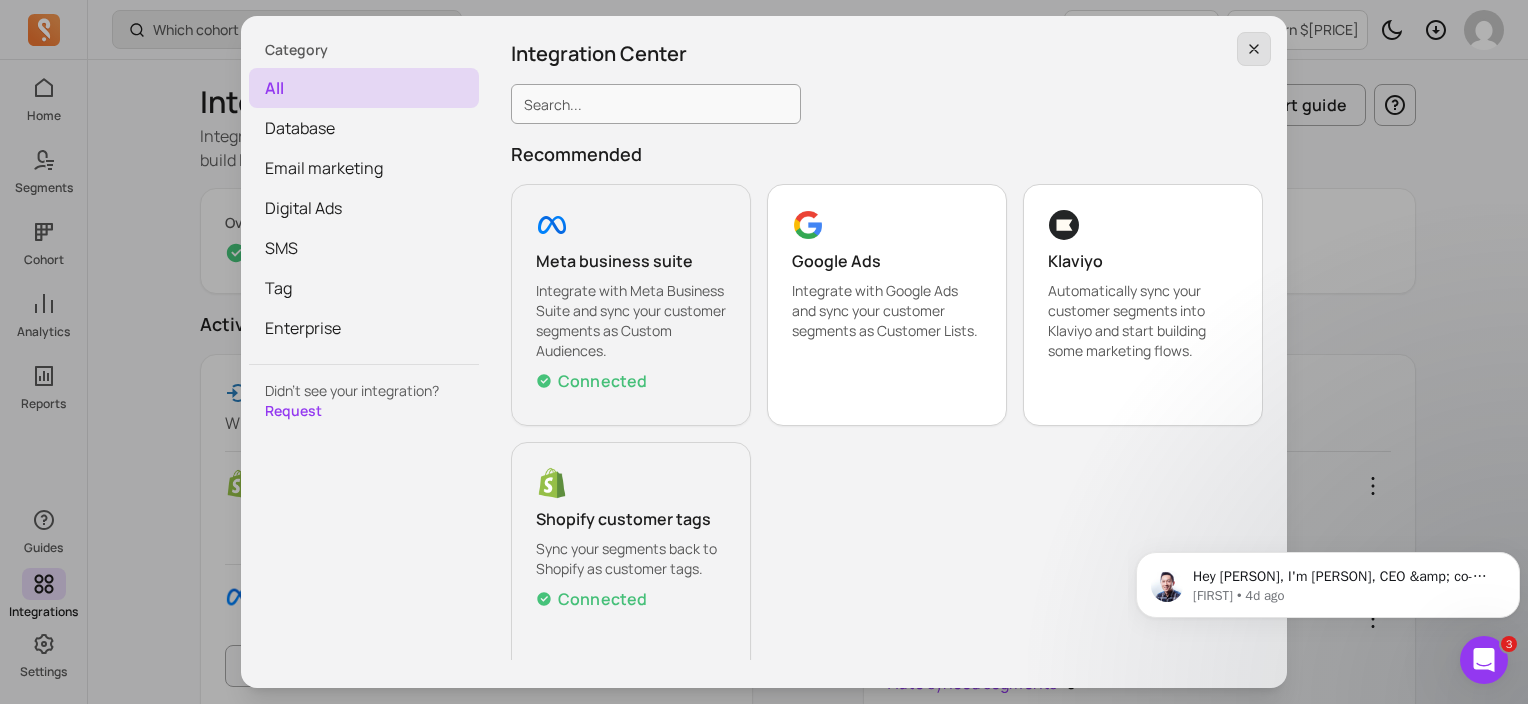 click 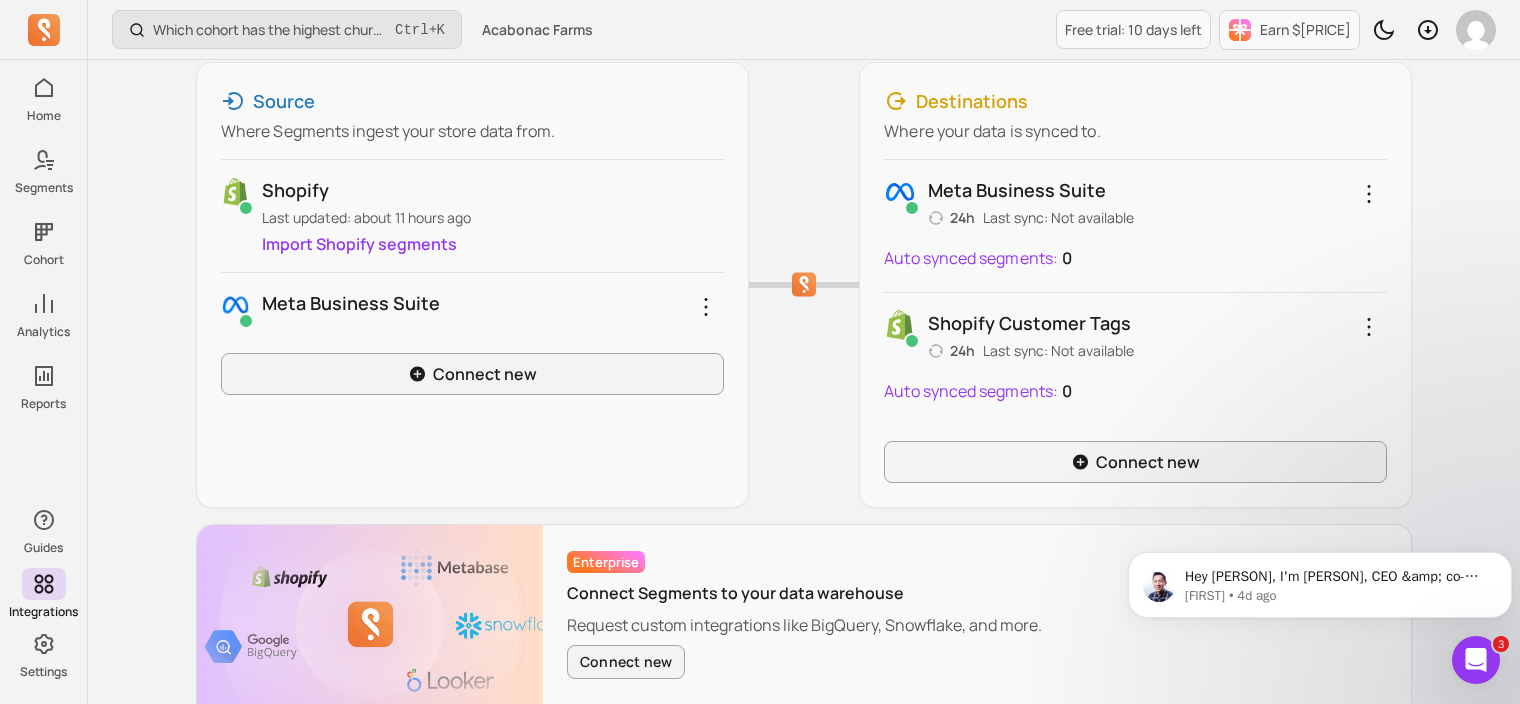 scroll, scrollTop: 290, scrollLeft: 0, axis: vertical 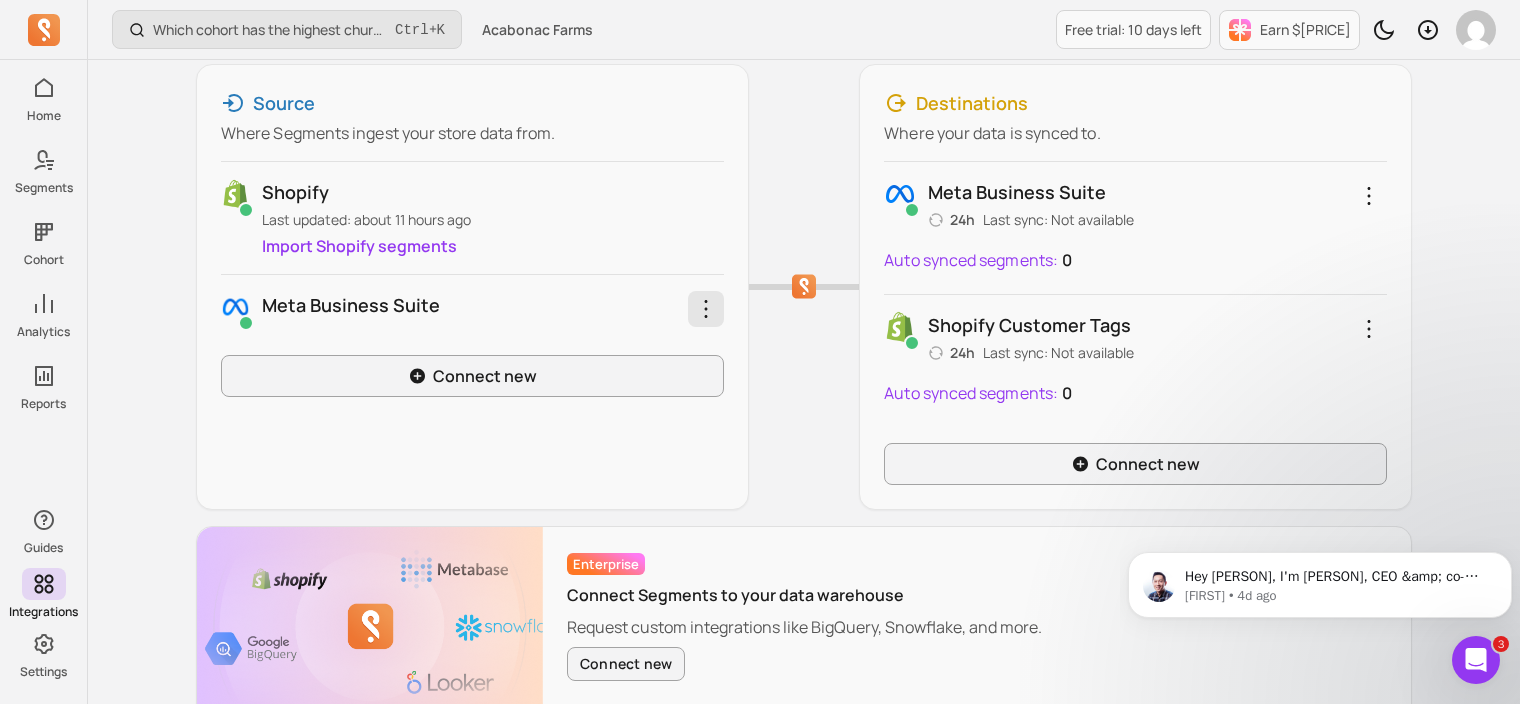 click 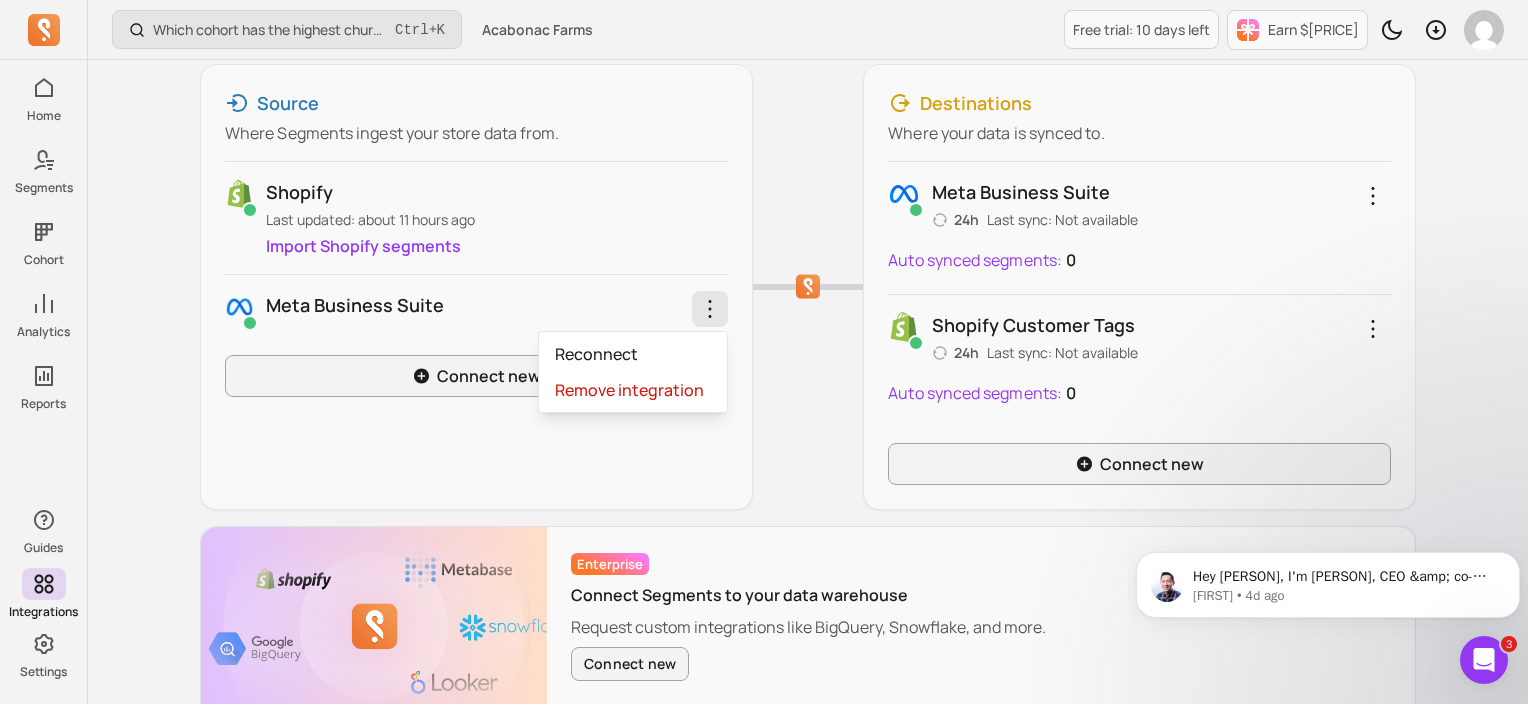 click on "Meta business suite Reconnect Remove integration" at bounding box center (476, 307) 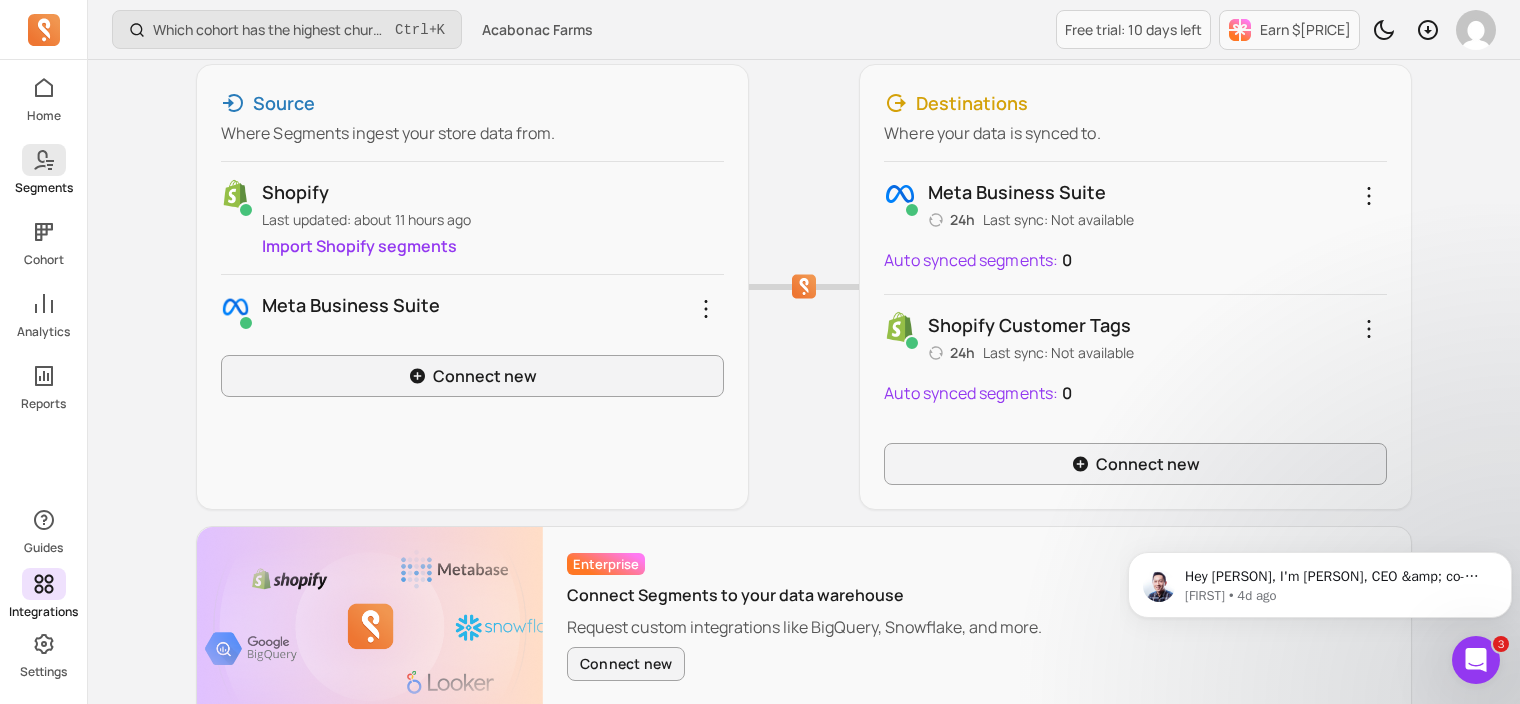 click at bounding box center (44, 160) 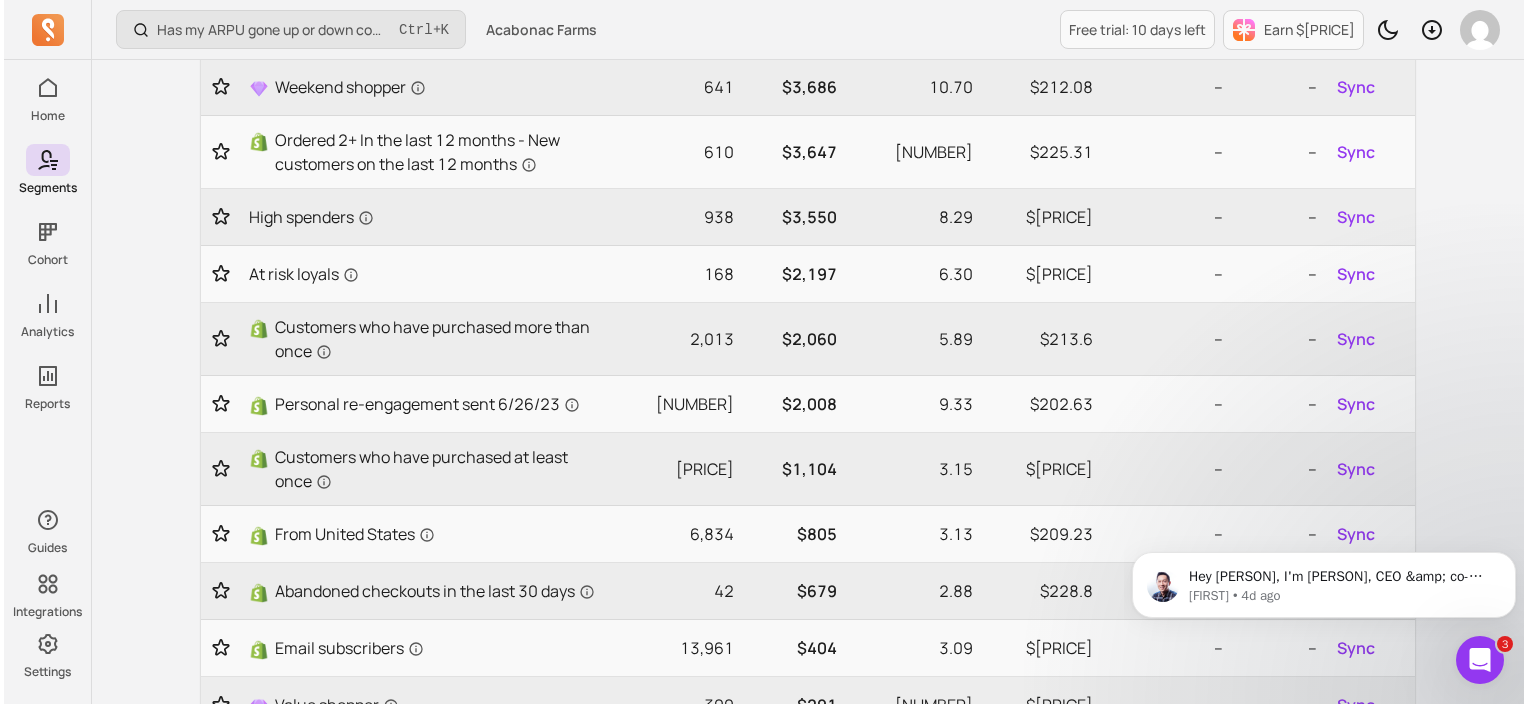 scroll, scrollTop: 0, scrollLeft: 0, axis: both 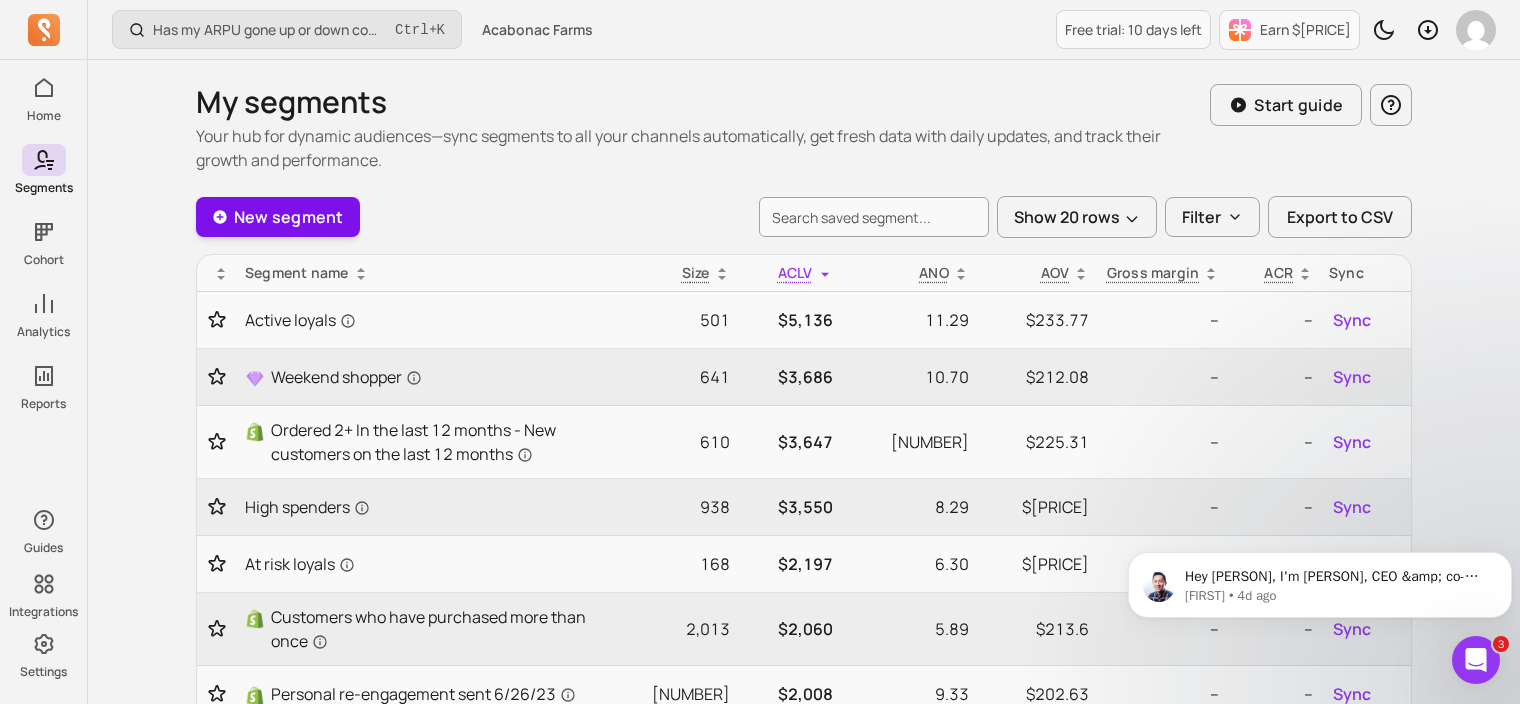 click on "New segment" at bounding box center [278, 217] 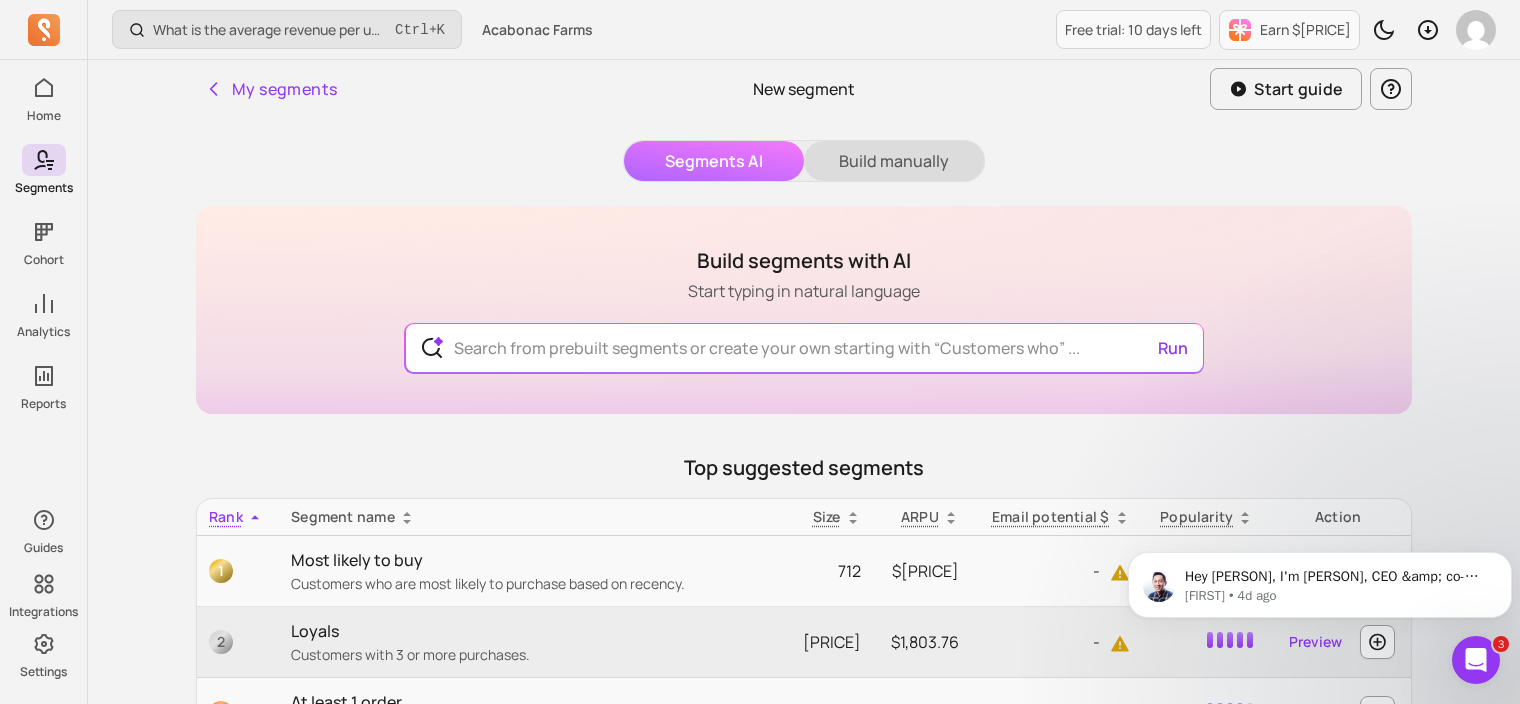 click on "Build manually" at bounding box center (894, 161) 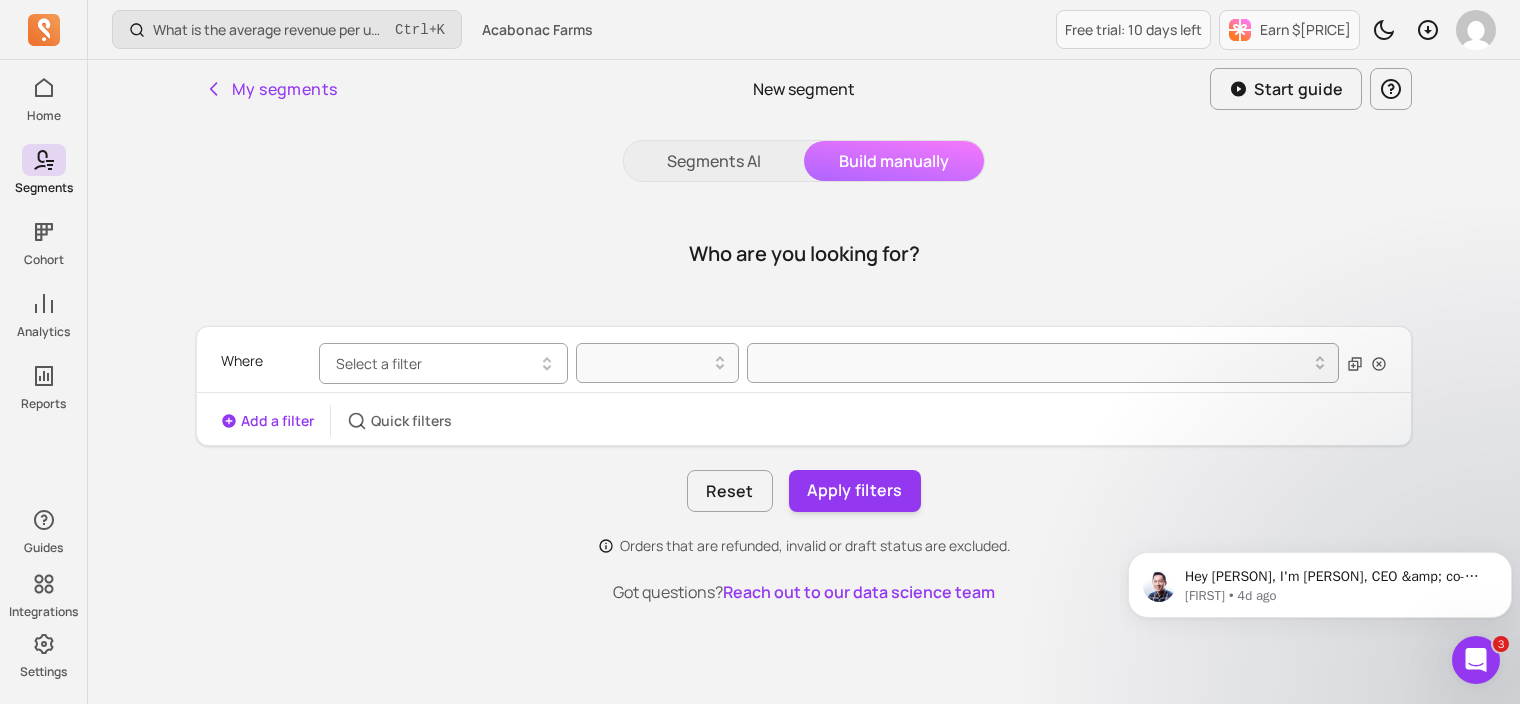 click on "Select a filter" at bounding box center [379, 363] 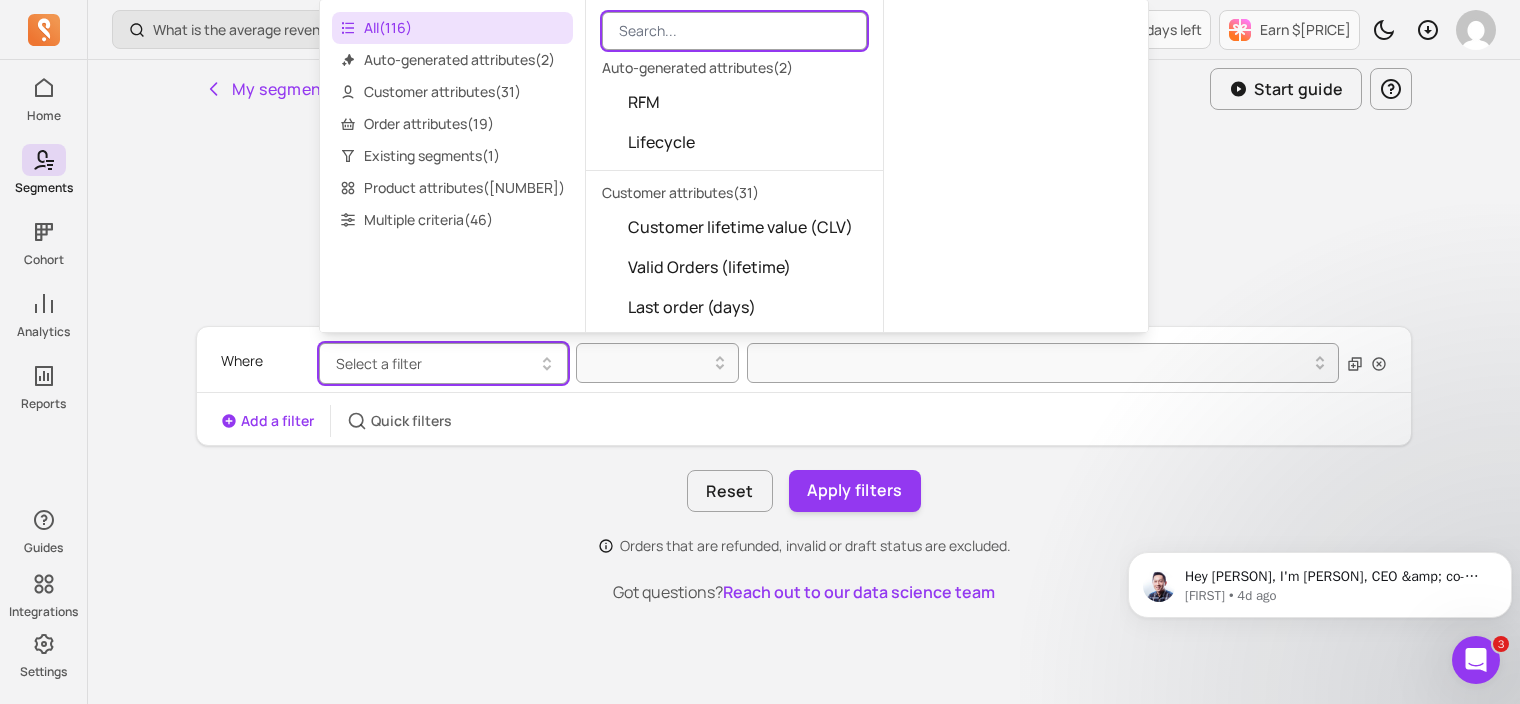 click at bounding box center (734, 31) 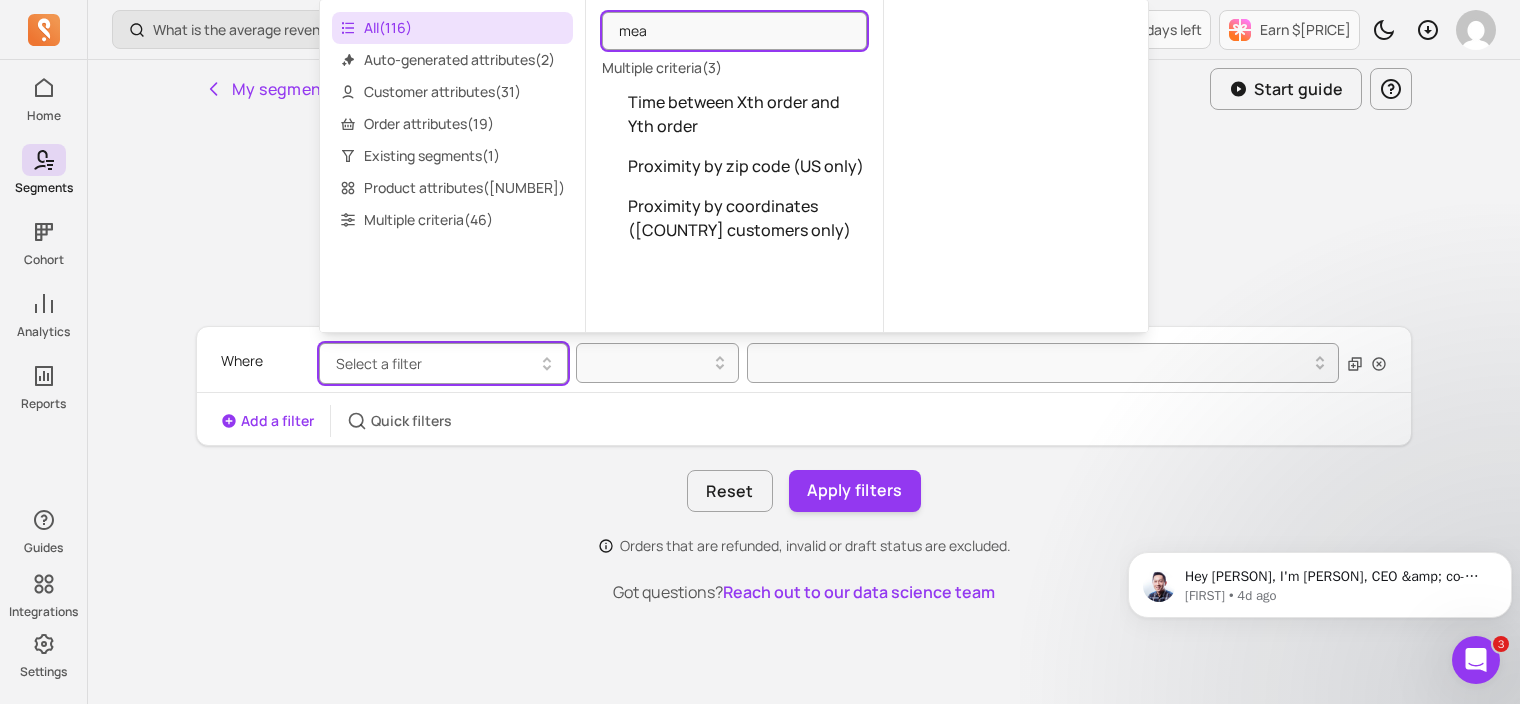 type on "mea" 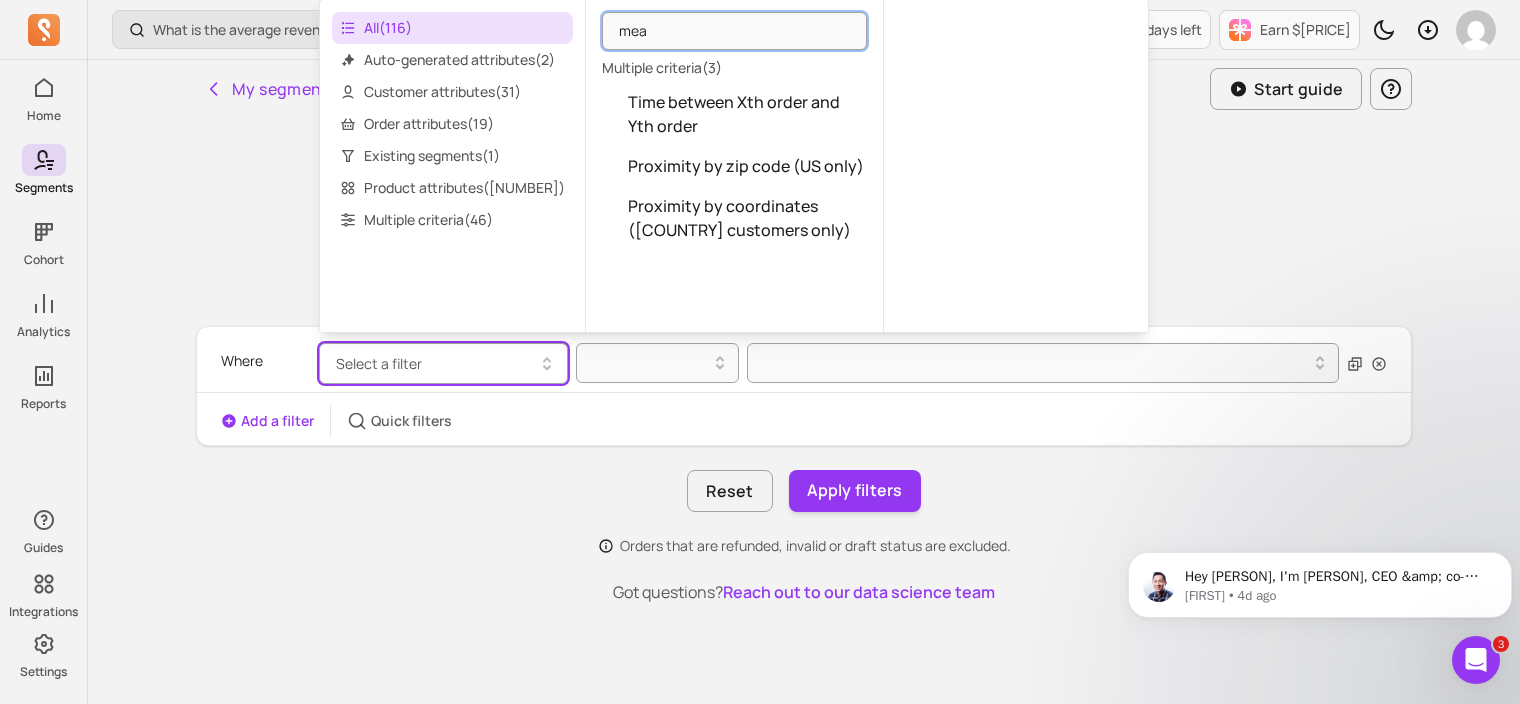 click on "Segments AI Build manually Who are you looking for? Where Select a filter Add a filter   Quick filters Reset Apply filters Orders that are refunded, invalid or draft status are excluded. Got questions?  Reach out to our data science team" at bounding box center [804, 448] 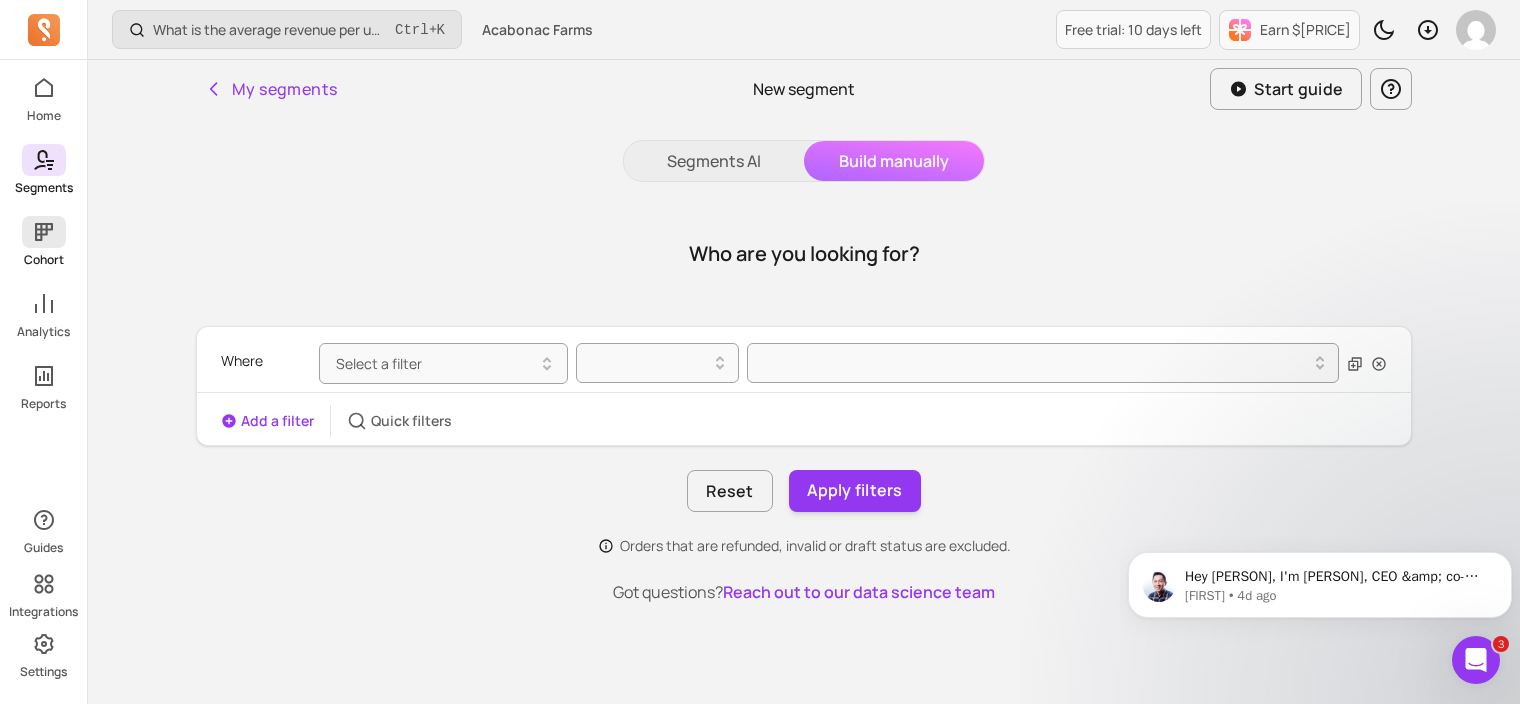 click on "Cohort" at bounding box center [44, 260] 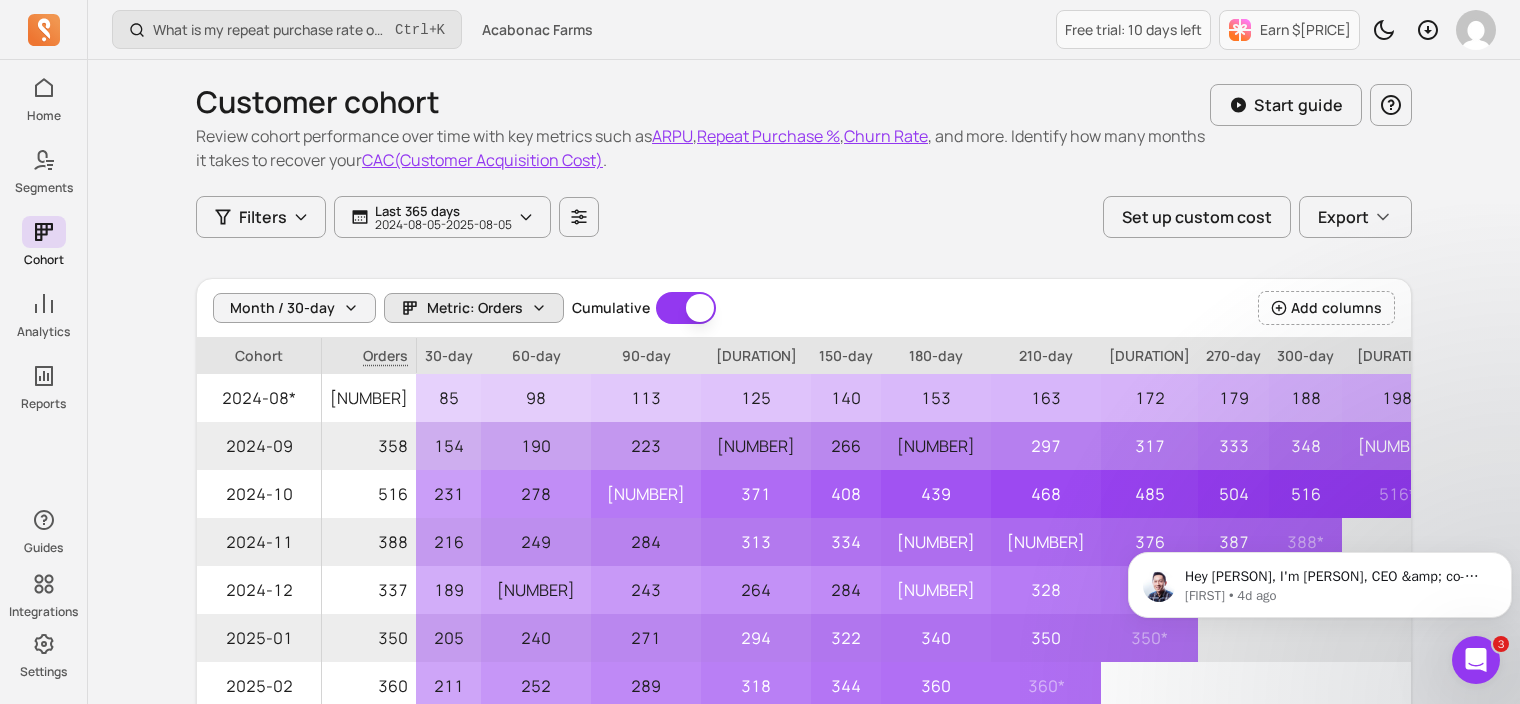 click on "Metric:   Orders" at bounding box center (475, 308) 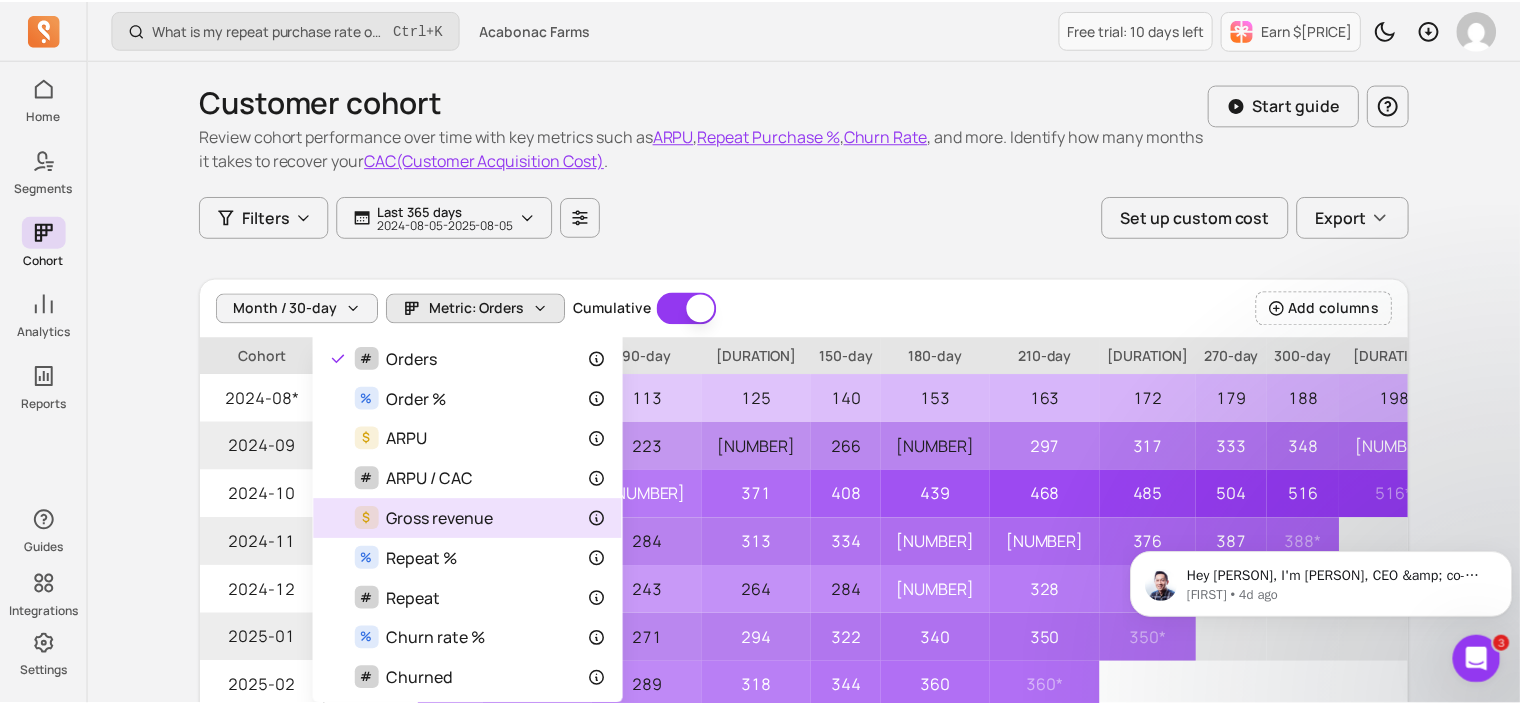 scroll, scrollTop: 43, scrollLeft: 0, axis: vertical 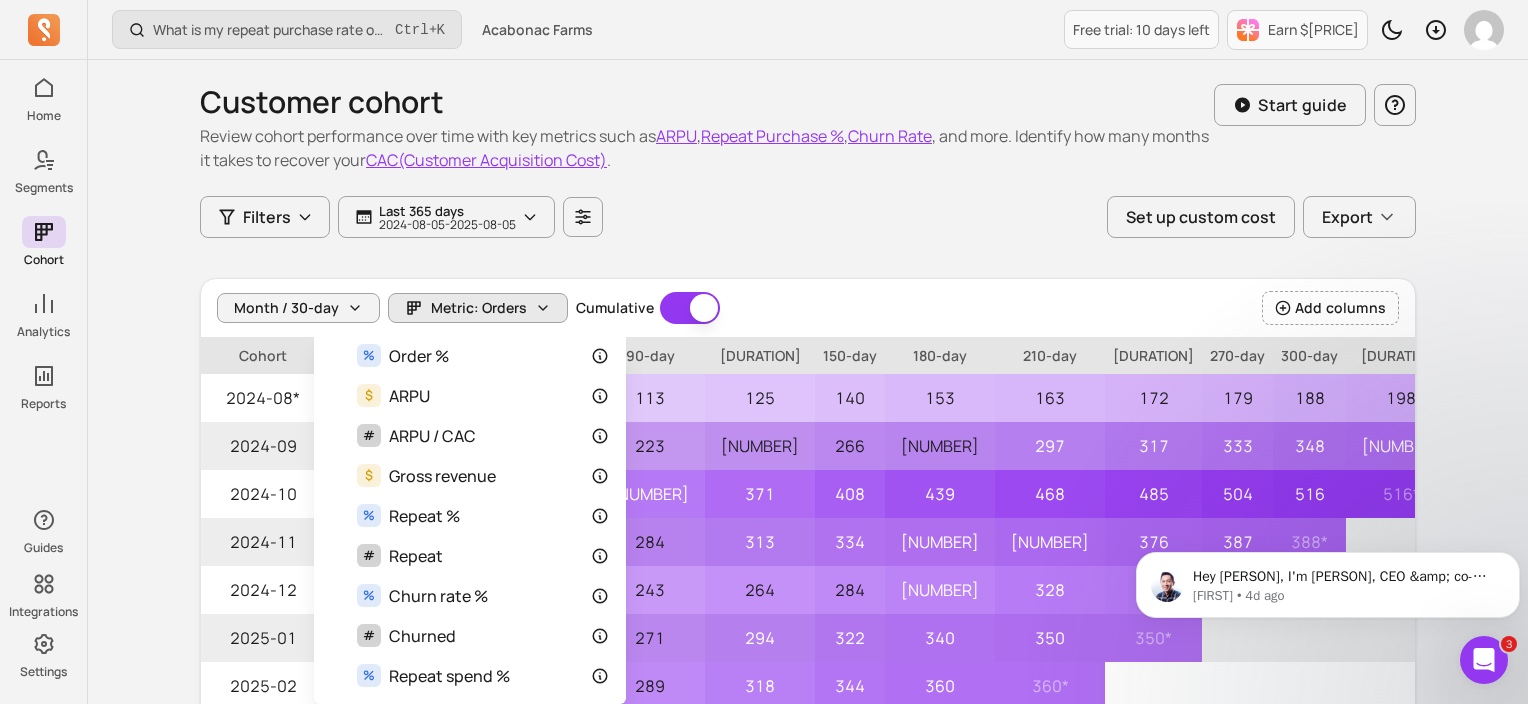 click on "Customer cohort (ca" at bounding box center [808, 547] 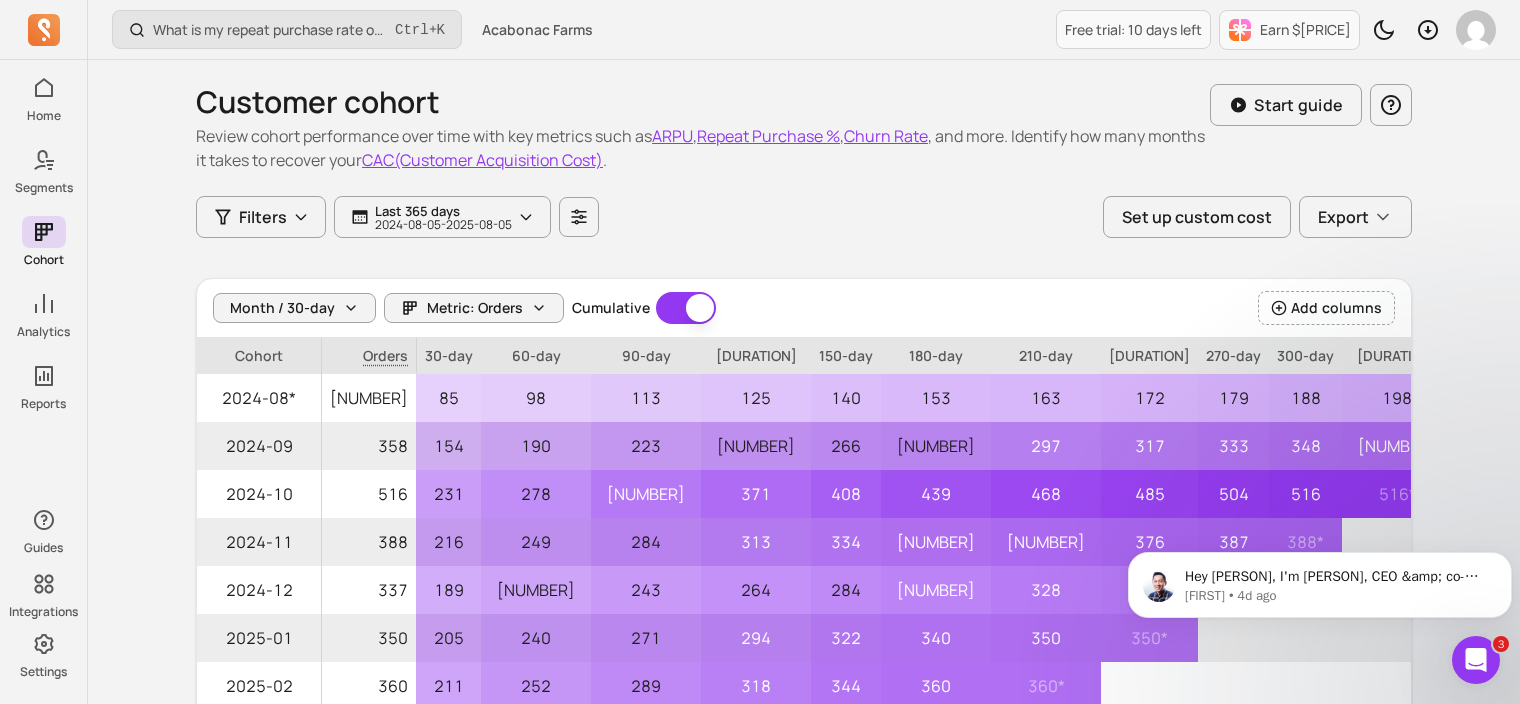 click on "Filters" at bounding box center (263, 217) 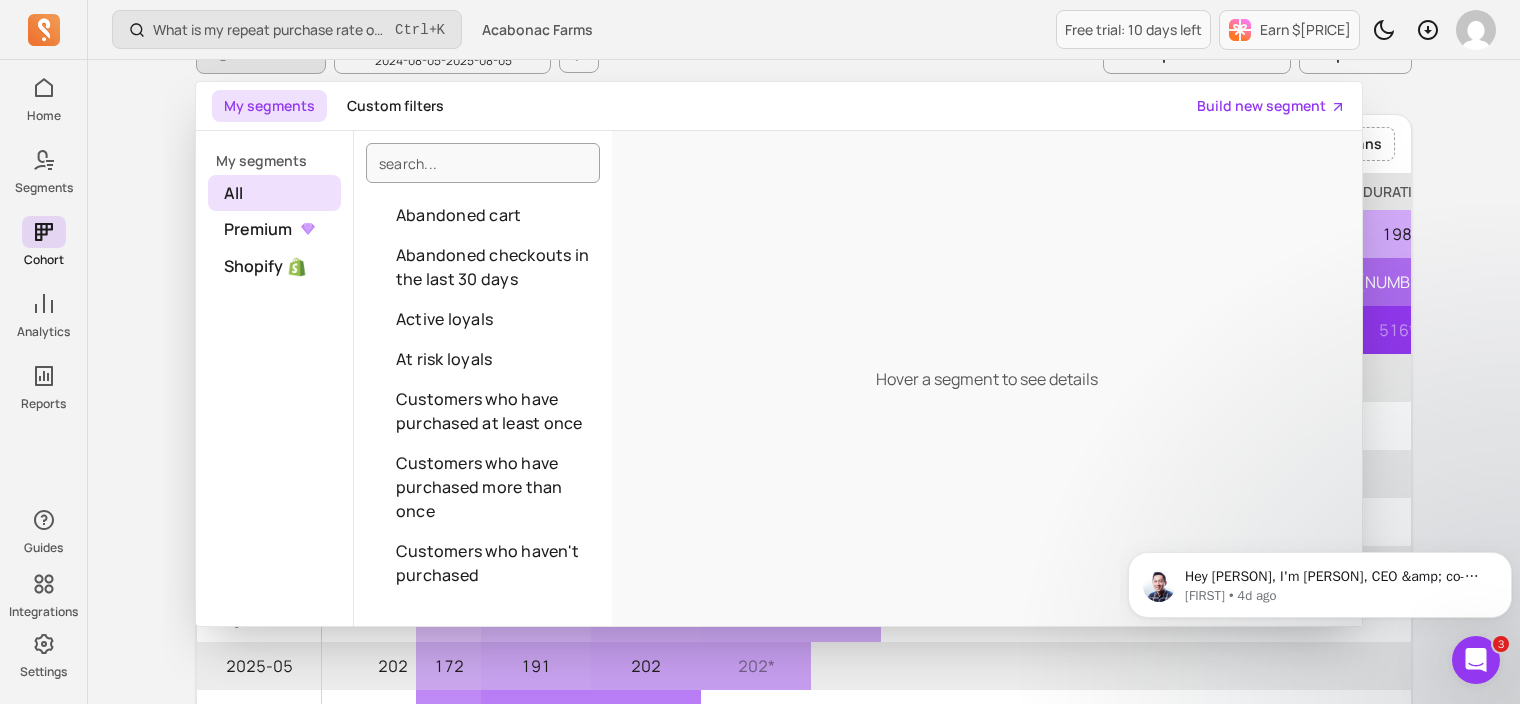 scroll, scrollTop: 161, scrollLeft: 0, axis: vertical 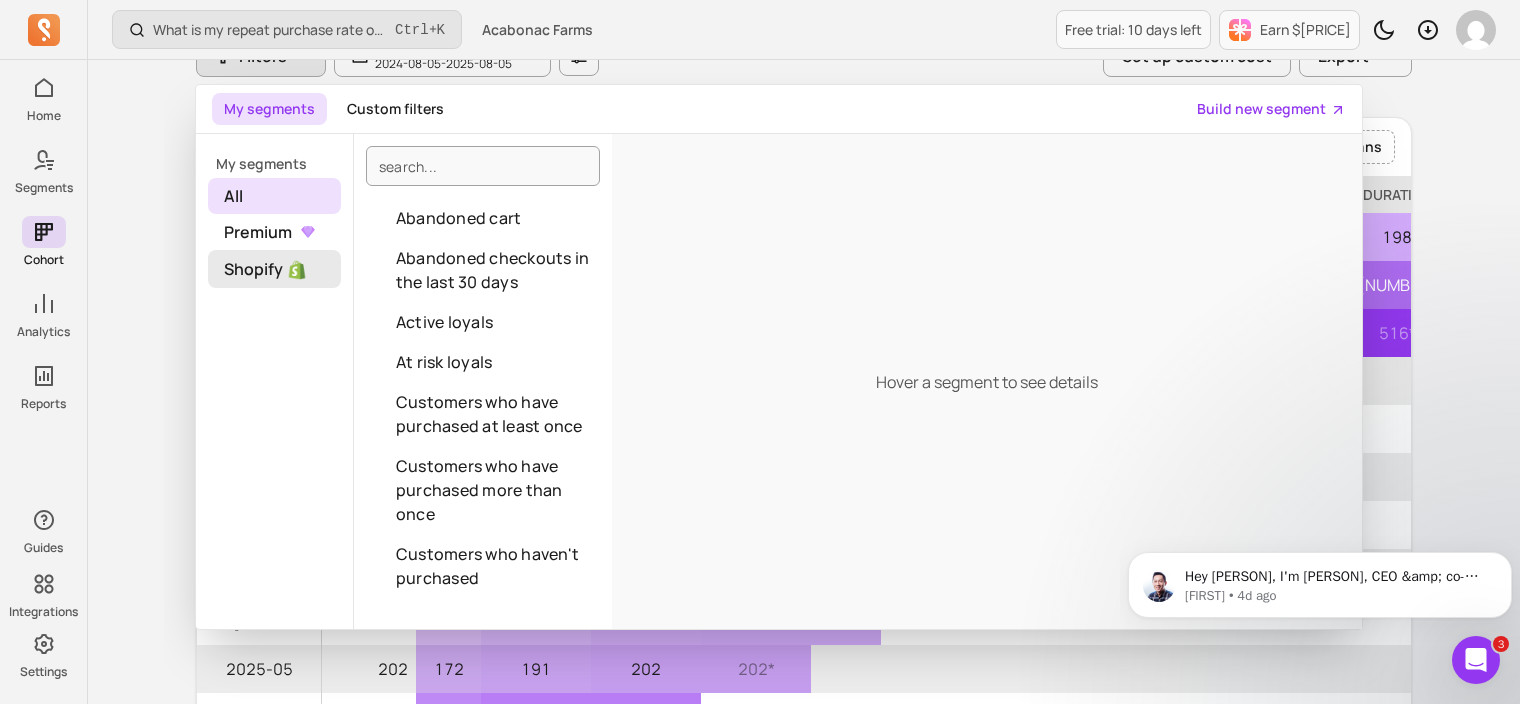 click on "Shopify" at bounding box center [274, 269] 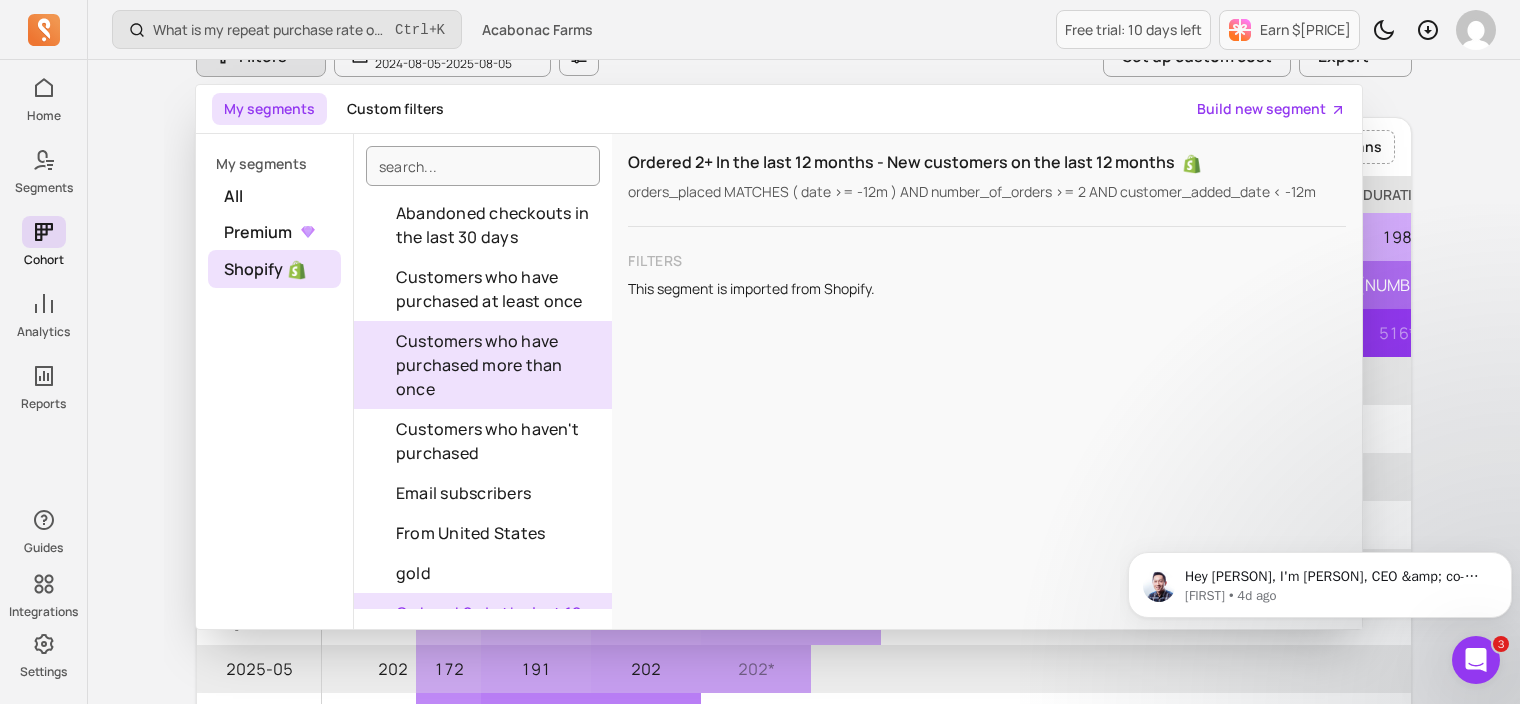 scroll, scrollTop: 0, scrollLeft: 0, axis: both 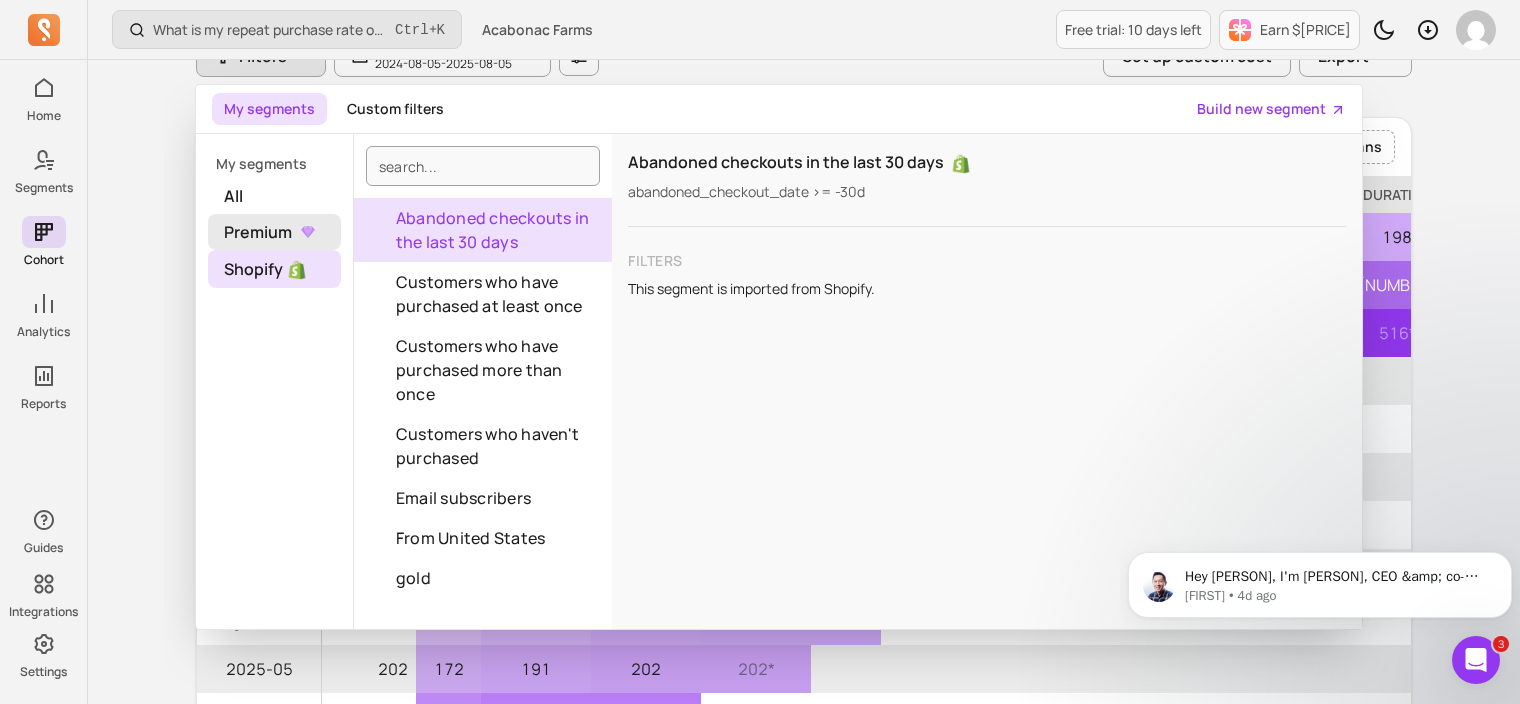 click on "Premium" at bounding box center (274, 232) 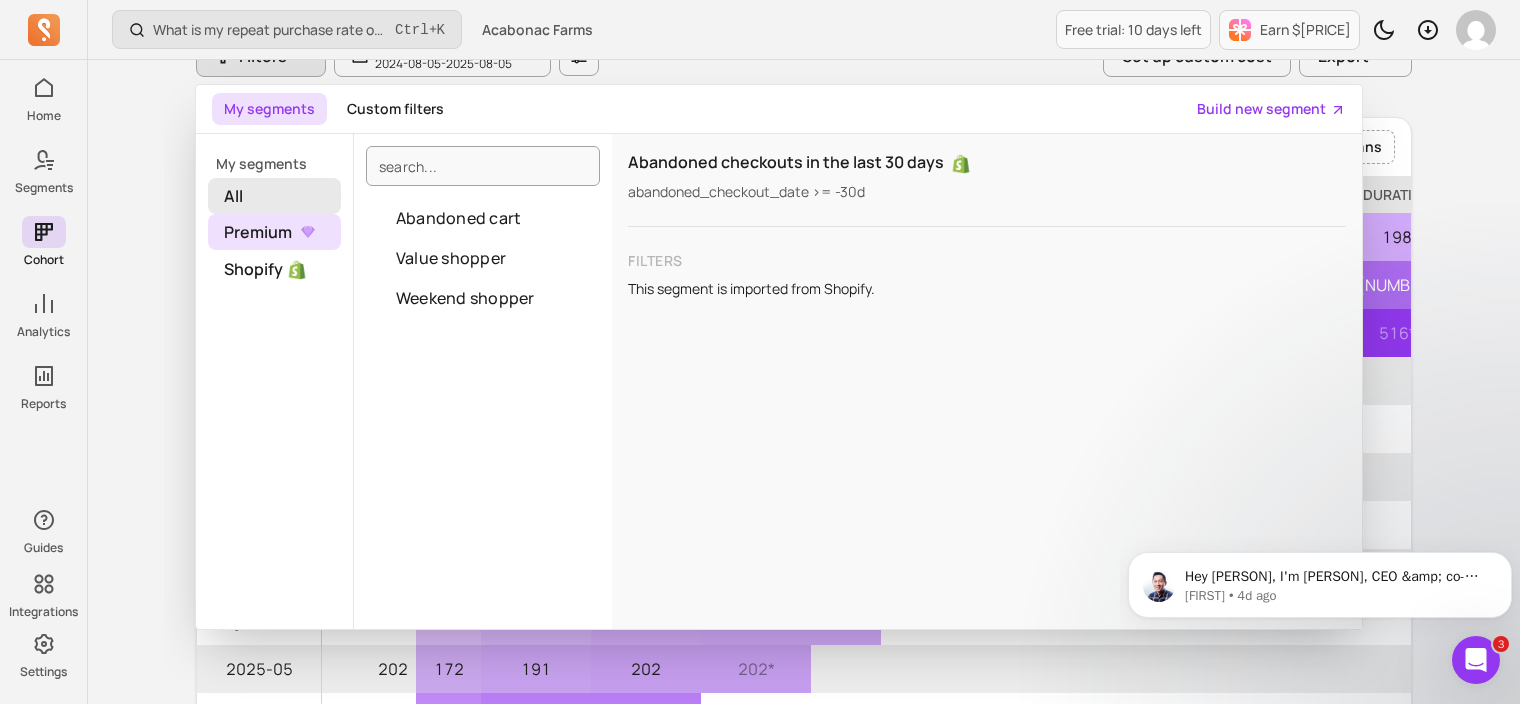 click on "All" at bounding box center (274, 196) 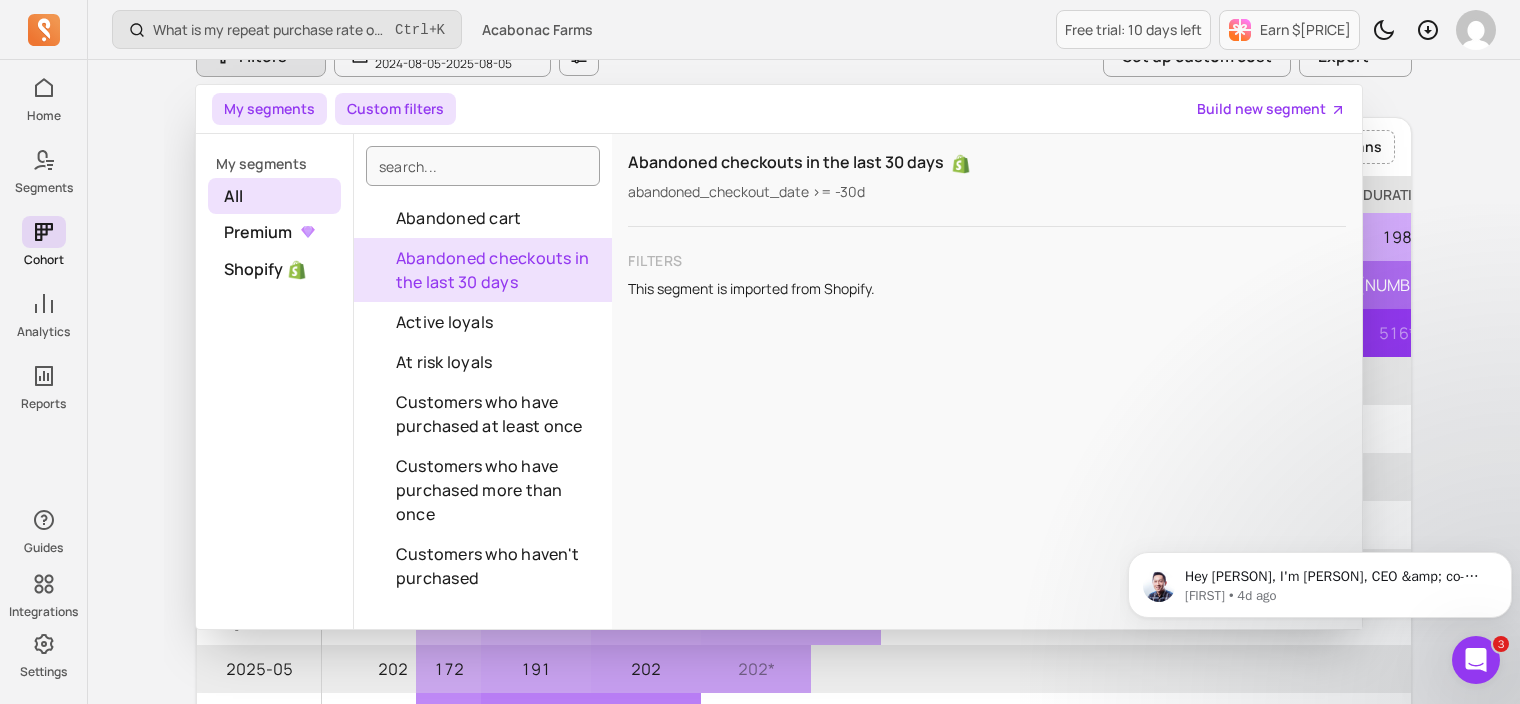 click on "Custom filters" at bounding box center (395, 109) 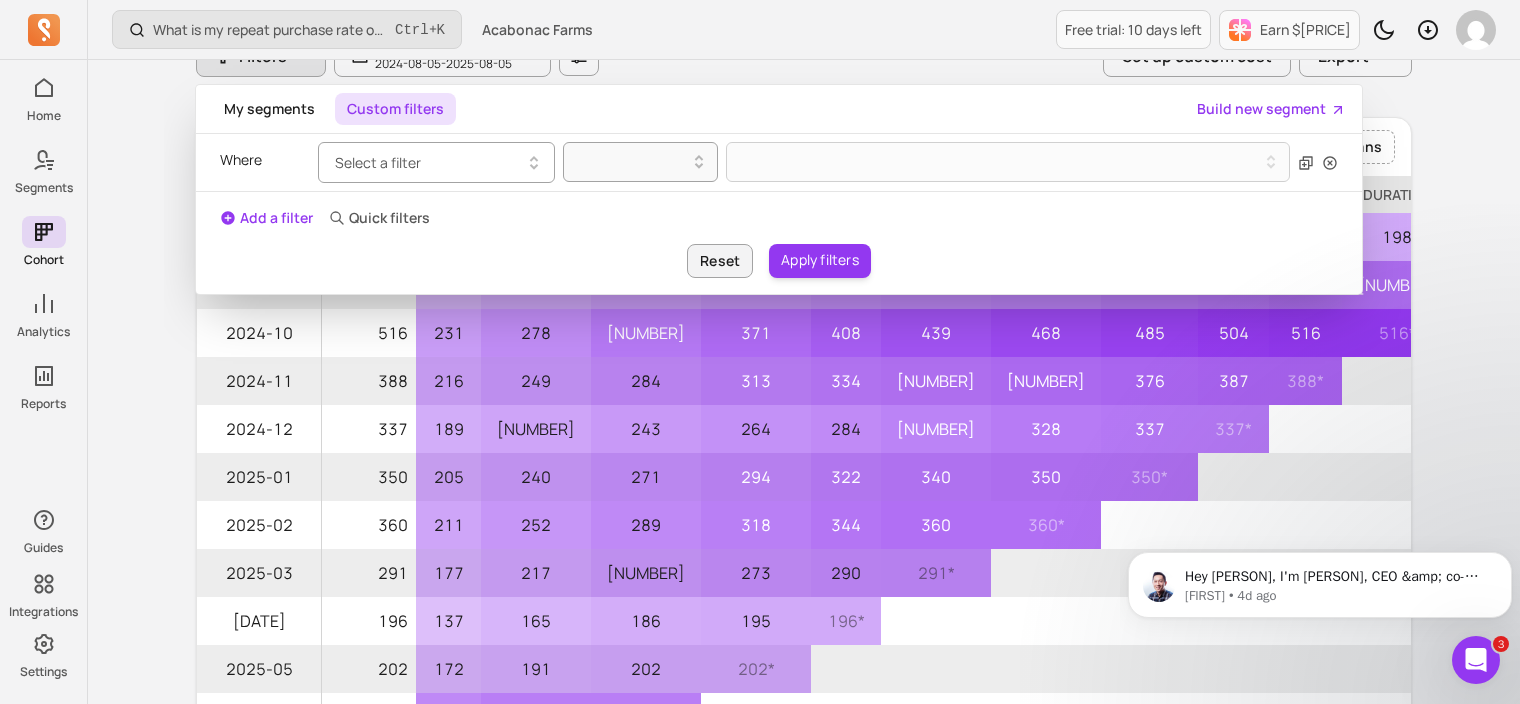 click on "Select a filter" at bounding box center [436, 162] 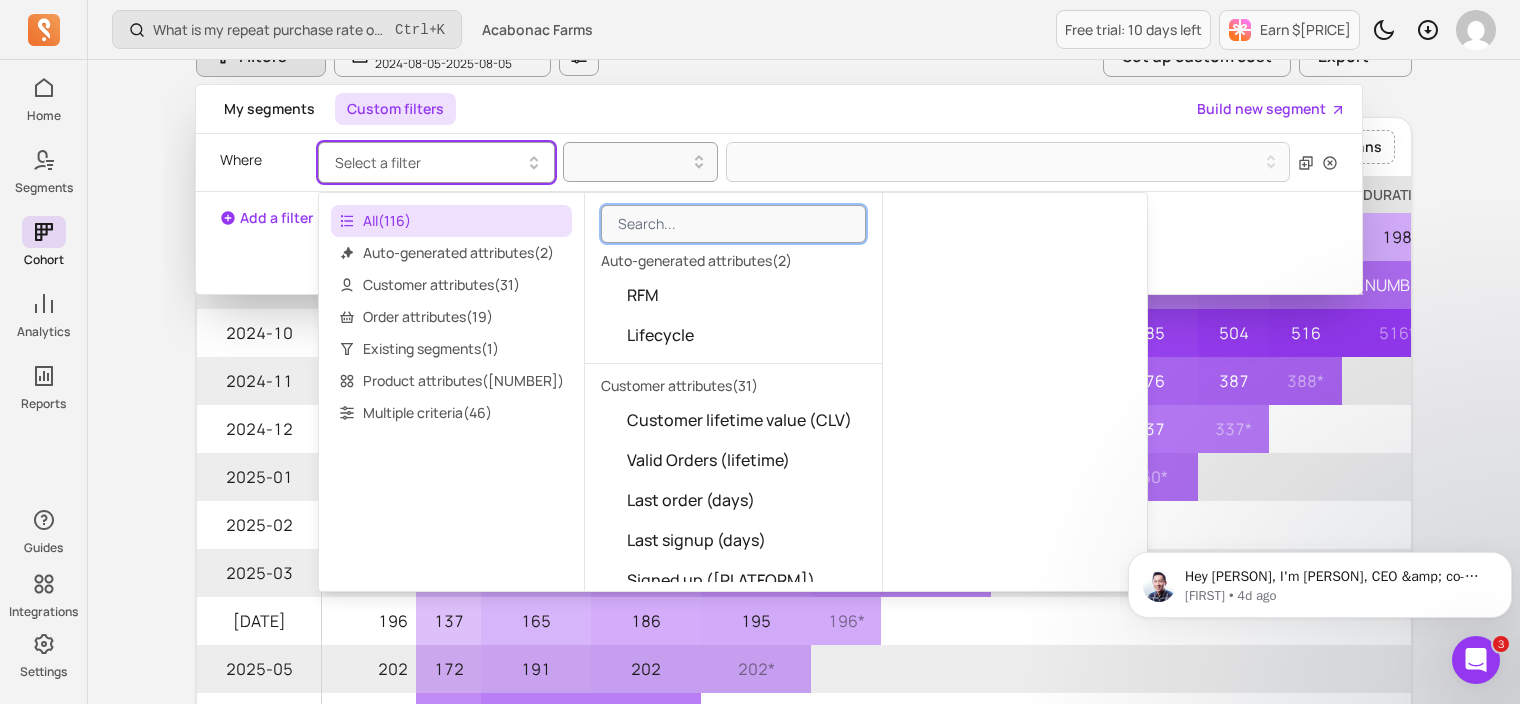click on "Ctrl  +  K Acabonac Farms   Free trial: 10 days left Earn $200 Customer cohort Review cohort performance over time with key metrics such as  ARPU ,  Repeat Purchase % ,  Churn Rate , and more. Identify how many months it takes to recover your  CAC(Customer Acquisition Cost) . Start guide Filters My segments Custom filters Build new segment Where Select a filter Add a filter   Quick filters Reset Apply filters Last 365 days 2024-08-05  -  2025-08-05 Set up custom cost   Export Month / 30-day Metric:   Orders Cumulative Cumulative Add columns Cohort Orders 30-day 60-day 90-day 120-day 150-day 180-day 210-day 240-day 270-day 300-day 330-day 360-day 390-day 2024-08* 206 85 98 113 125 140 153 163 172 179 188 198 206 206 * 2024-09 358 154 190 223 247 266 281 297 317 333 348 357 358 *   2024-10 516 231 278 332 371 408 439 468 485 504 516 516 *     2024-11 388 216 249 284 313 334 346 363 376 387 388 *       2024-12 337 189 213 243 264 284 306 328 337 337 *" at bounding box center [804, 410] 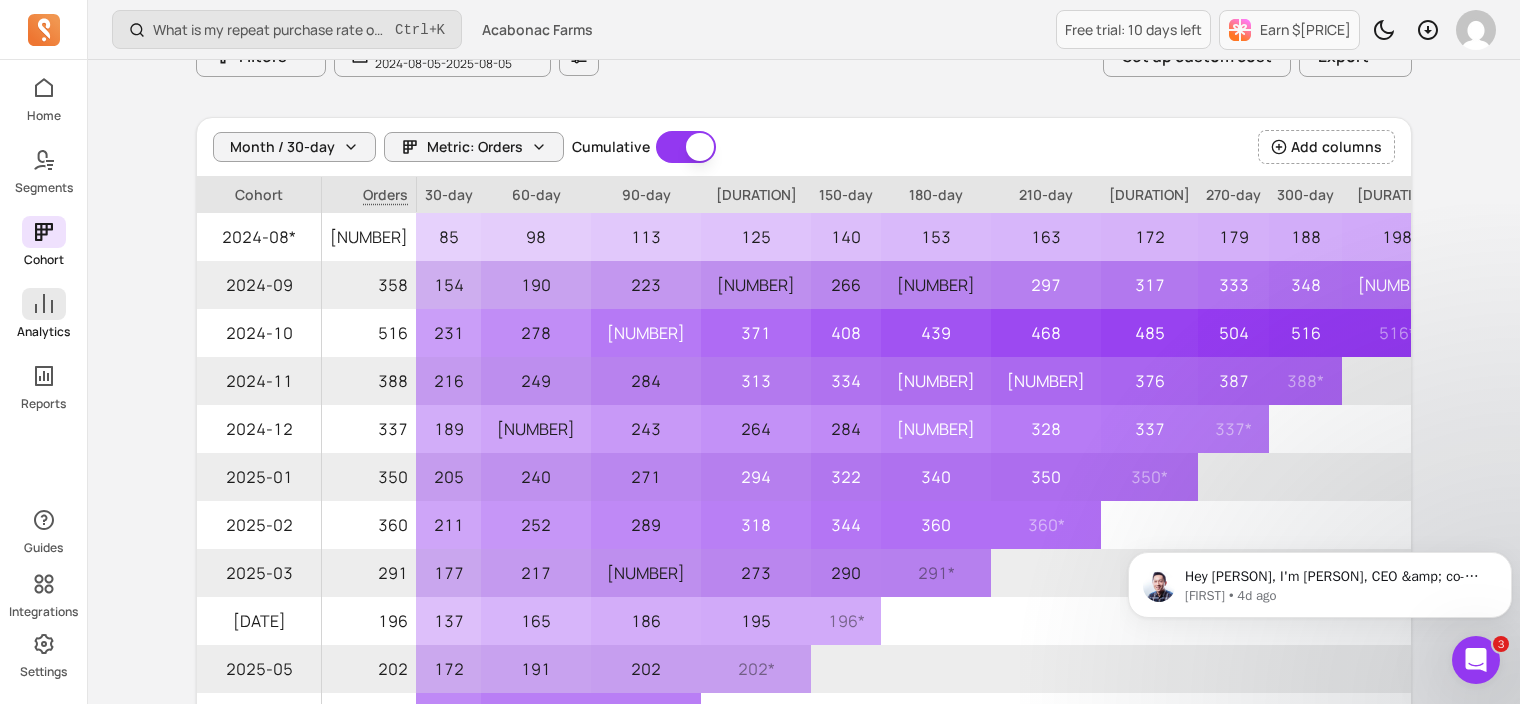 click on "Analytics" at bounding box center [43, 314] 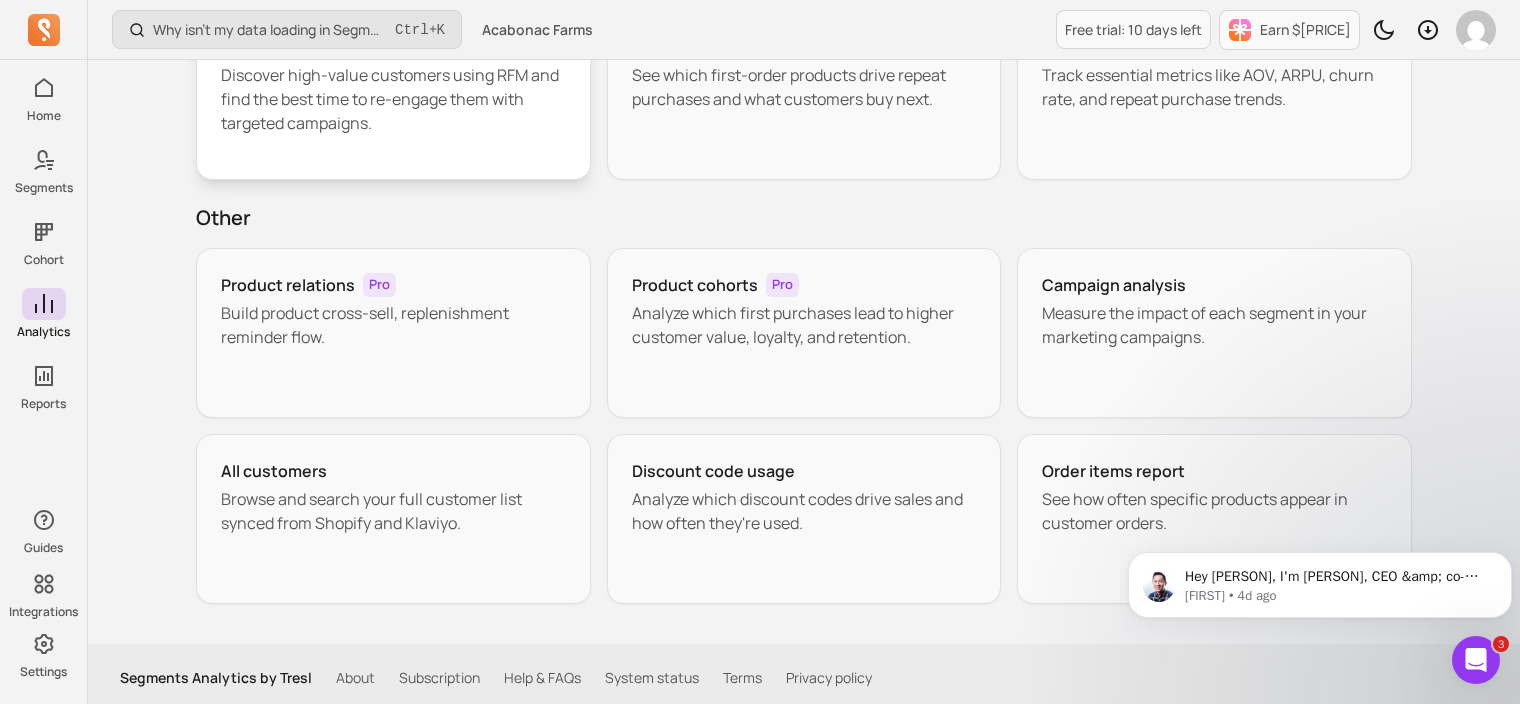 scroll, scrollTop: 214, scrollLeft: 0, axis: vertical 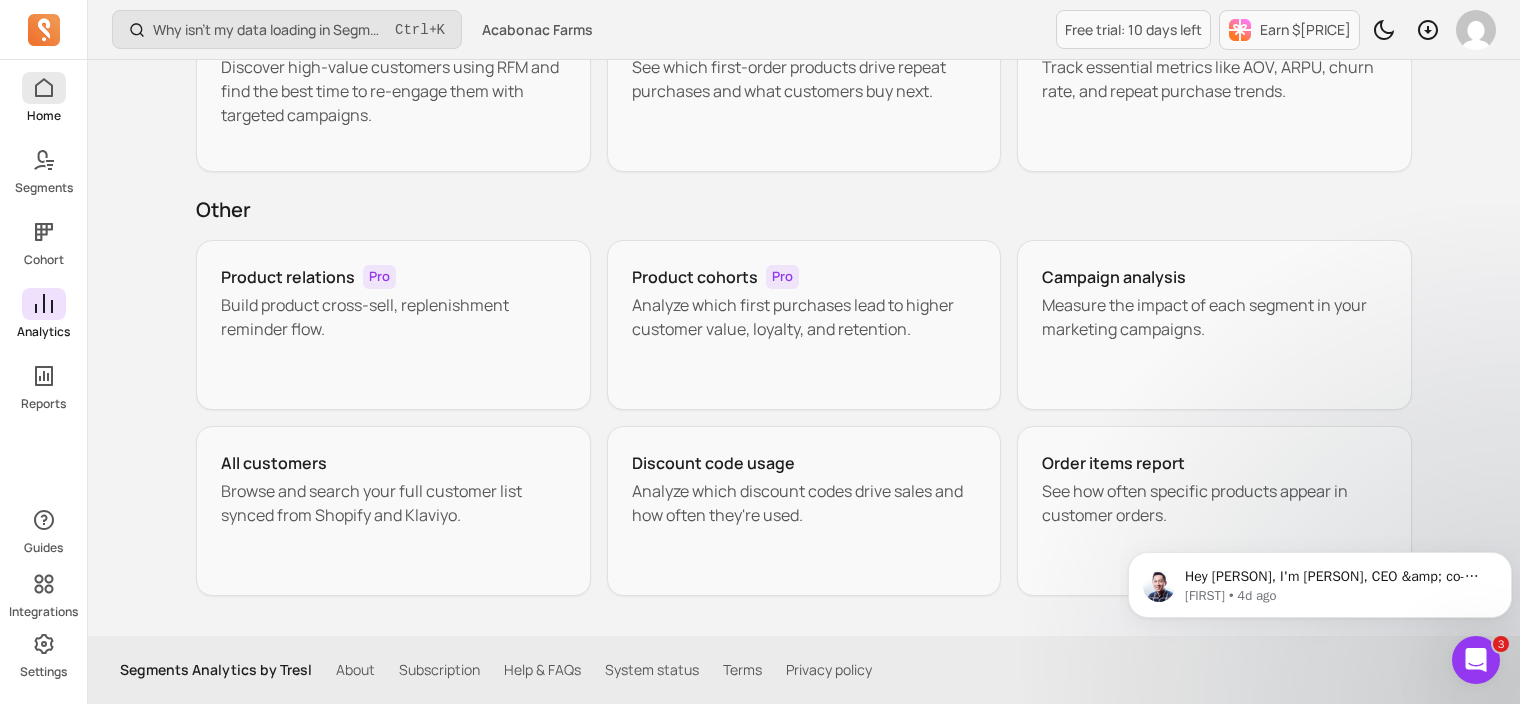 click 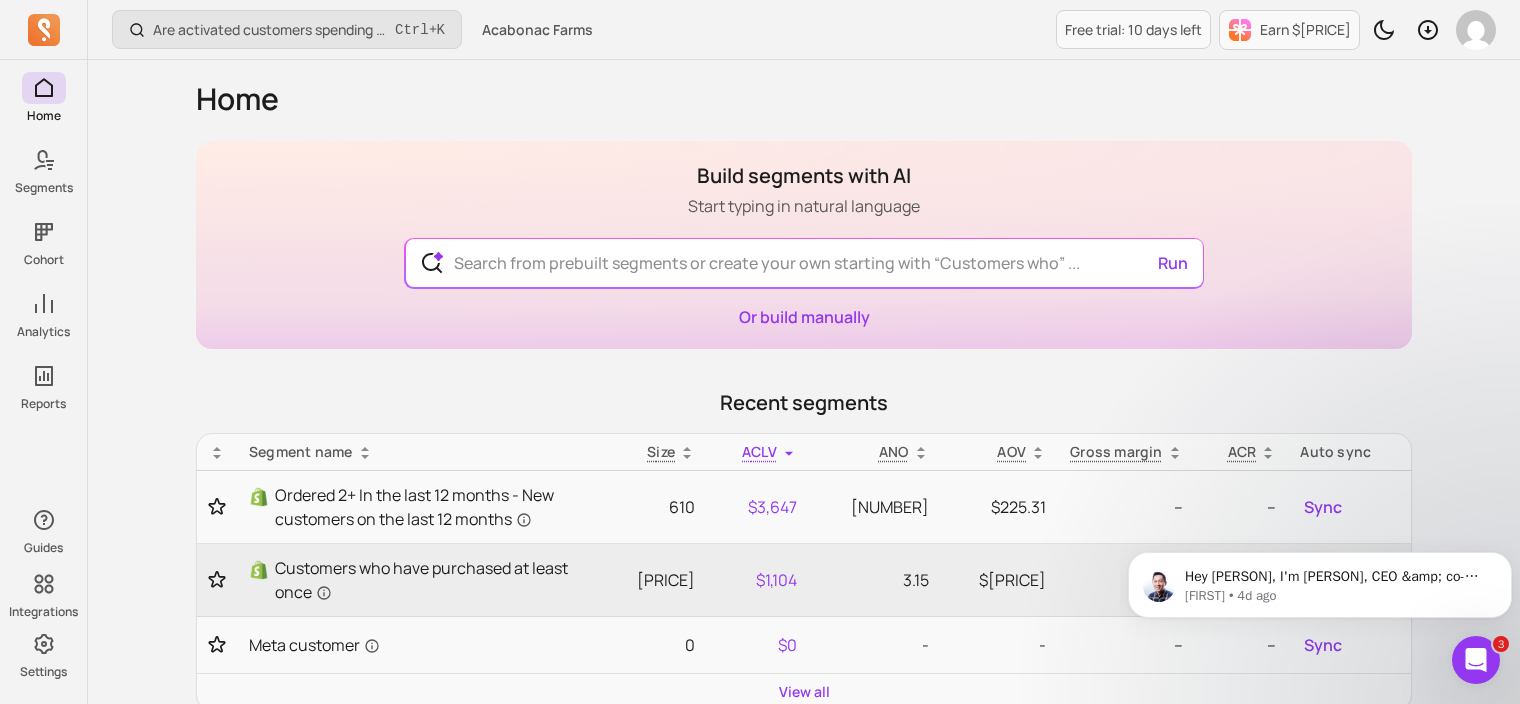 scroll, scrollTop: 0, scrollLeft: 0, axis: both 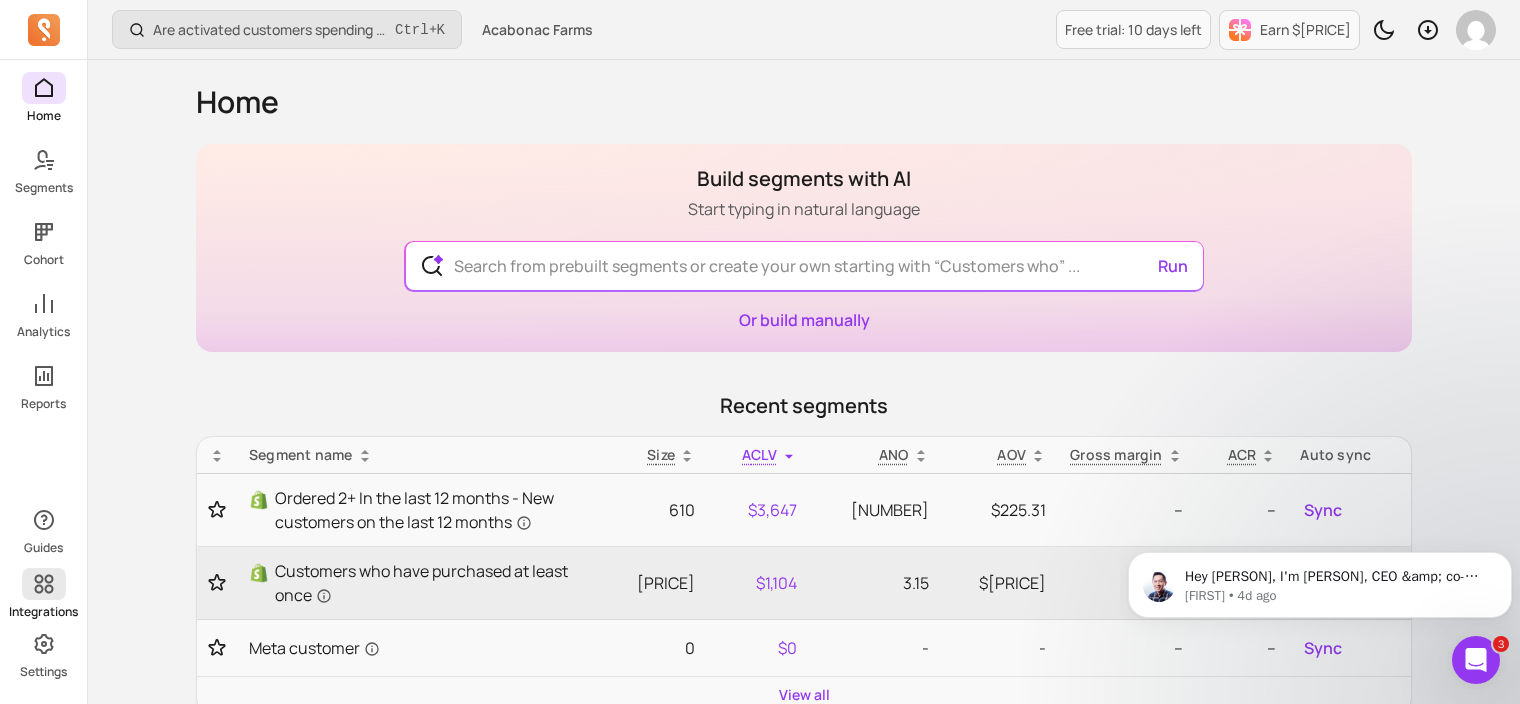 click 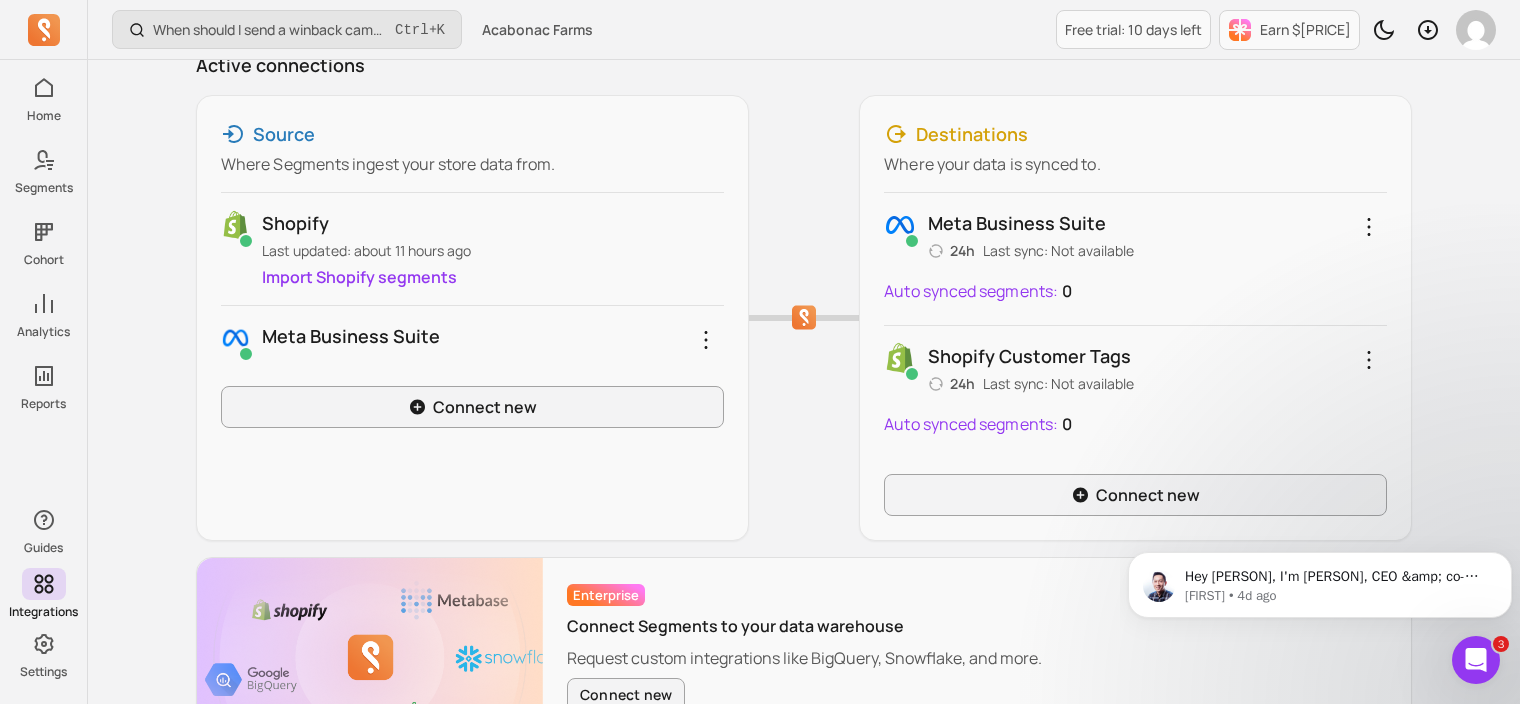 scroll, scrollTop: 260, scrollLeft: 0, axis: vertical 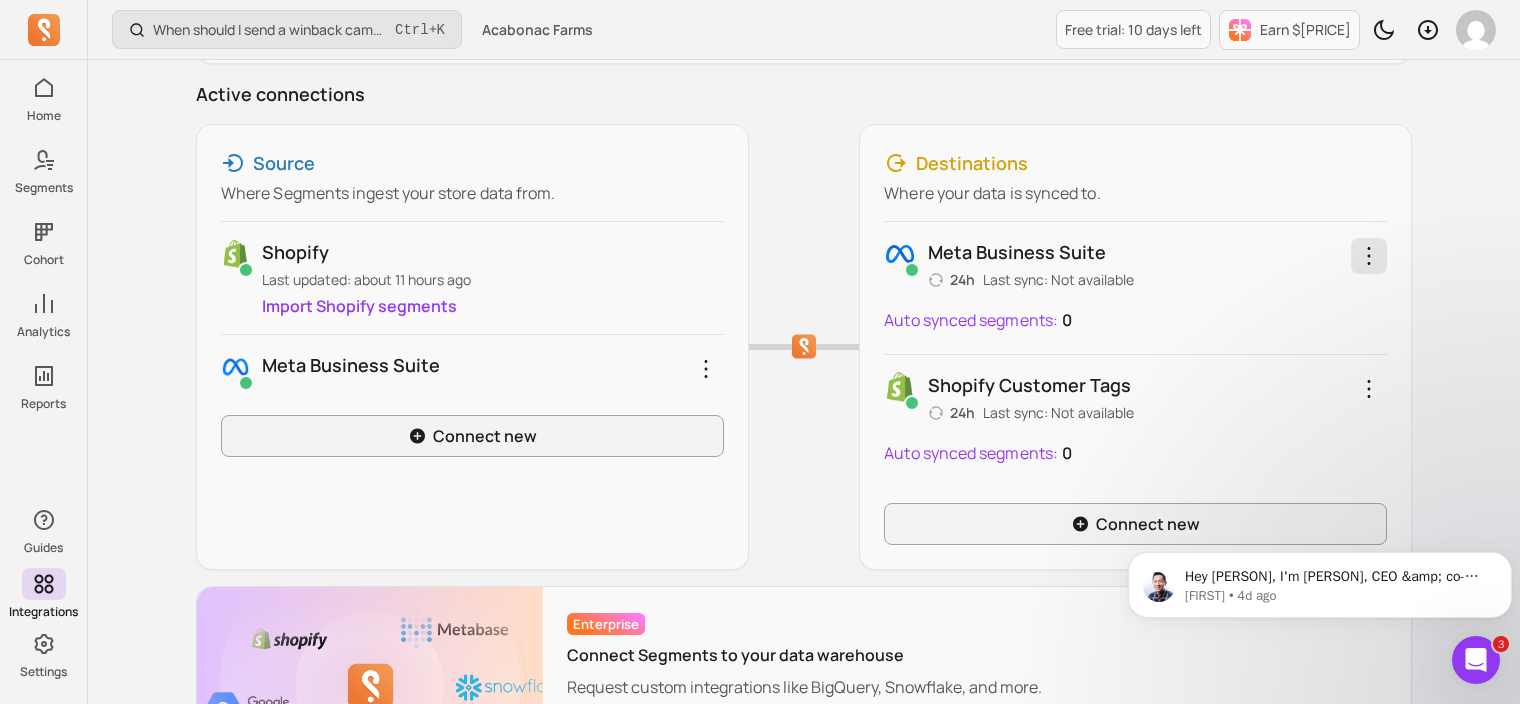click 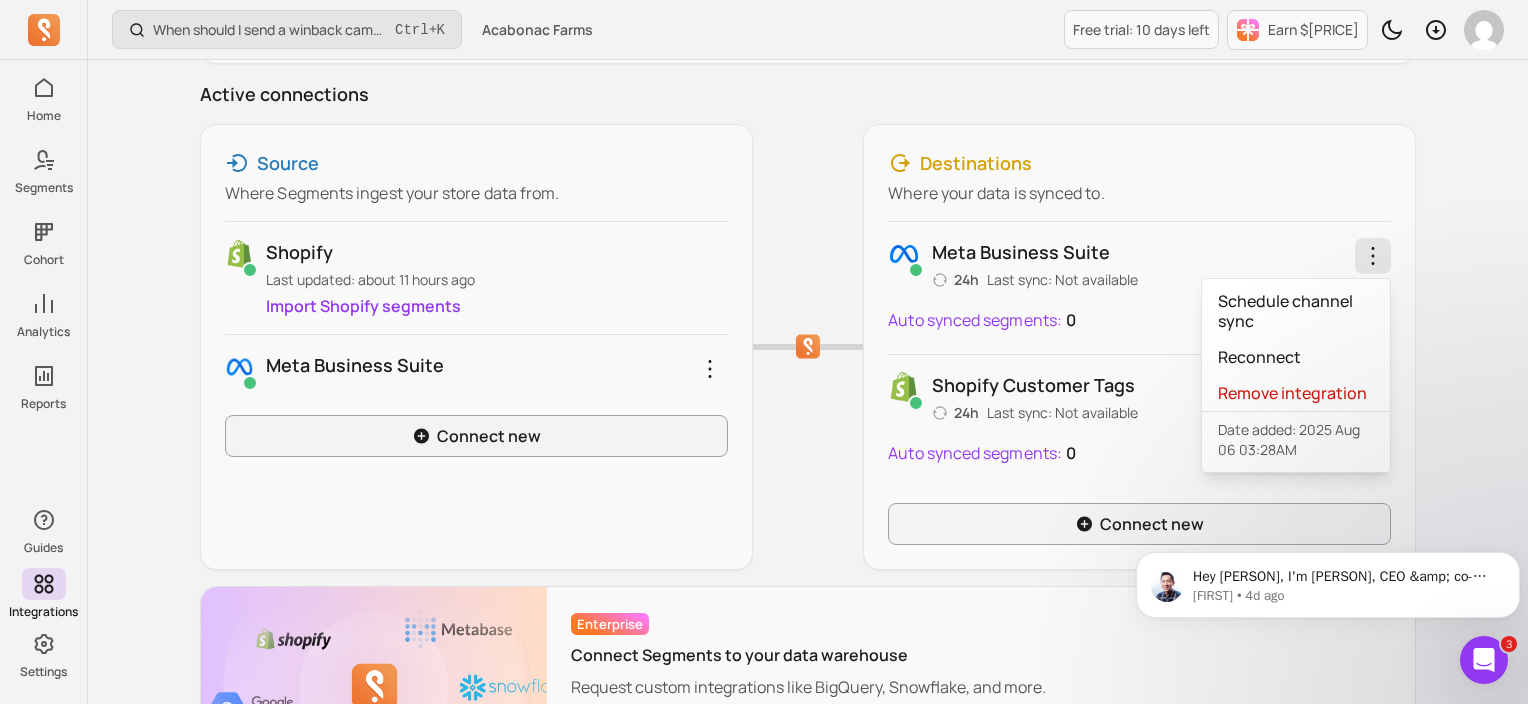 click on "Meta business suite 24h Last sync: Not available Schedule channel sync Reconnect Remove integration Date added: [DATE] Auto synced segments: [NUMBER]" at bounding box center (1139, 288) 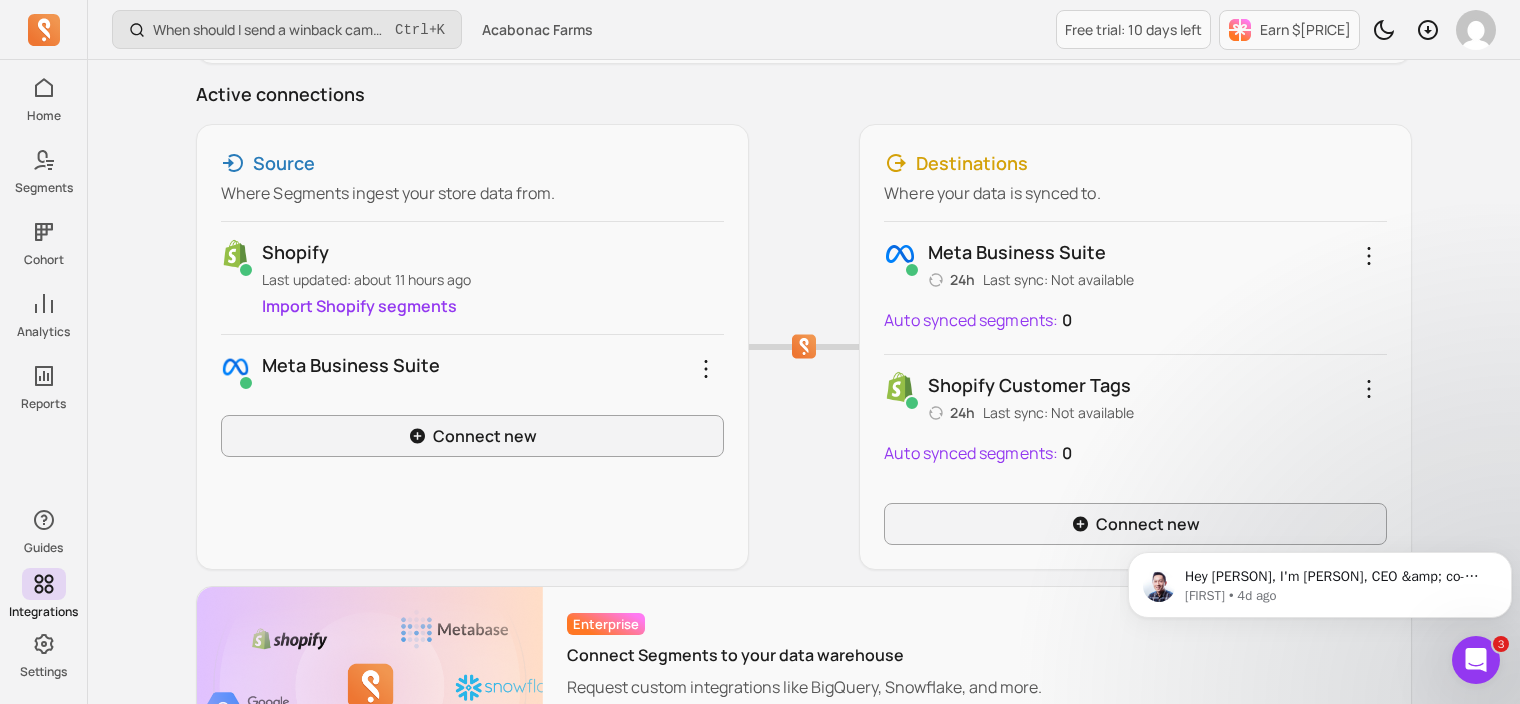 click on "Auto synced segments:" at bounding box center (971, 320) 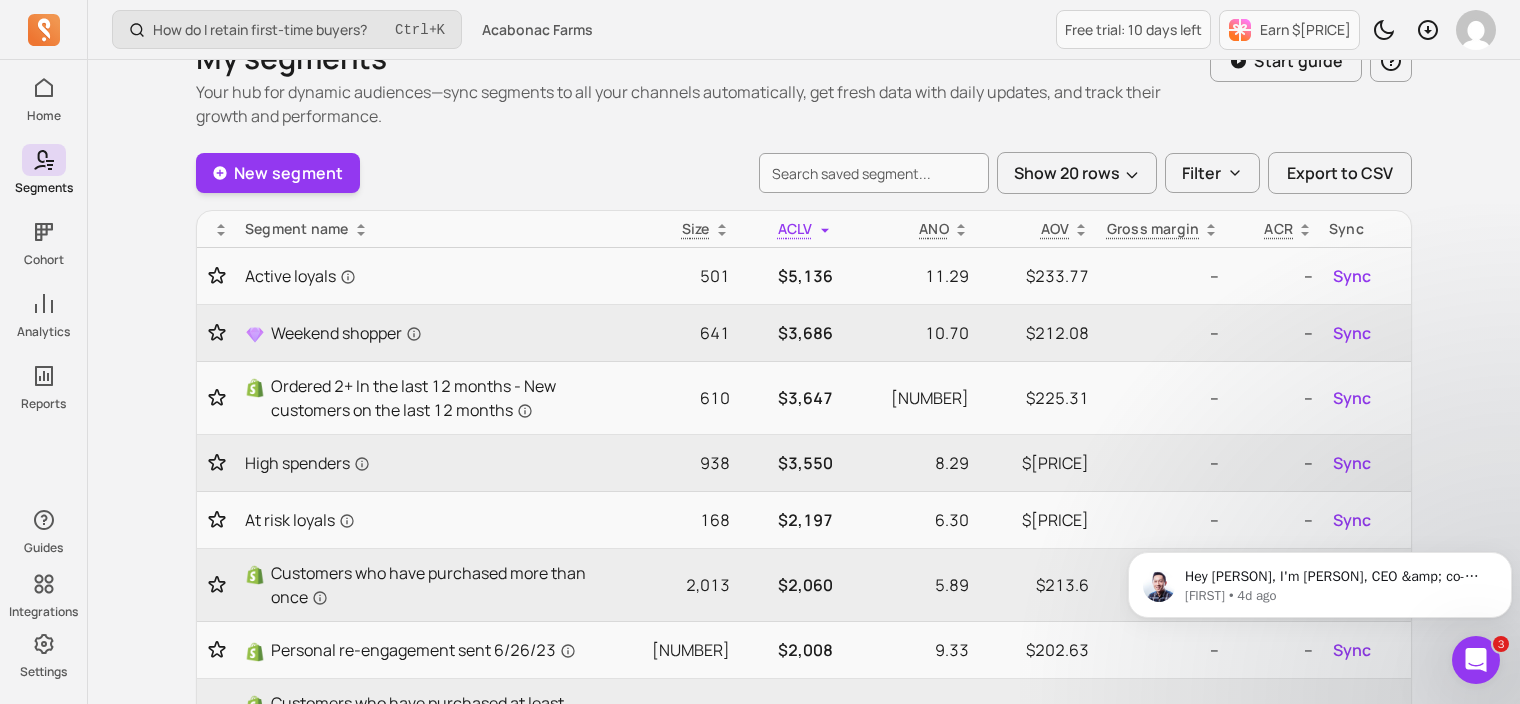 scroll, scrollTop: 0, scrollLeft: 0, axis: both 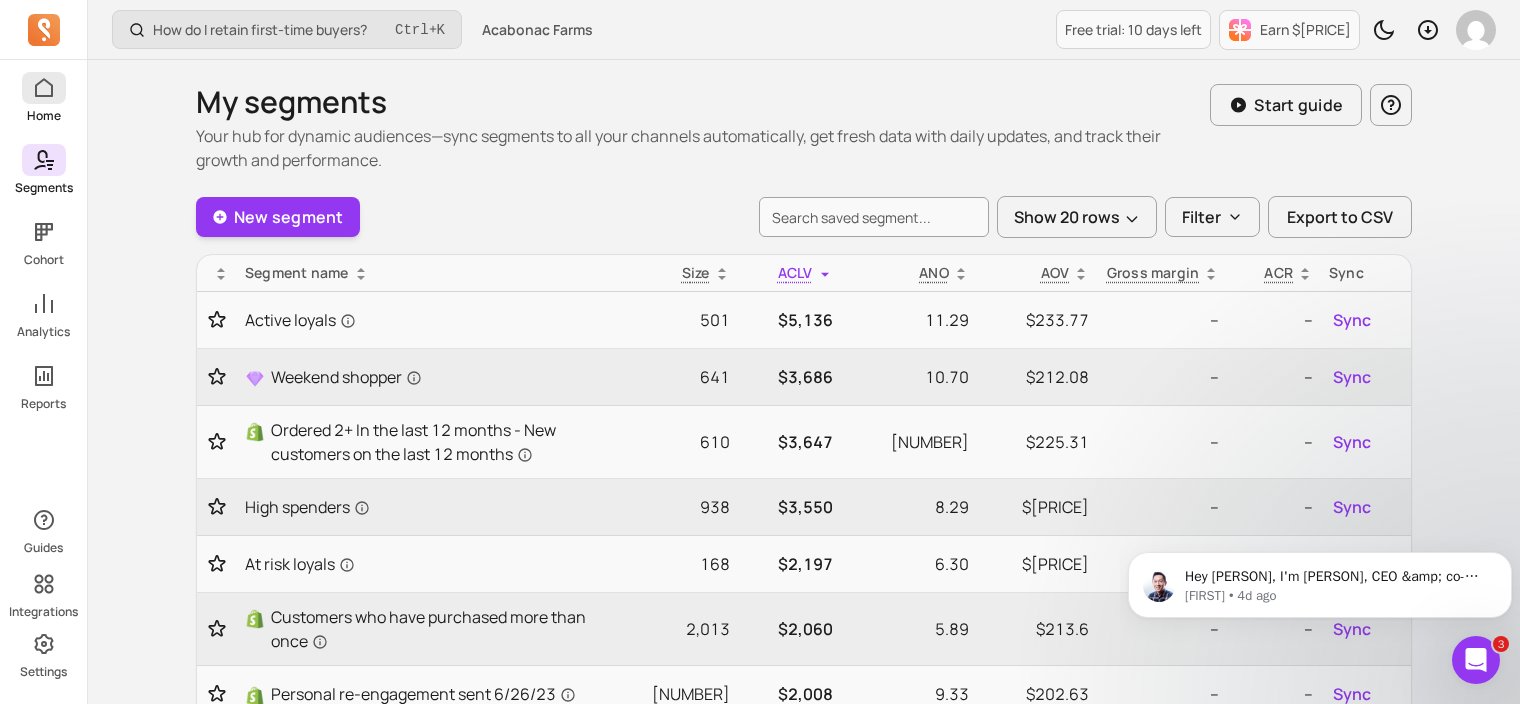 click at bounding box center [44, 88] 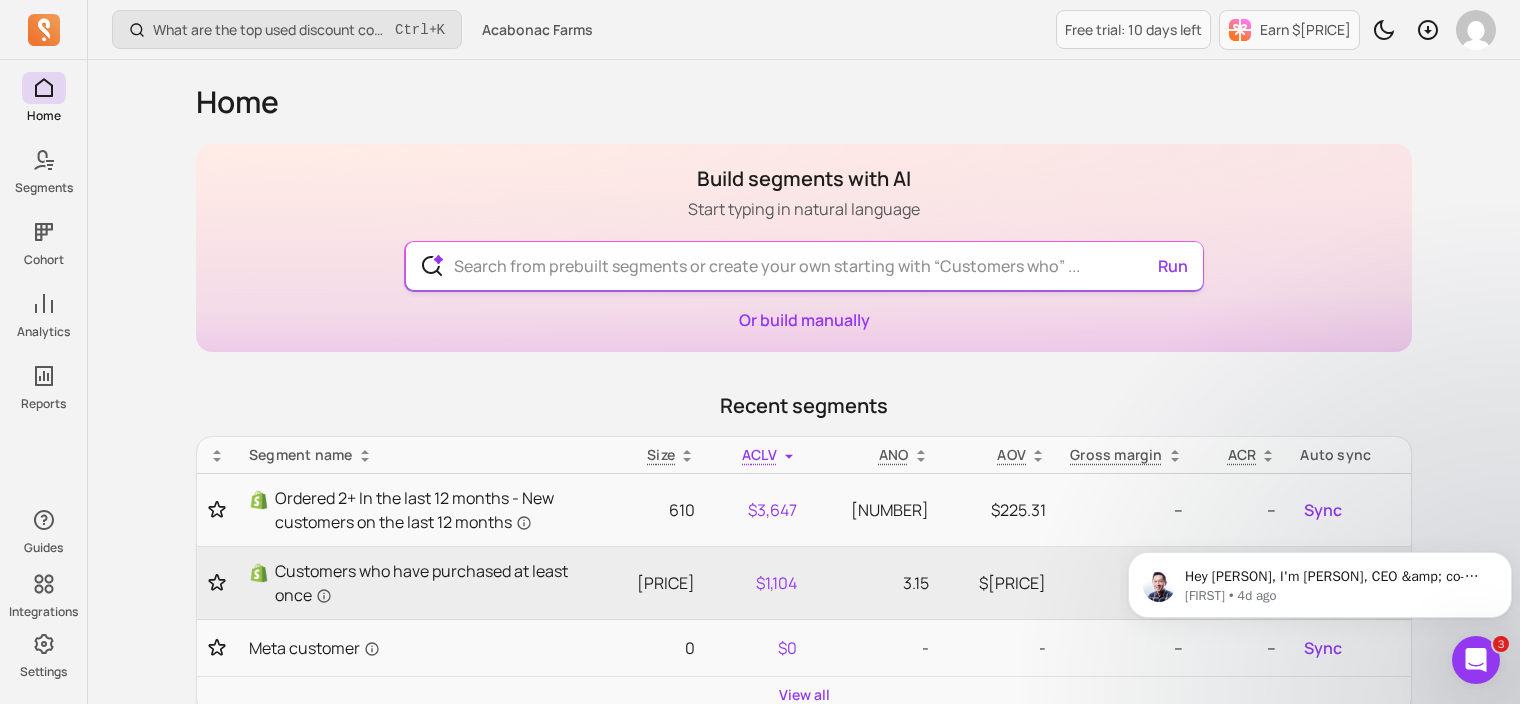 click at bounding box center (804, 266) 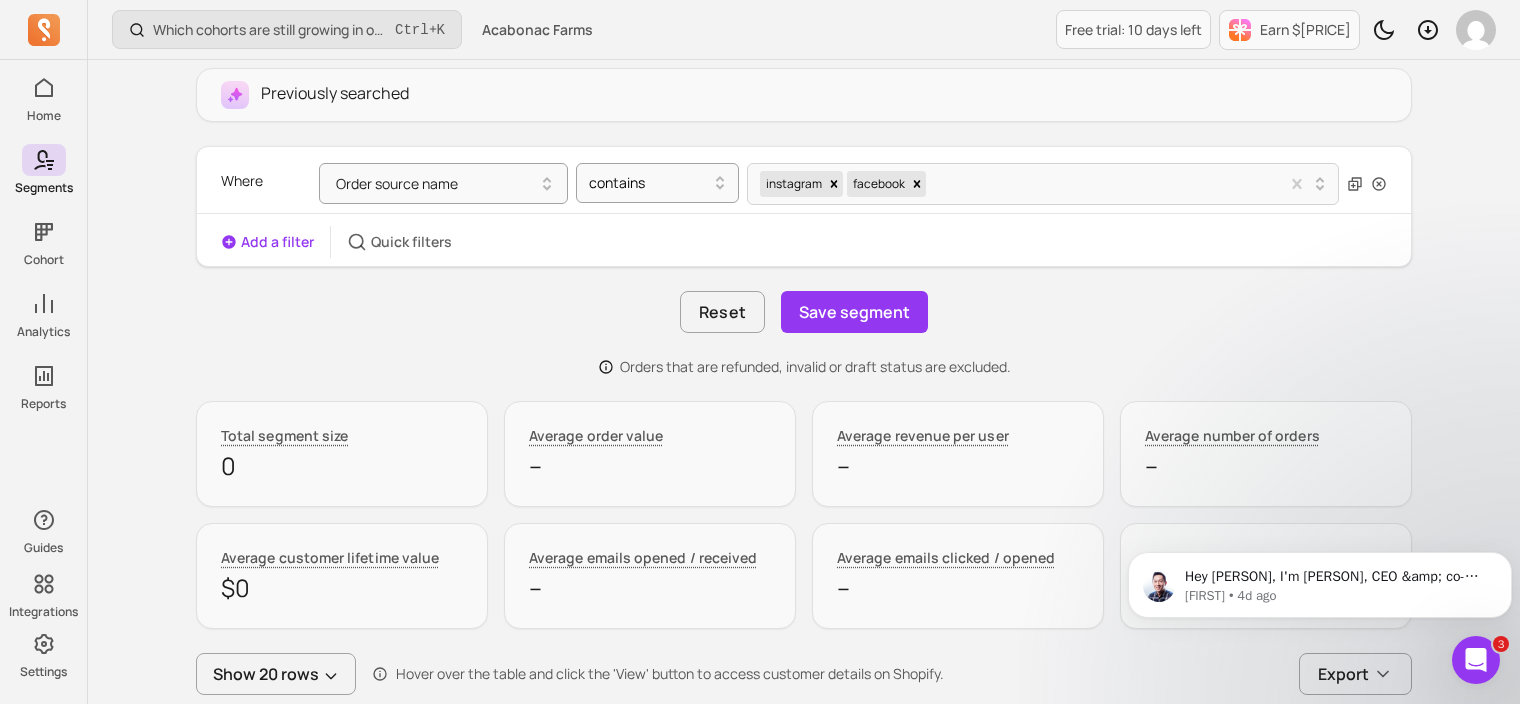 scroll, scrollTop: 376, scrollLeft: 0, axis: vertical 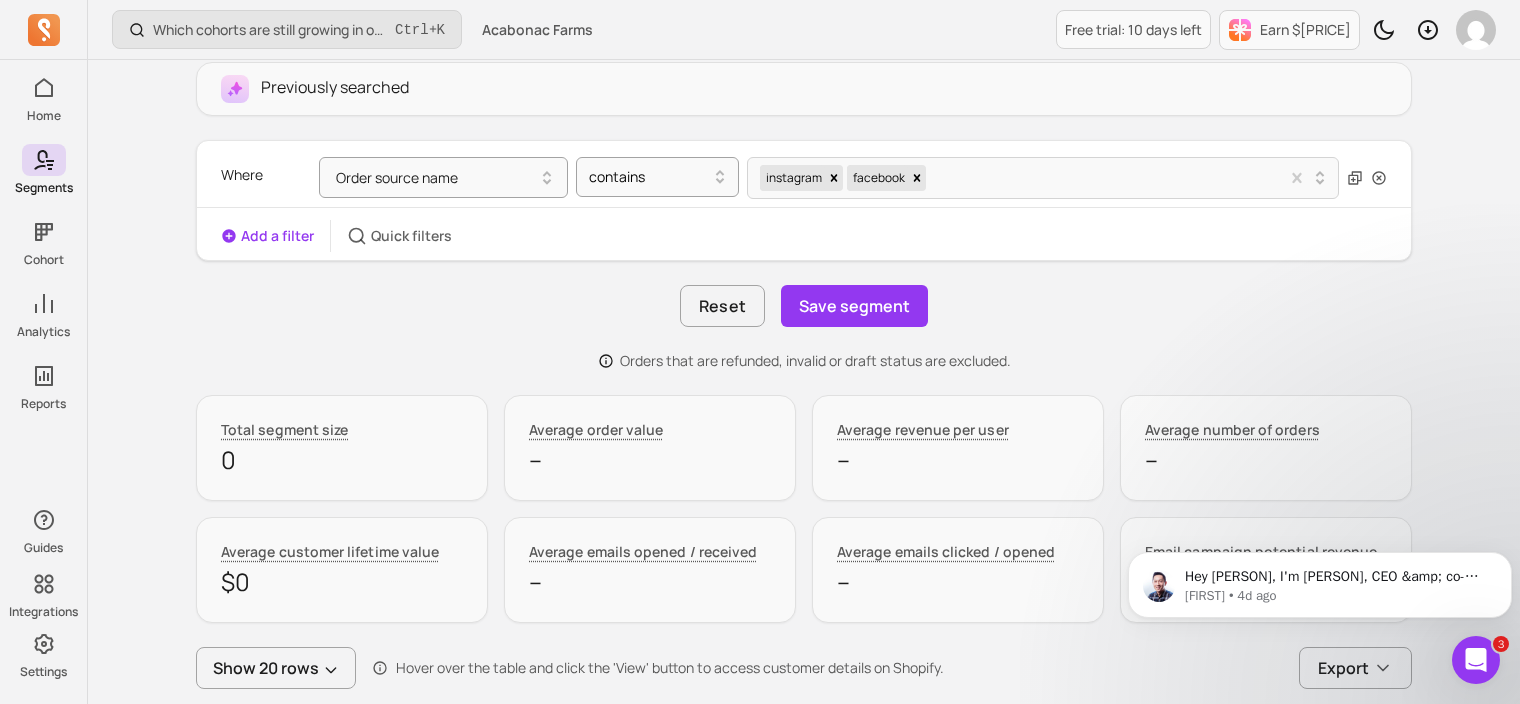 click on "Add a filter   Quick filters" at bounding box center [804, 236] 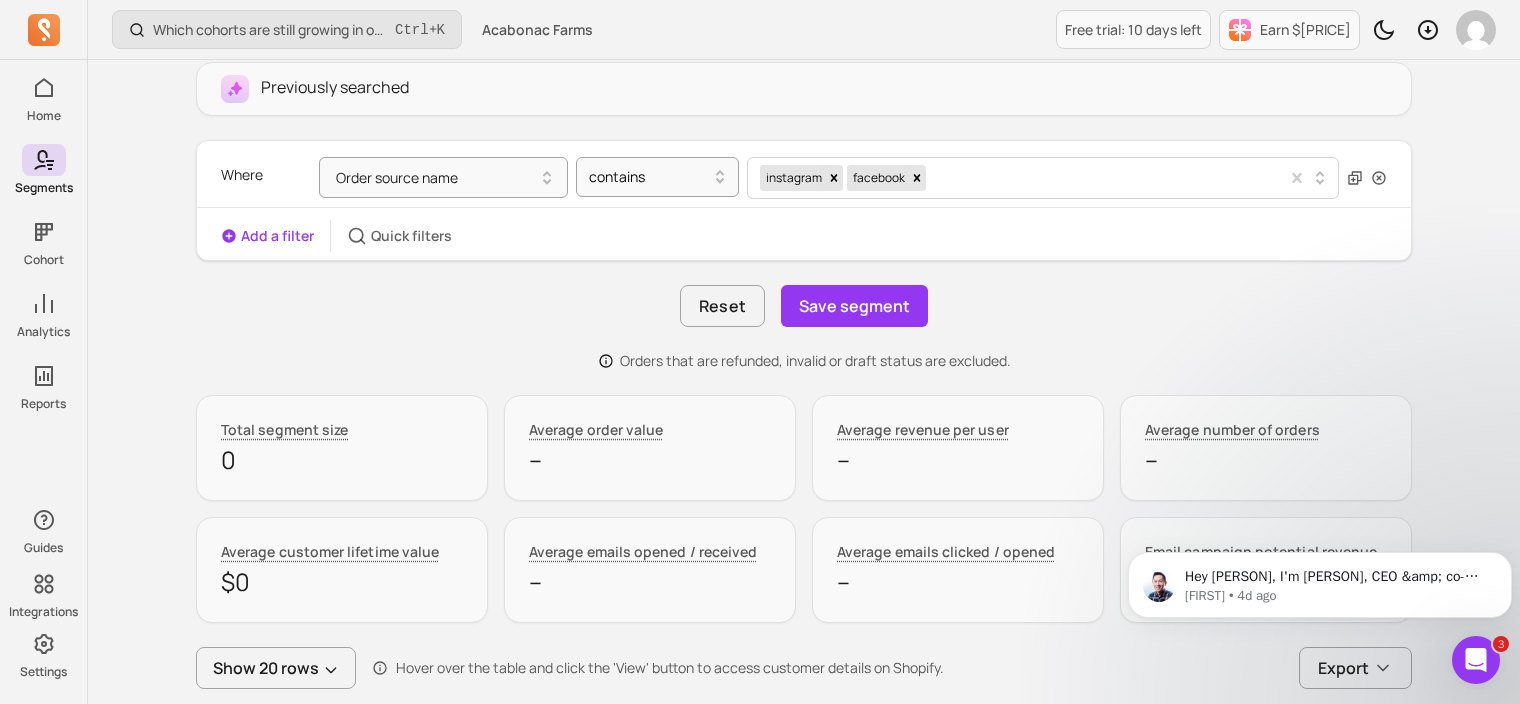 click at bounding box center [1099, 178] 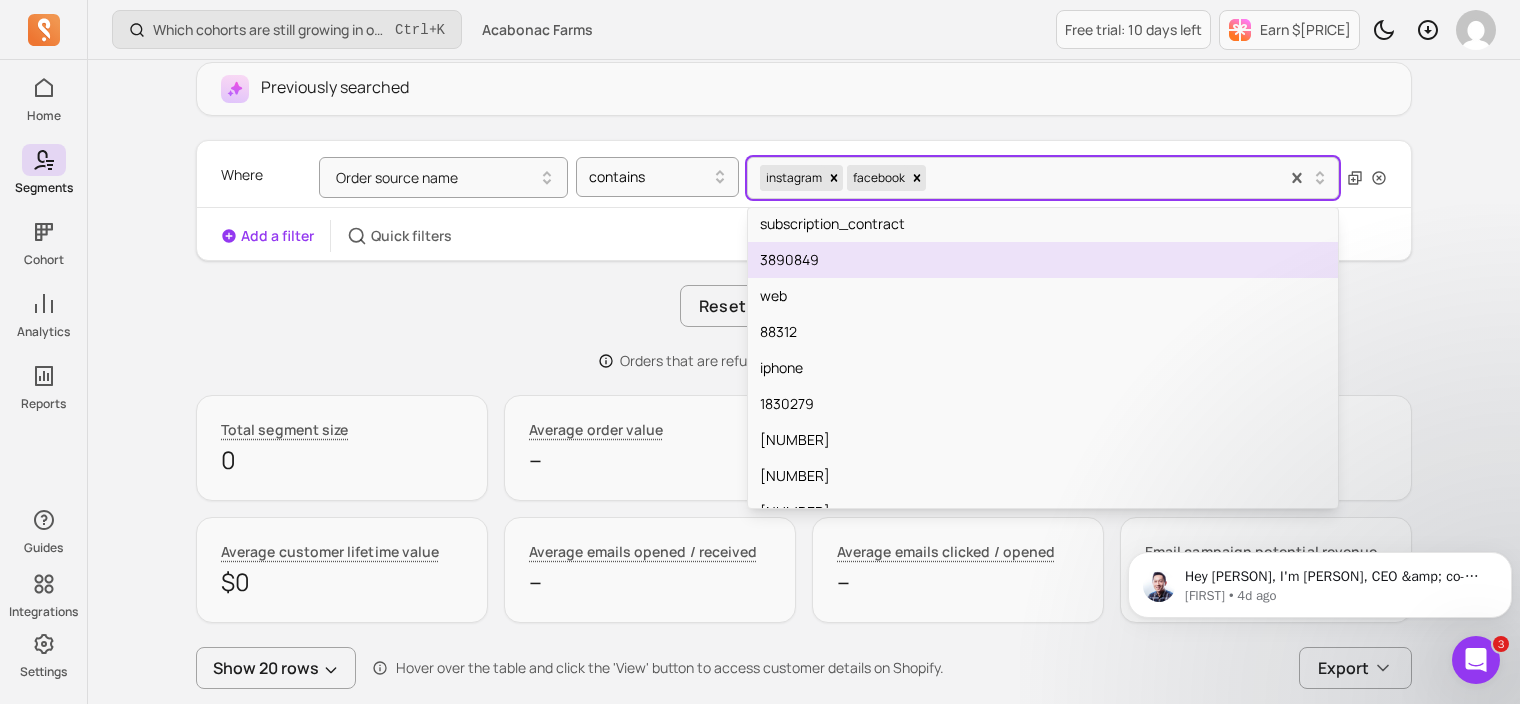 scroll, scrollTop: 0, scrollLeft: 0, axis: both 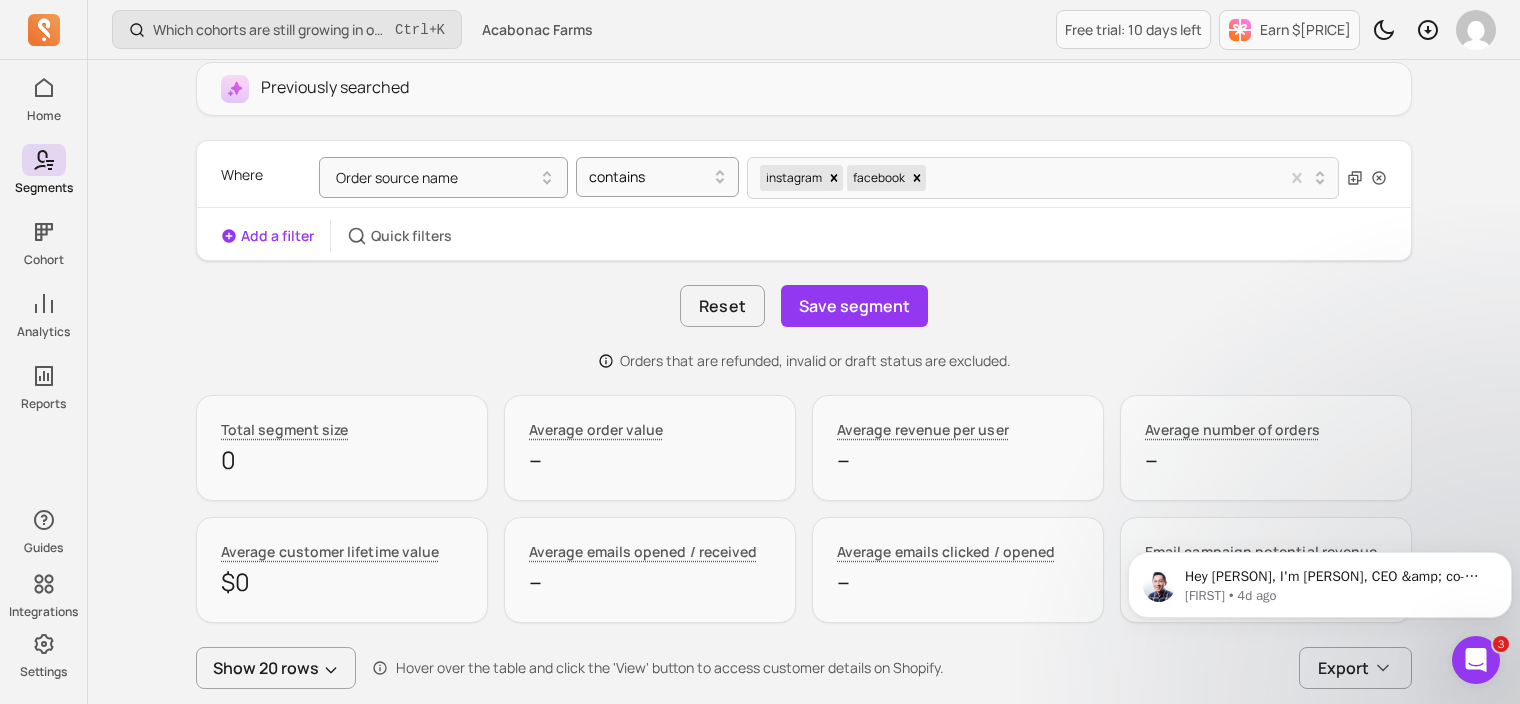 click on "Reset Save segment" at bounding box center (804, 306) 